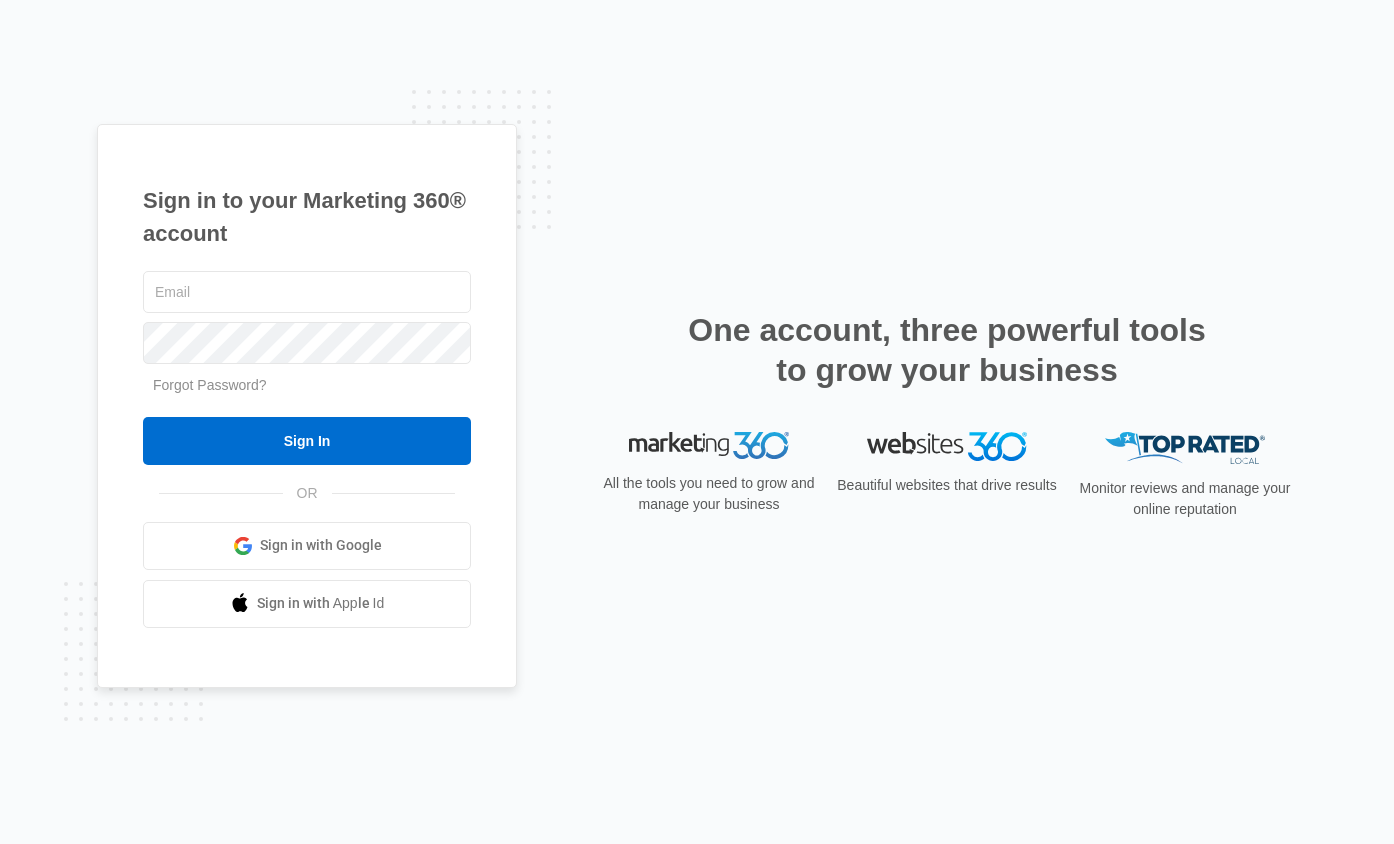 scroll, scrollTop: 0, scrollLeft: 0, axis: both 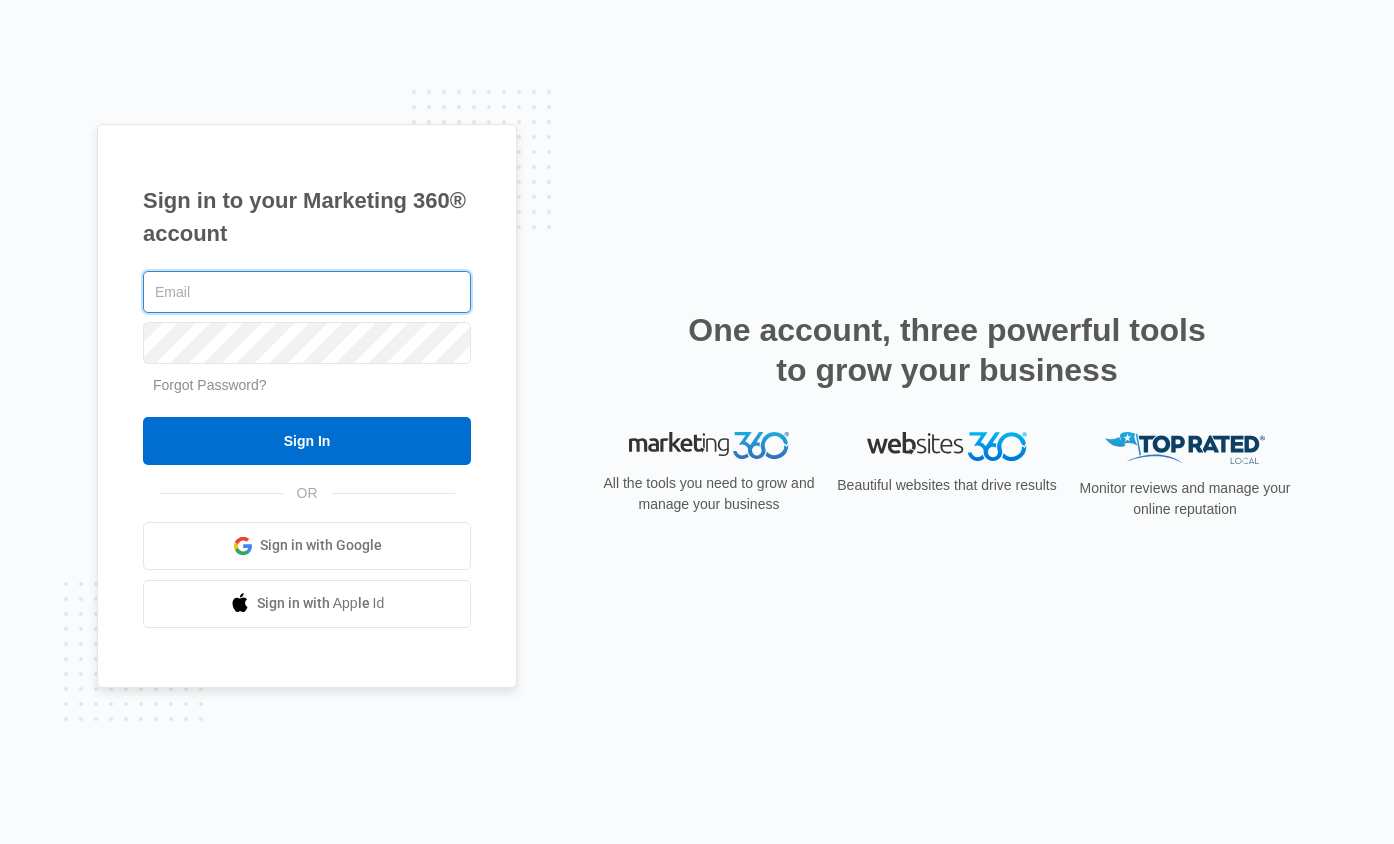click at bounding box center [0, 844] 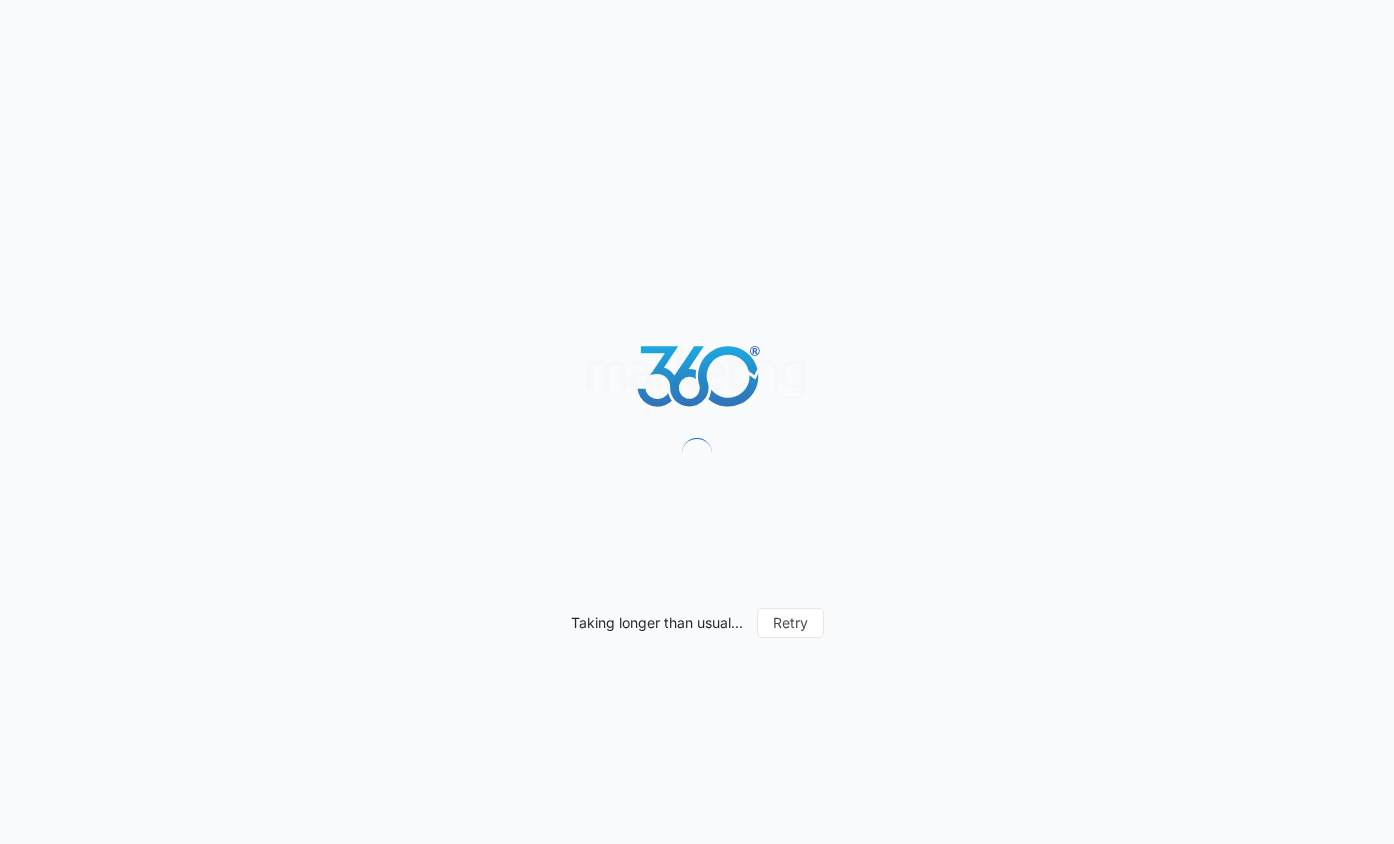 scroll, scrollTop: 0, scrollLeft: 0, axis: both 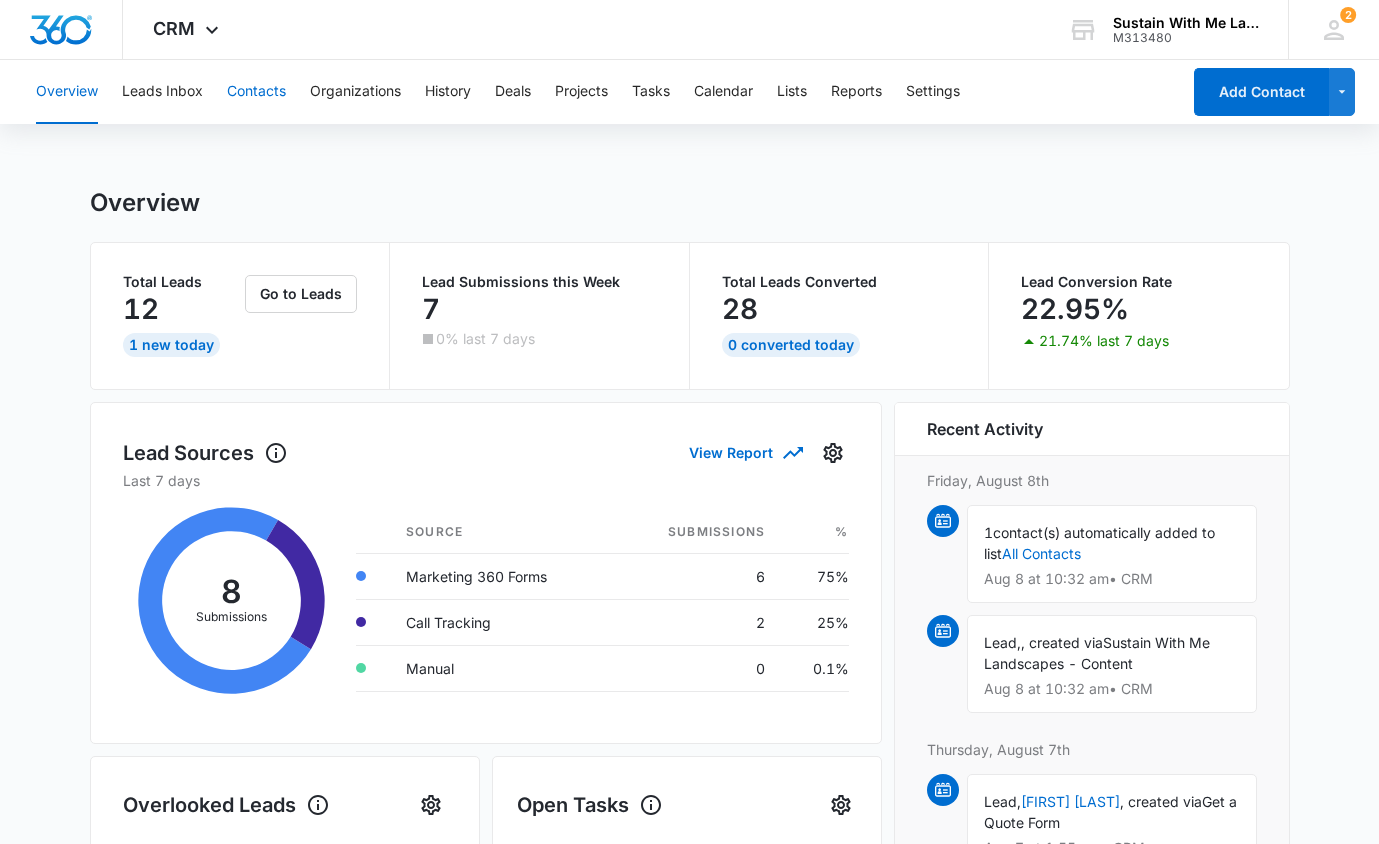 click on "Contacts" at bounding box center (256, 92) 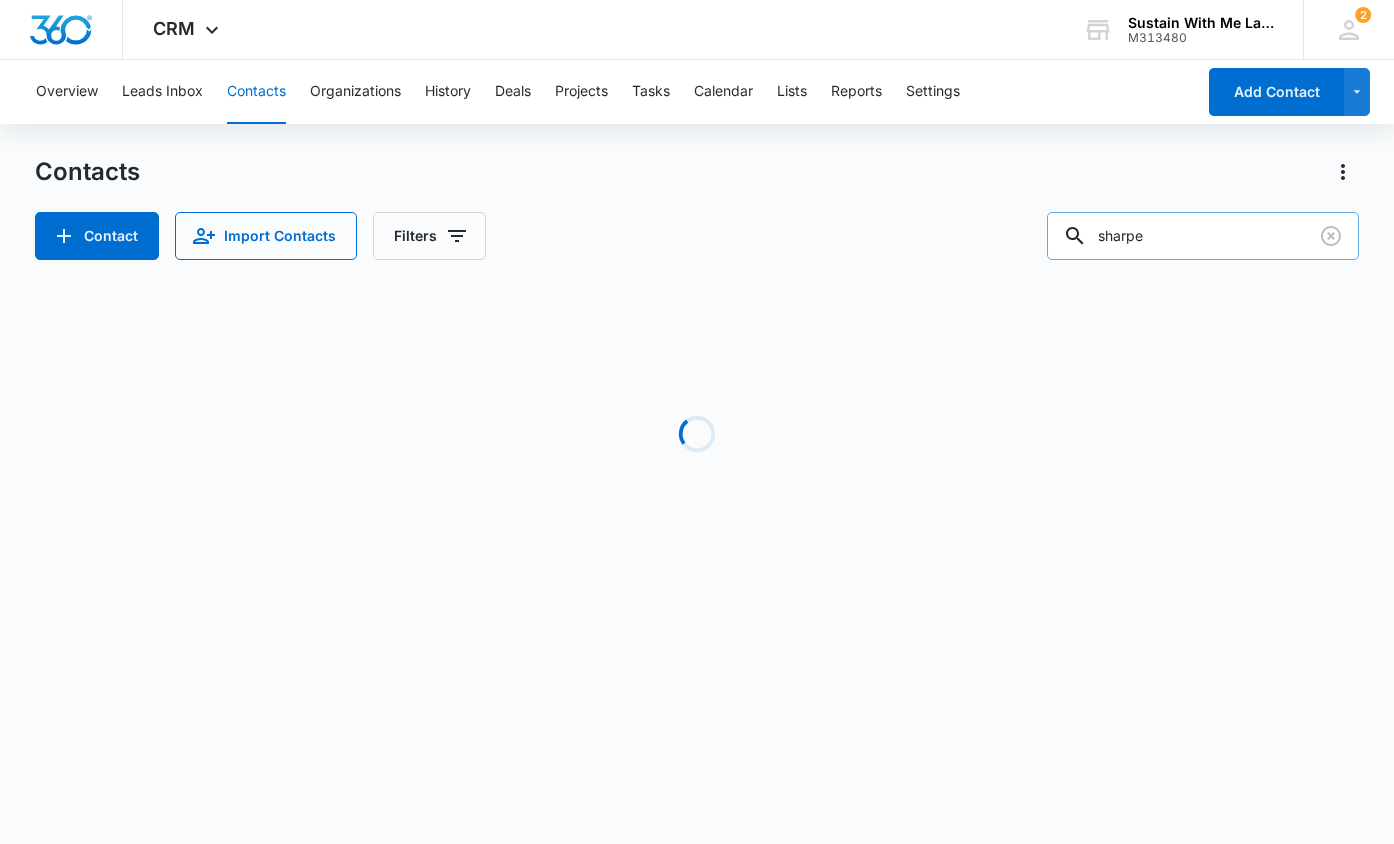 click on "sharpe" at bounding box center (1203, 236) 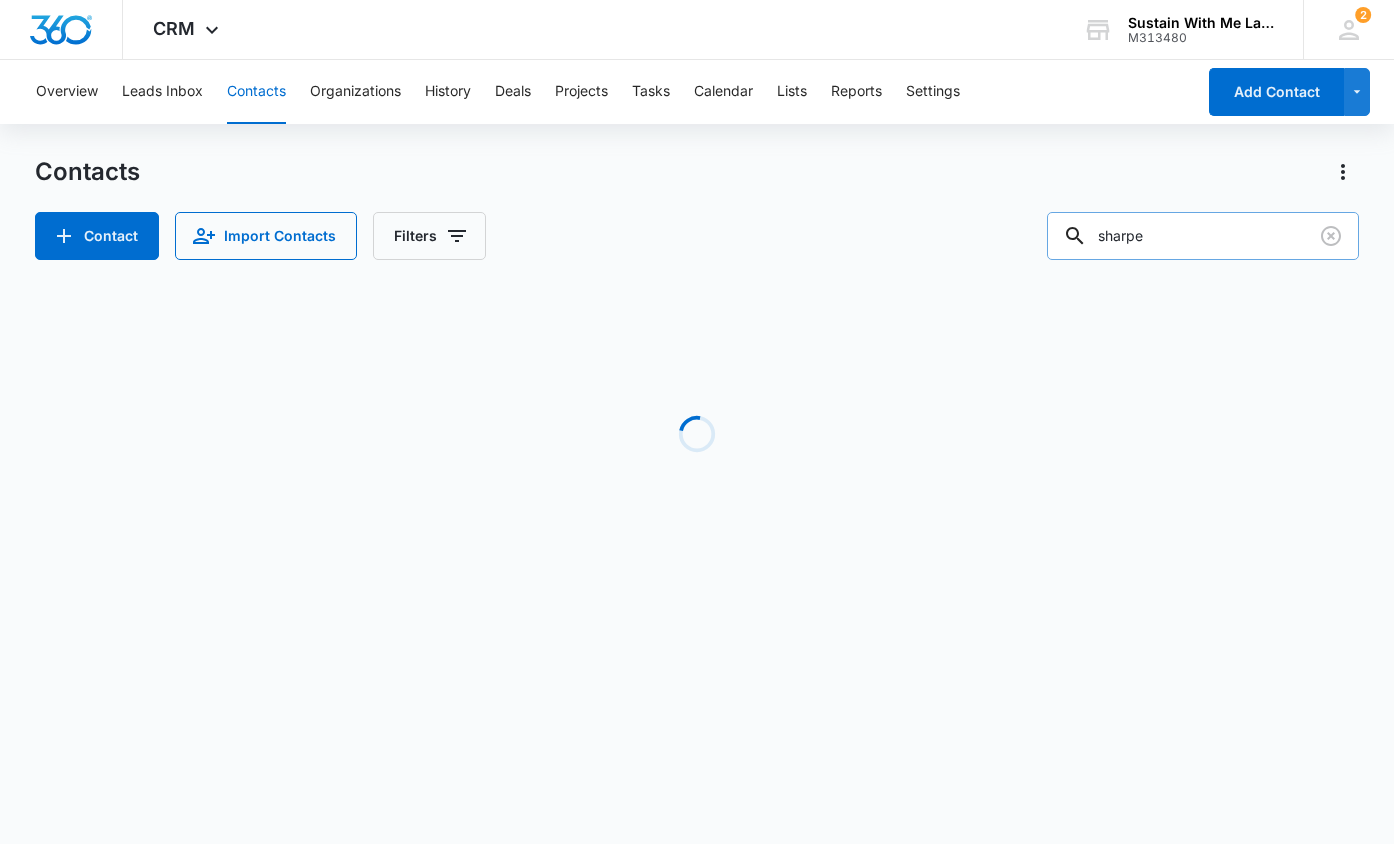 click on "sharpe" at bounding box center (1203, 236) 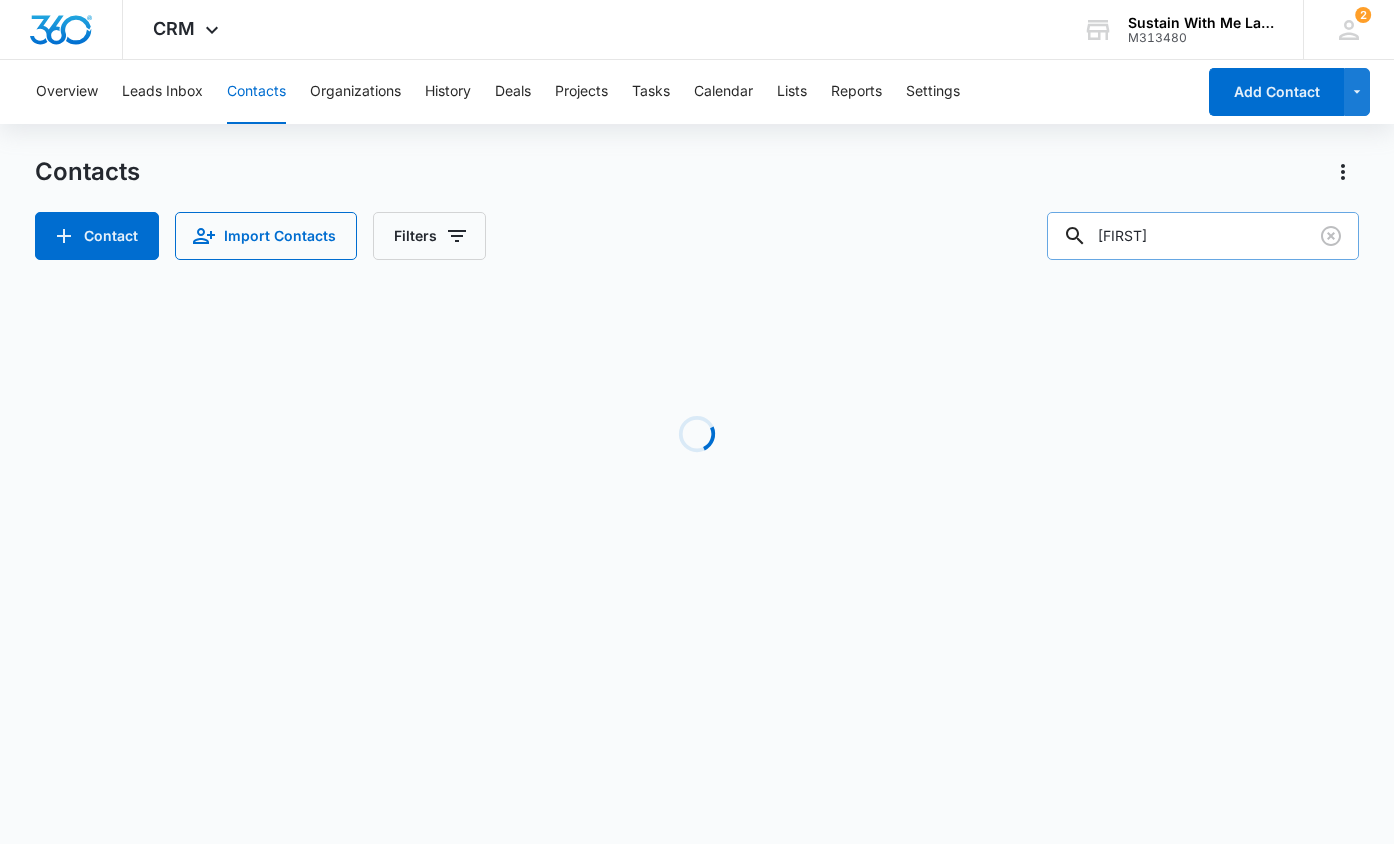 type on "[FIRST]" 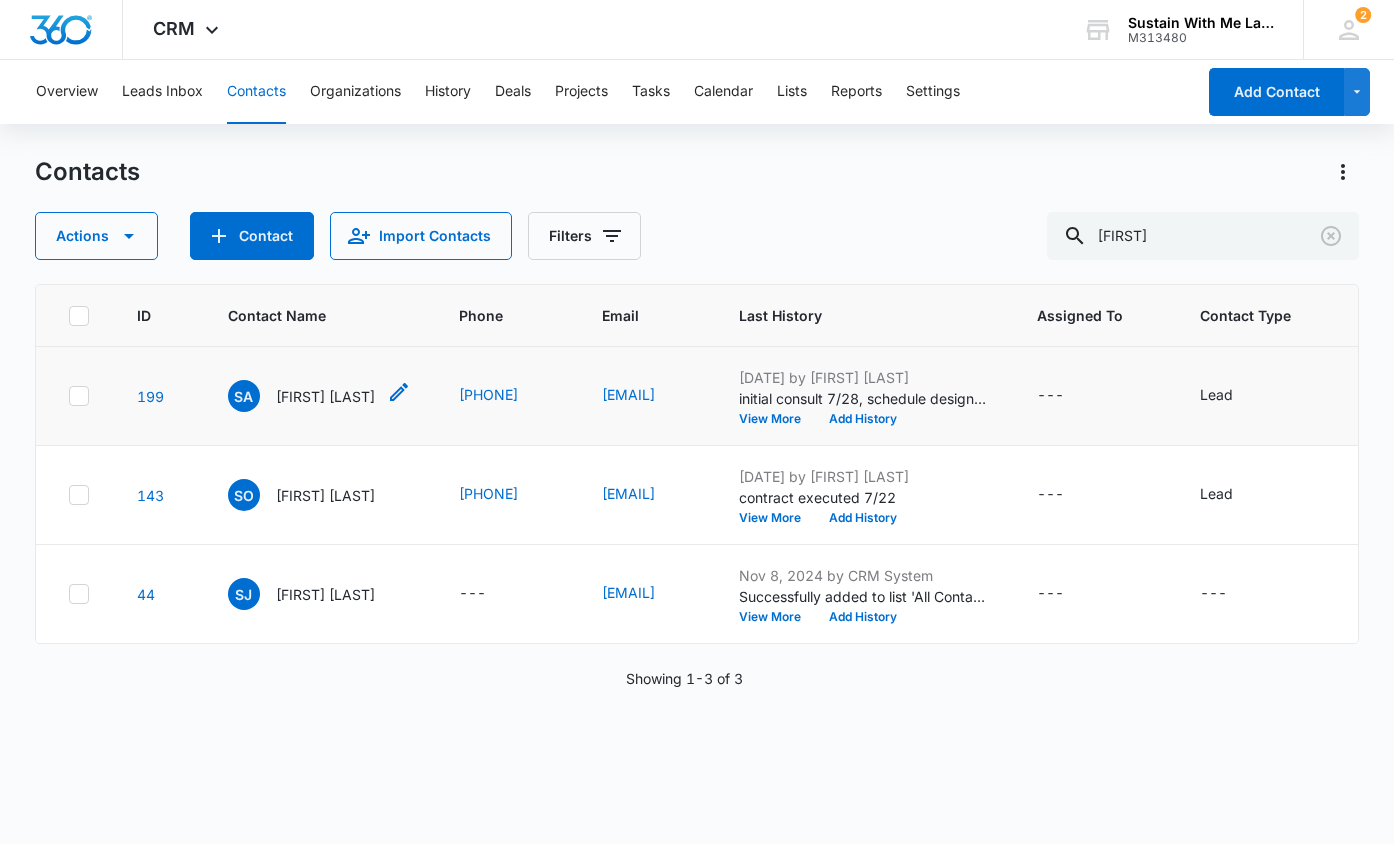 click on "[FIRST] [LAST]" at bounding box center [325, 396] 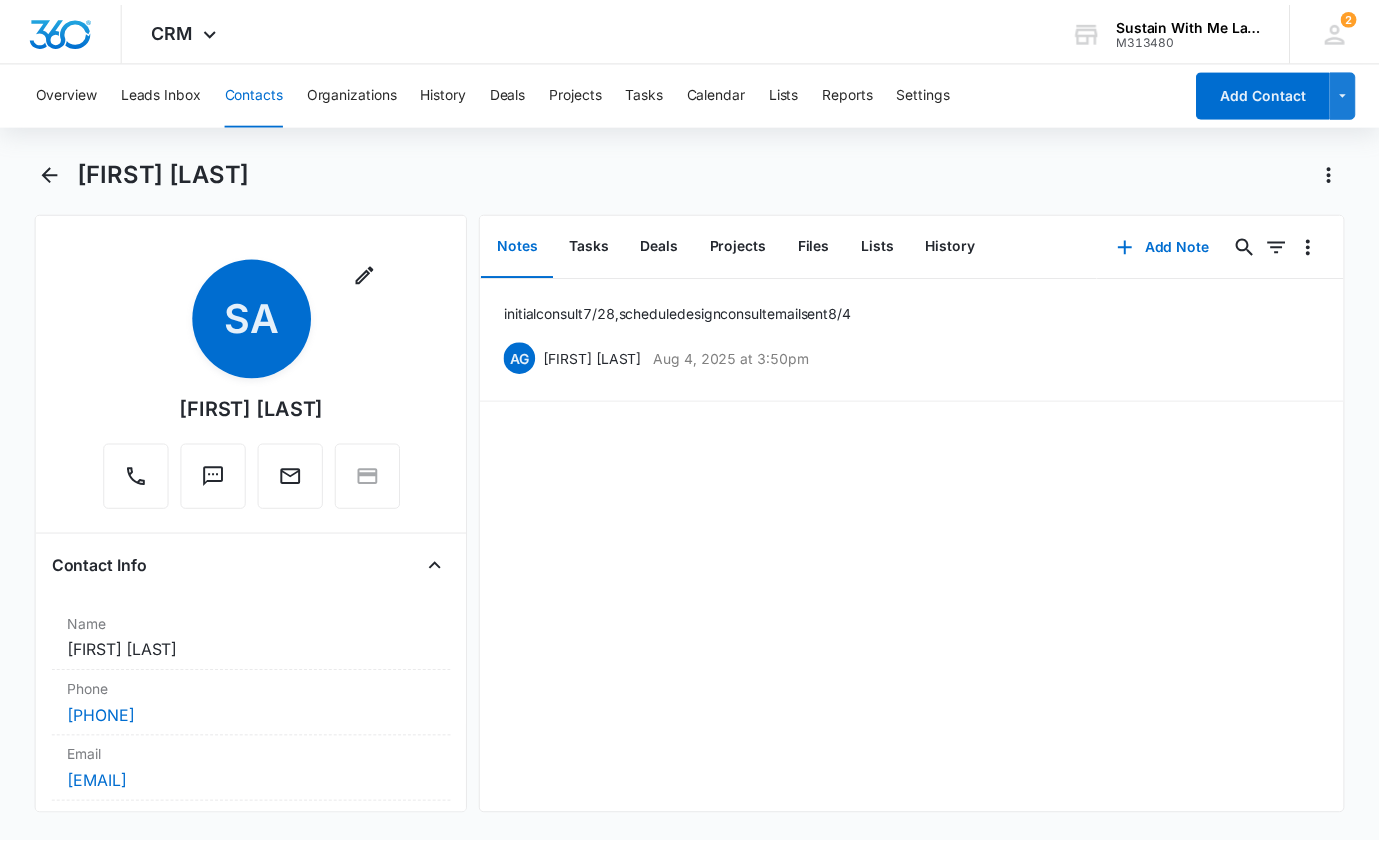scroll, scrollTop: 1, scrollLeft: 0, axis: vertical 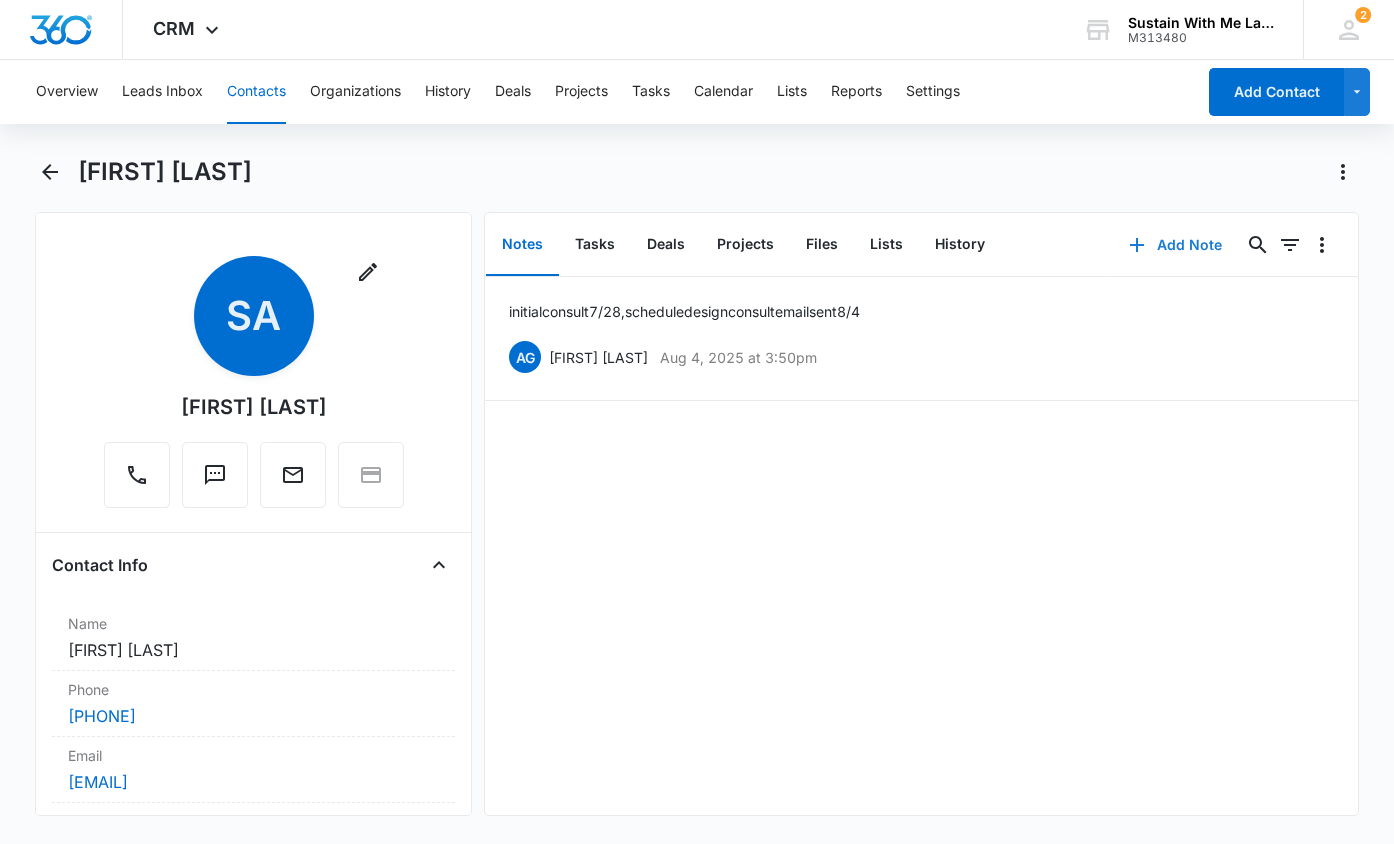 click on "Add Note" at bounding box center (1175, 245) 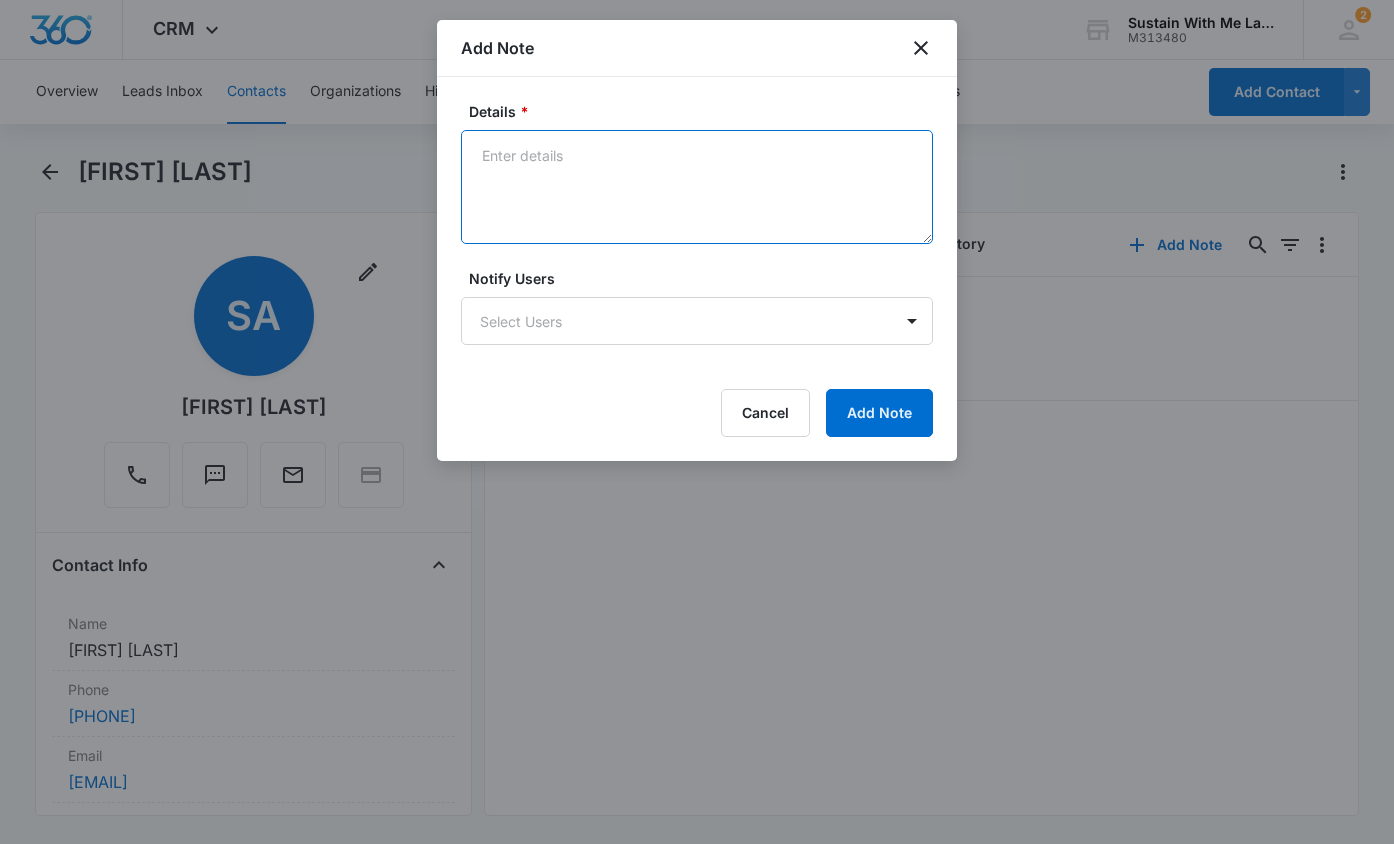 click on "Details *" at bounding box center (697, 187) 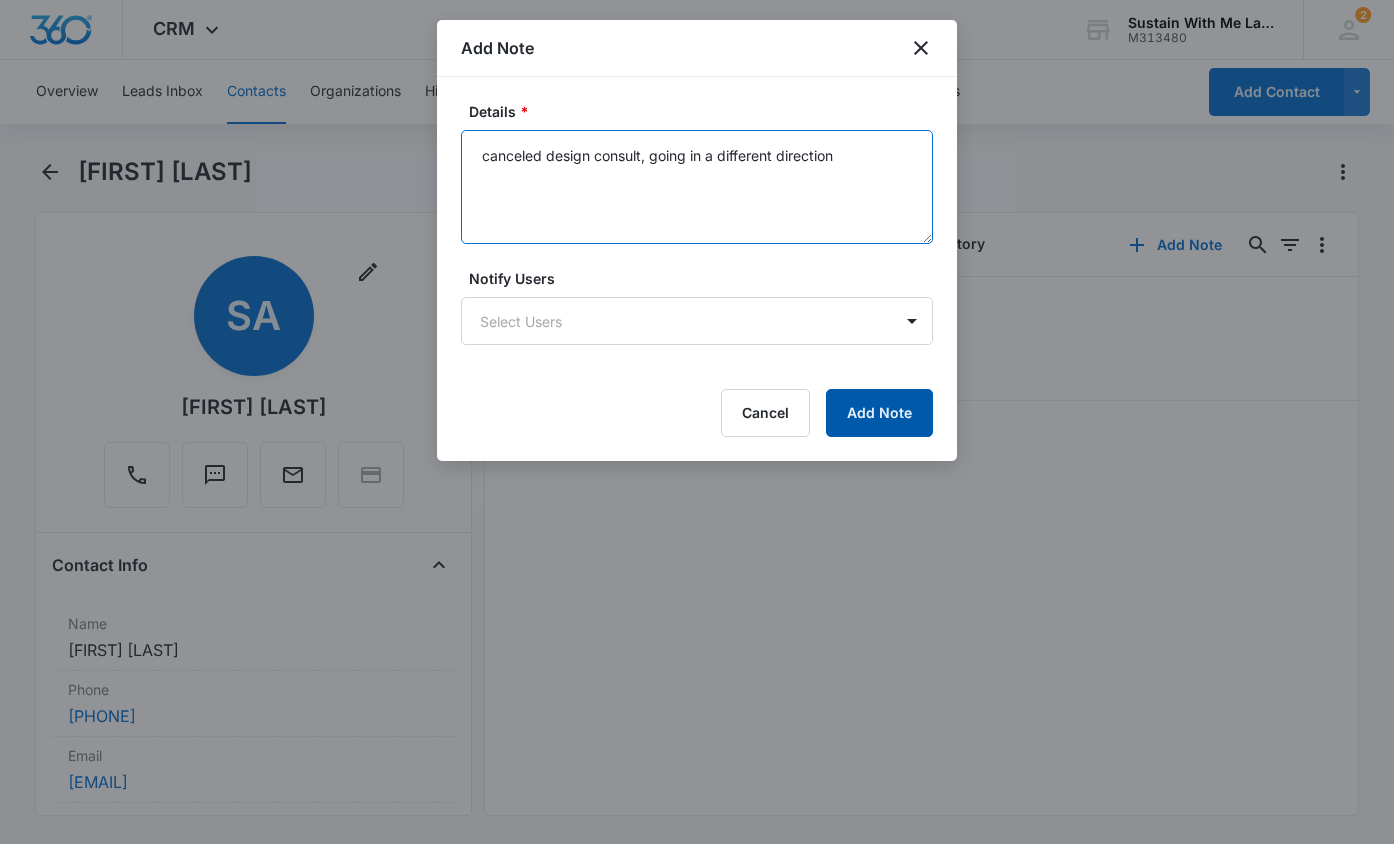 type on "canceled design consult, going in a different direction" 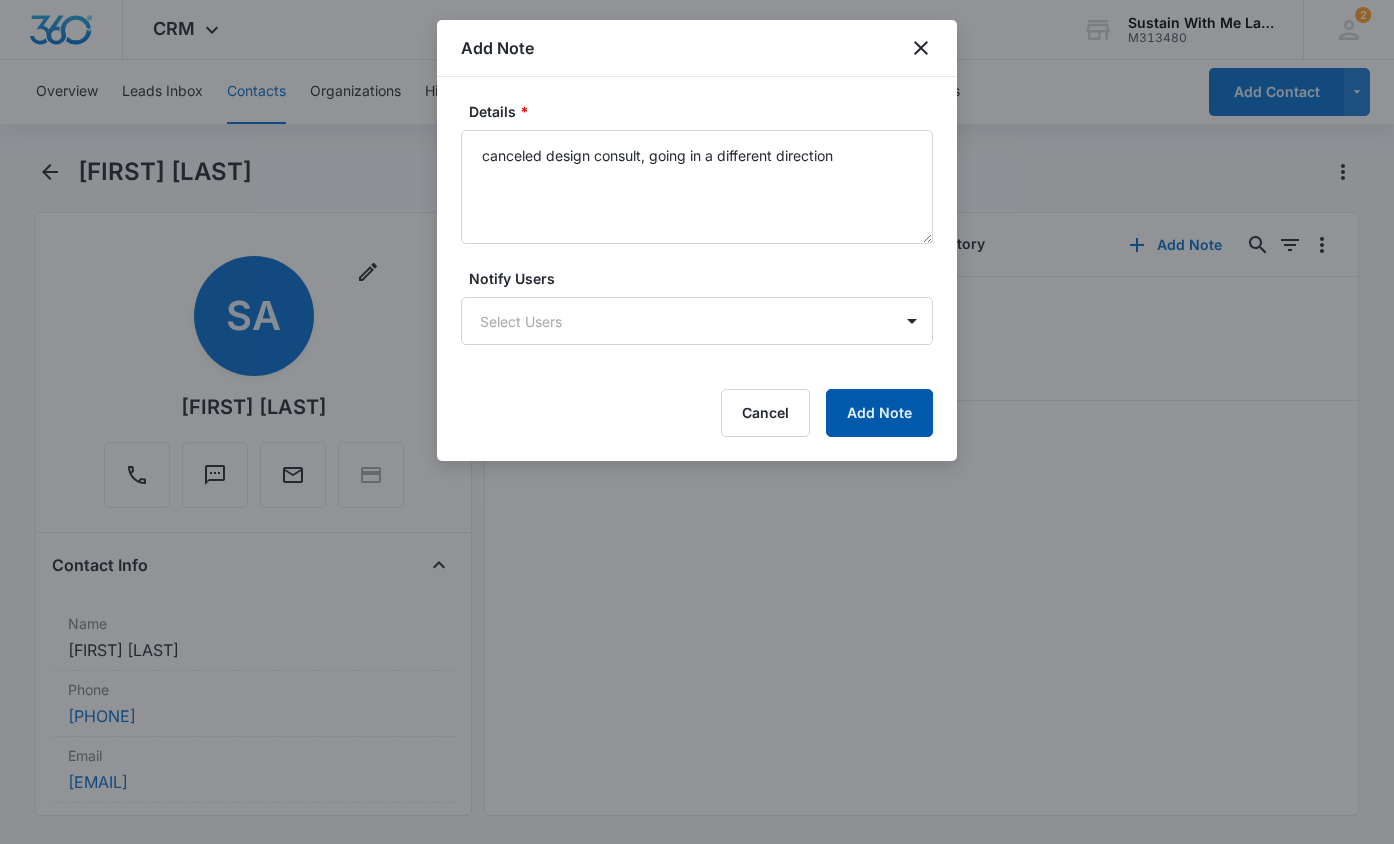 click on "Add Note" at bounding box center [879, 413] 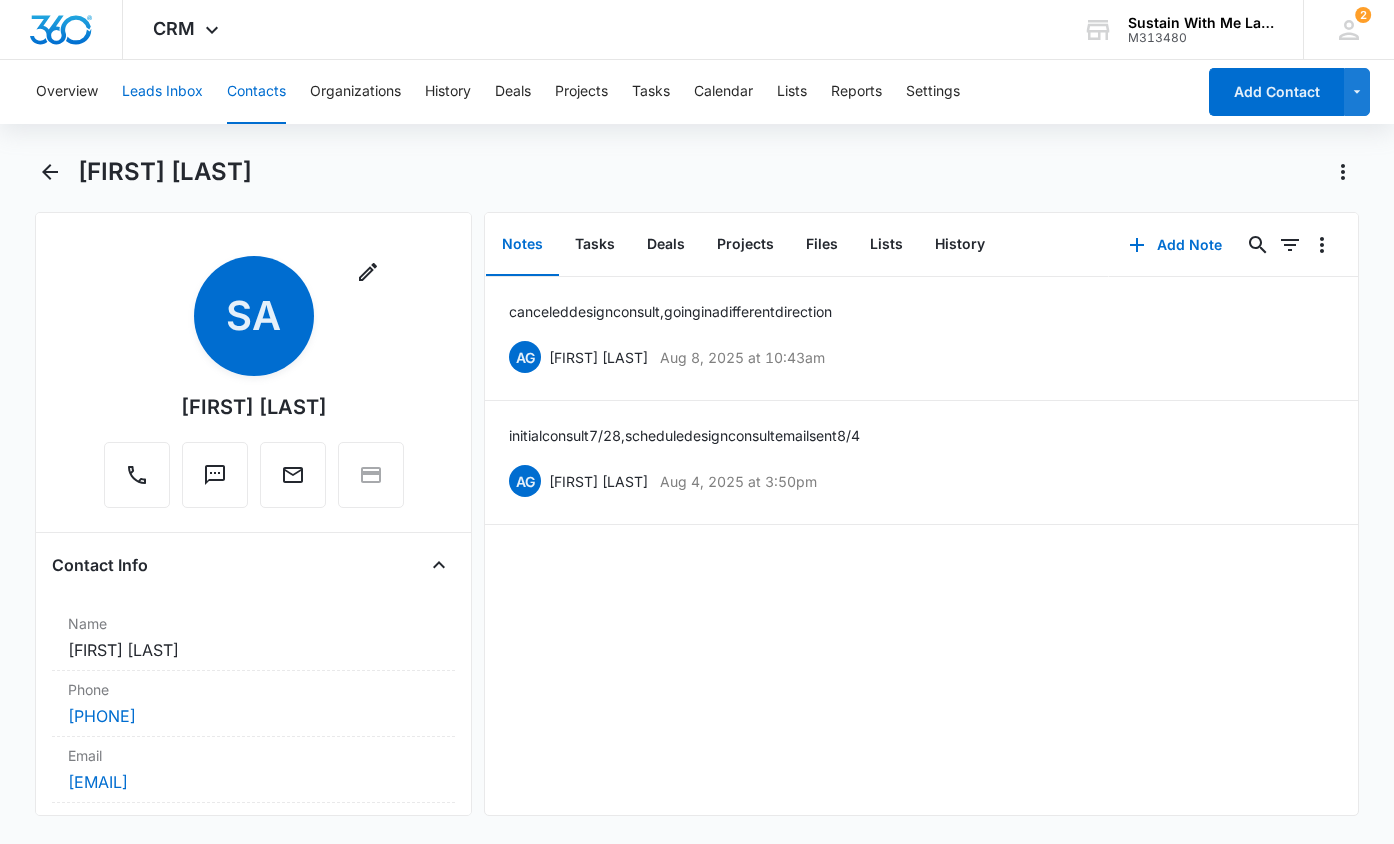 click on "Leads Inbox" at bounding box center (162, 92) 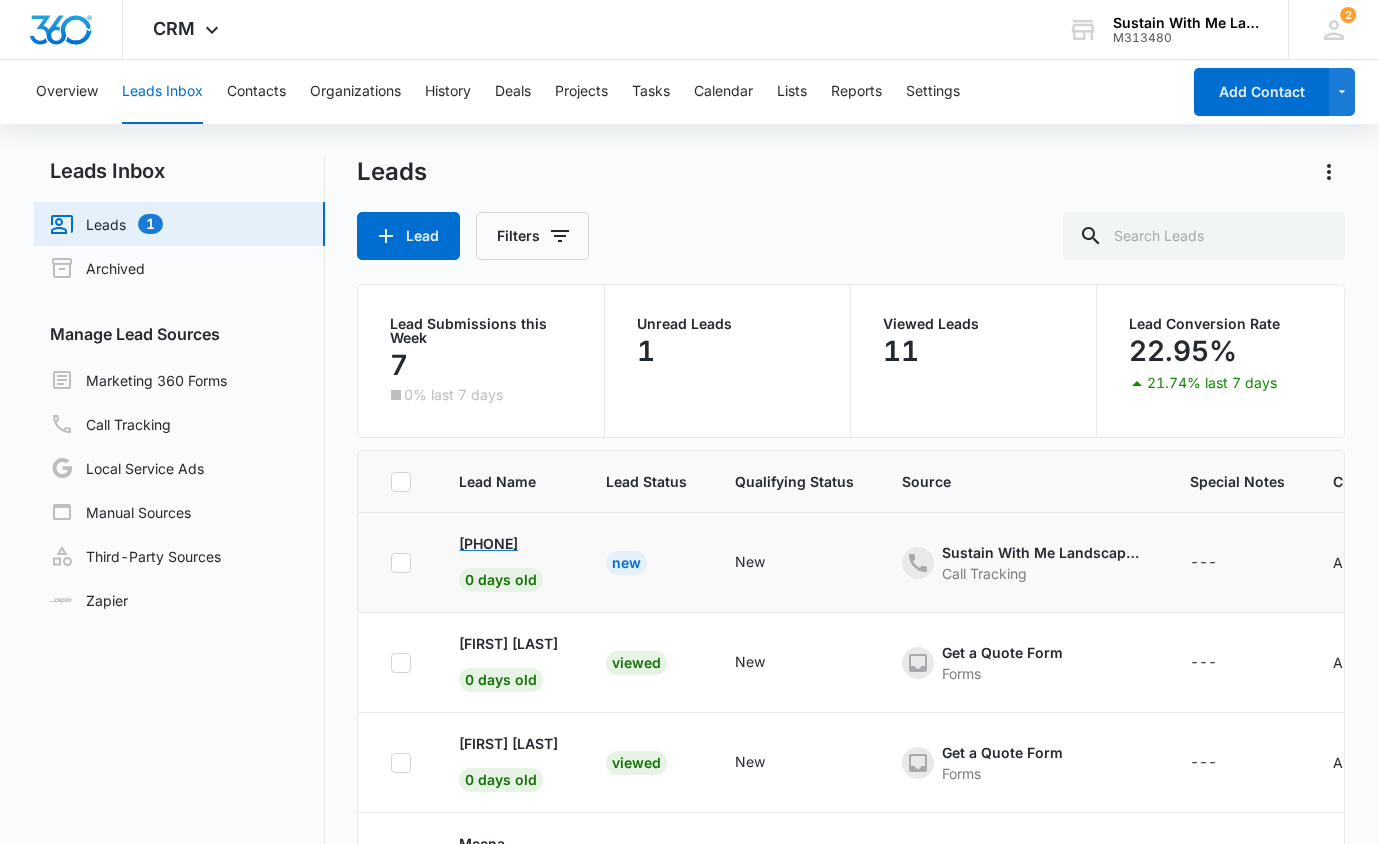 click on "+15105669318" at bounding box center [488, 543] 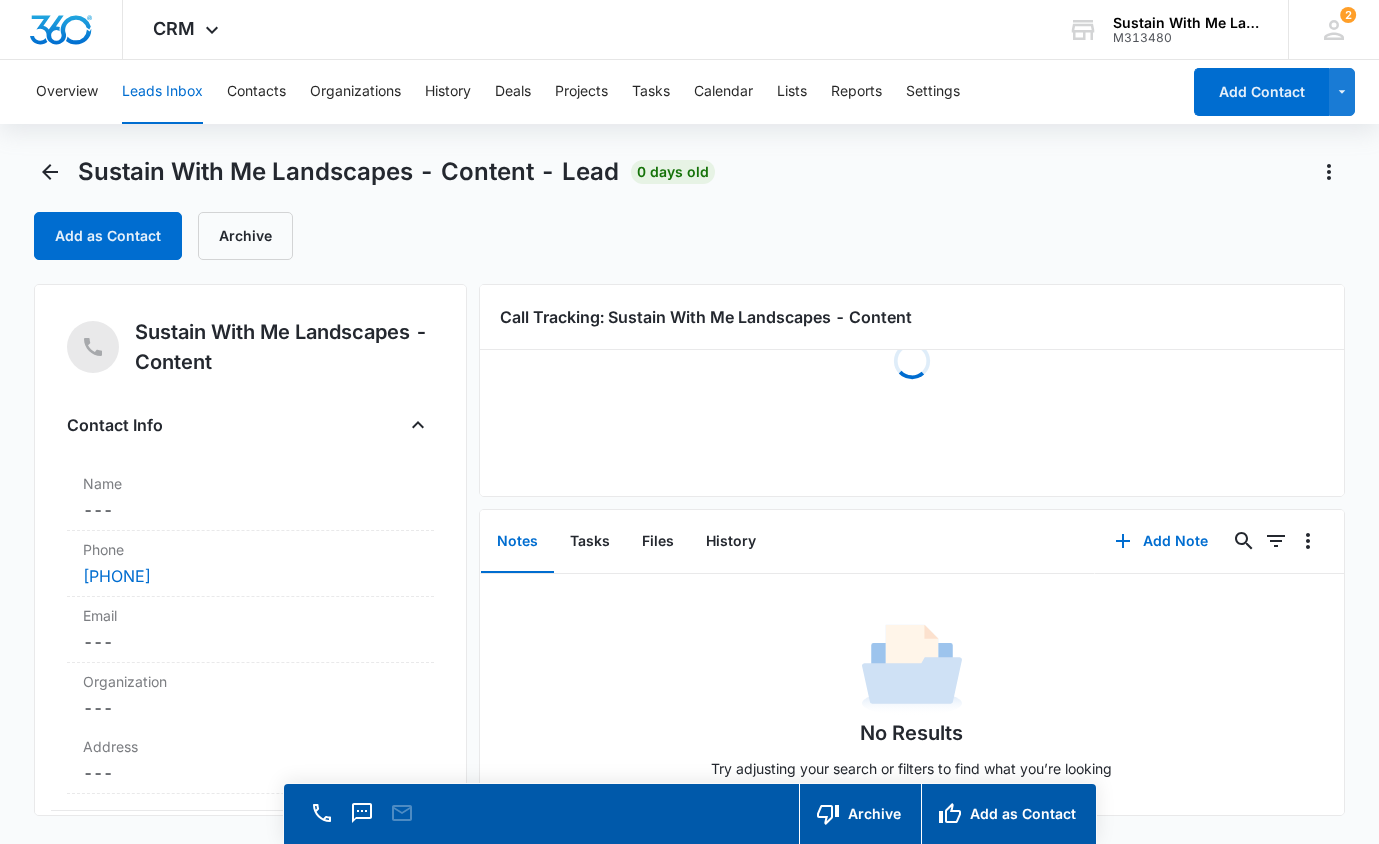scroll, scrollTop: 19, scrollLeft: 0, axis: vertical 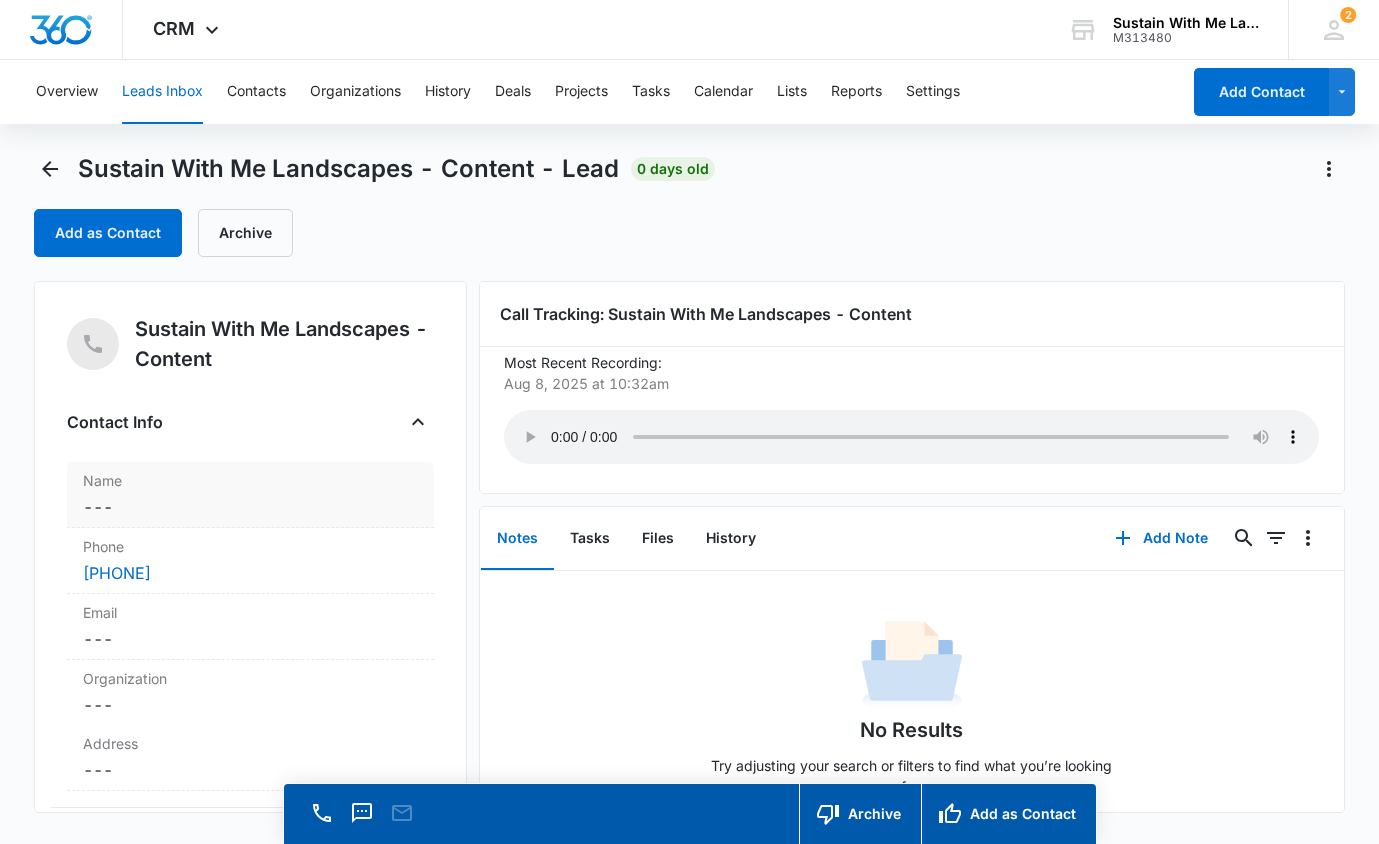click on "Cancel Save Changes ---" at bounding box center [250, 507] 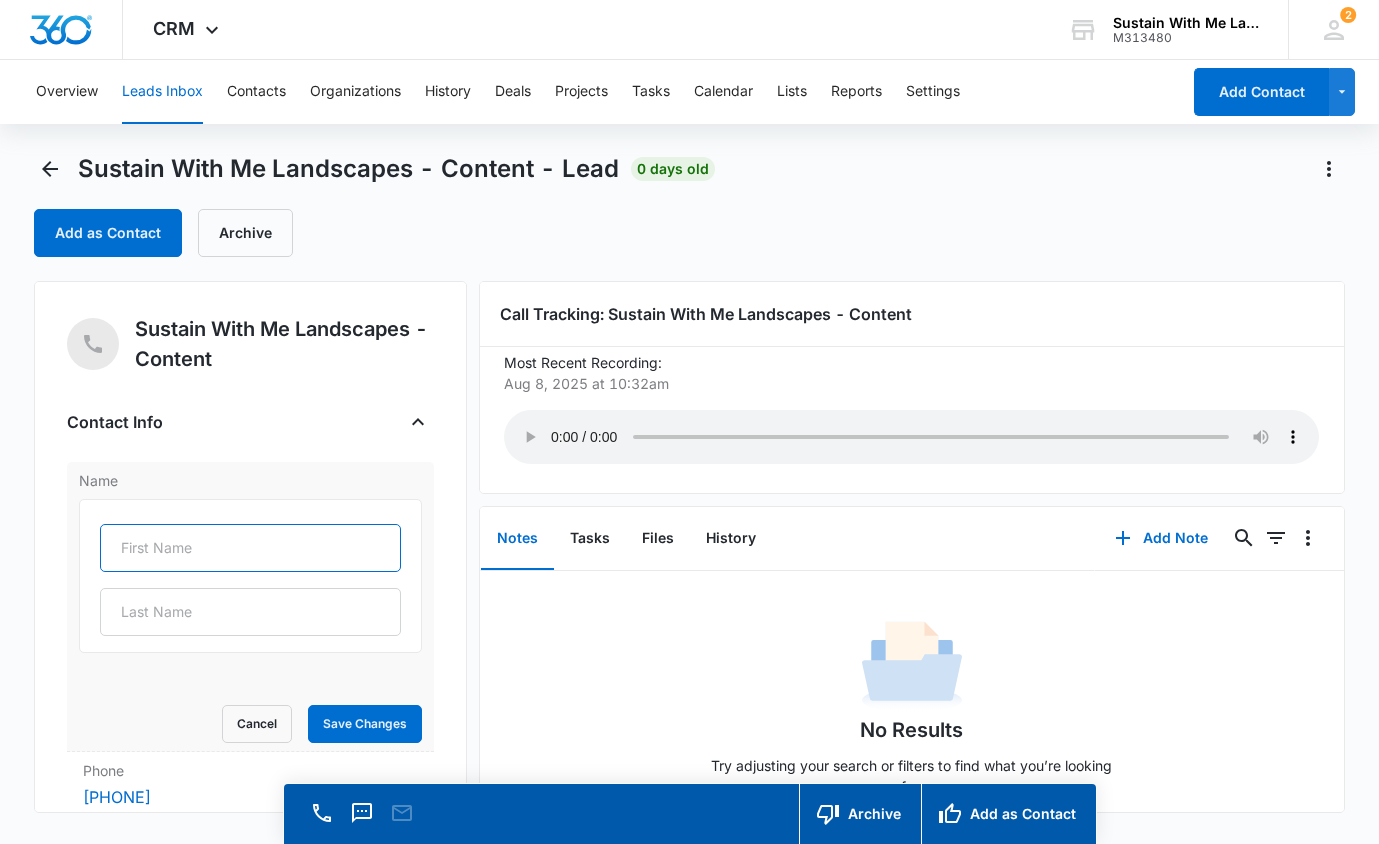 click at bounding box center [250, 548] 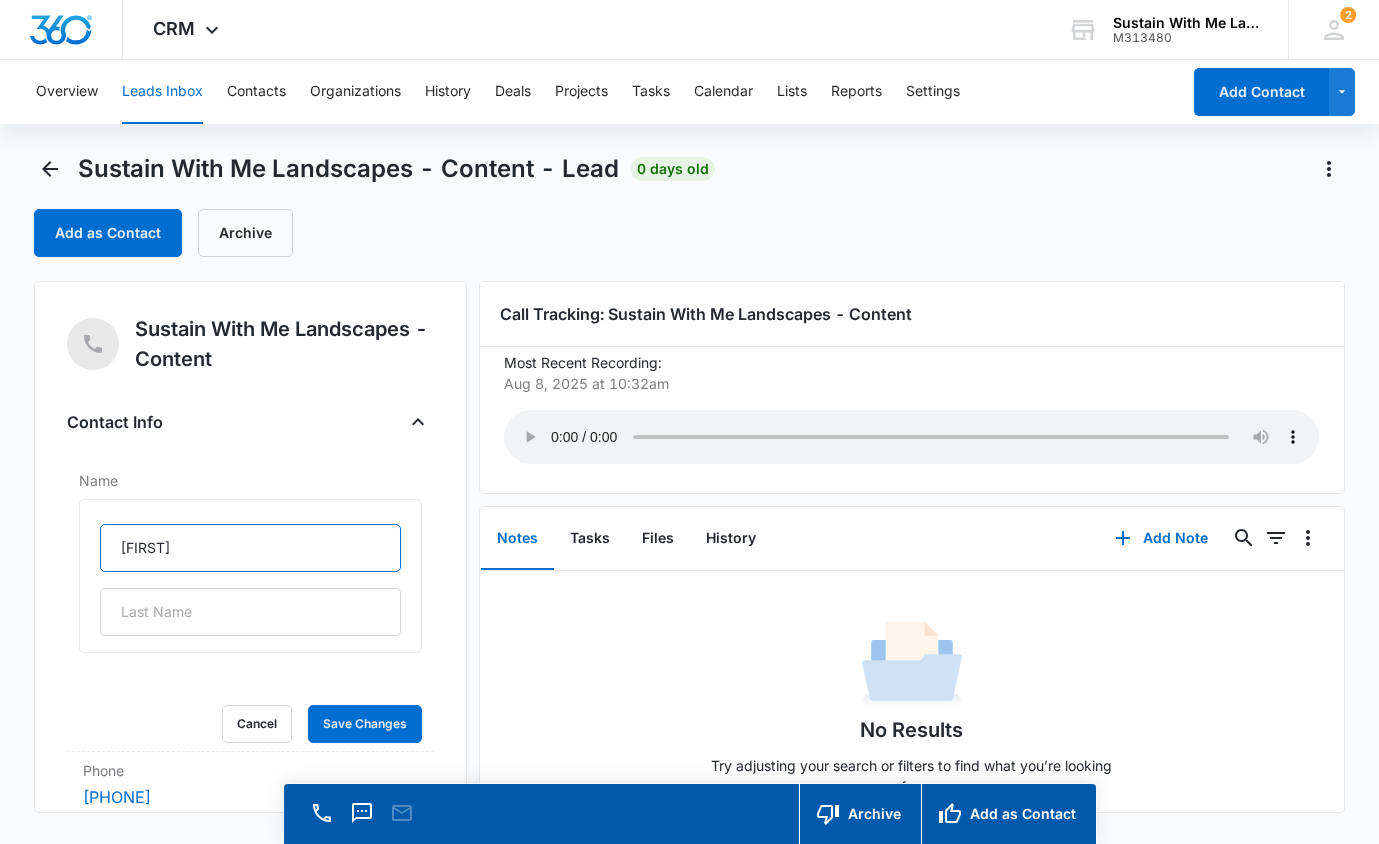 type on "Shannon" 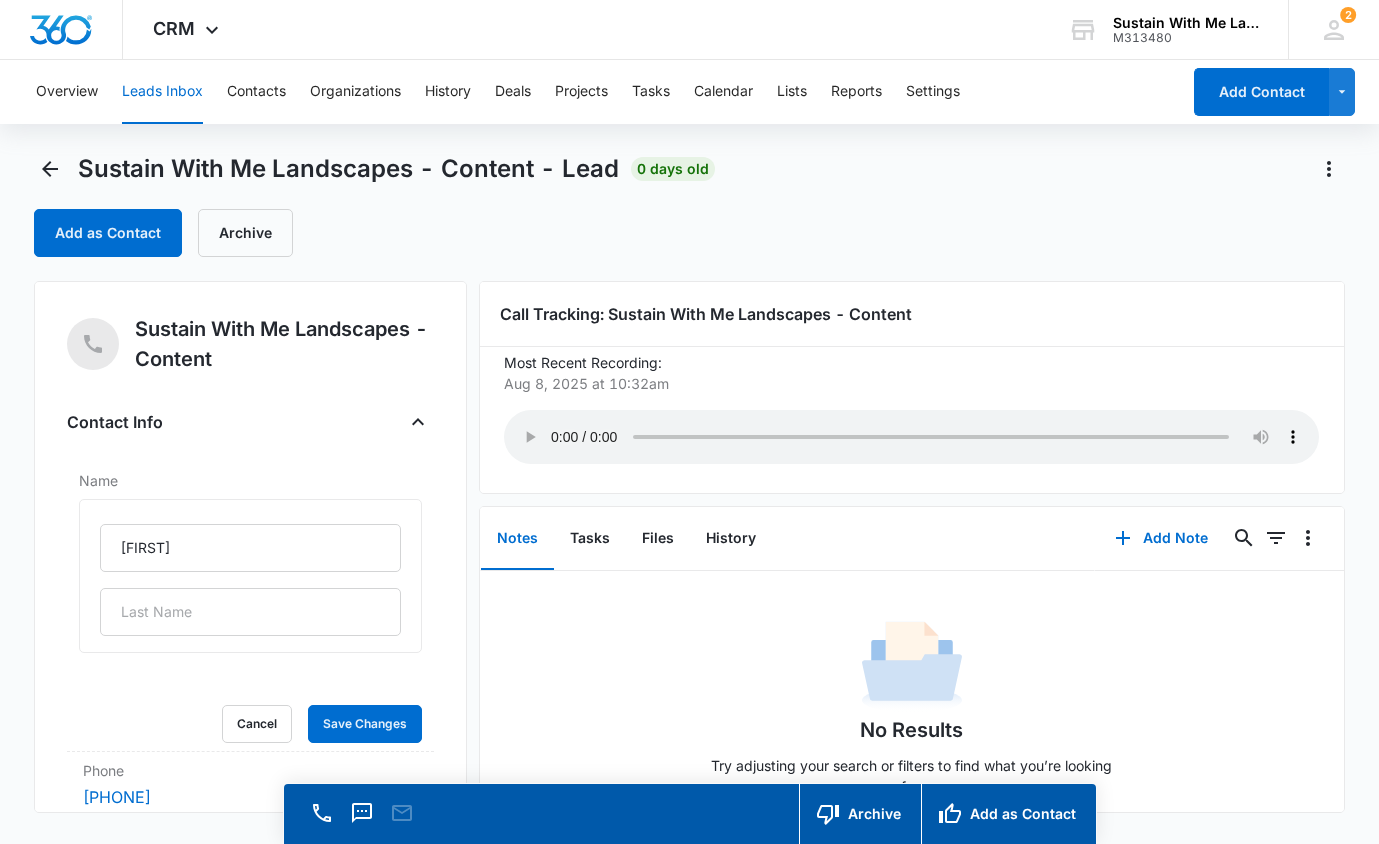 type 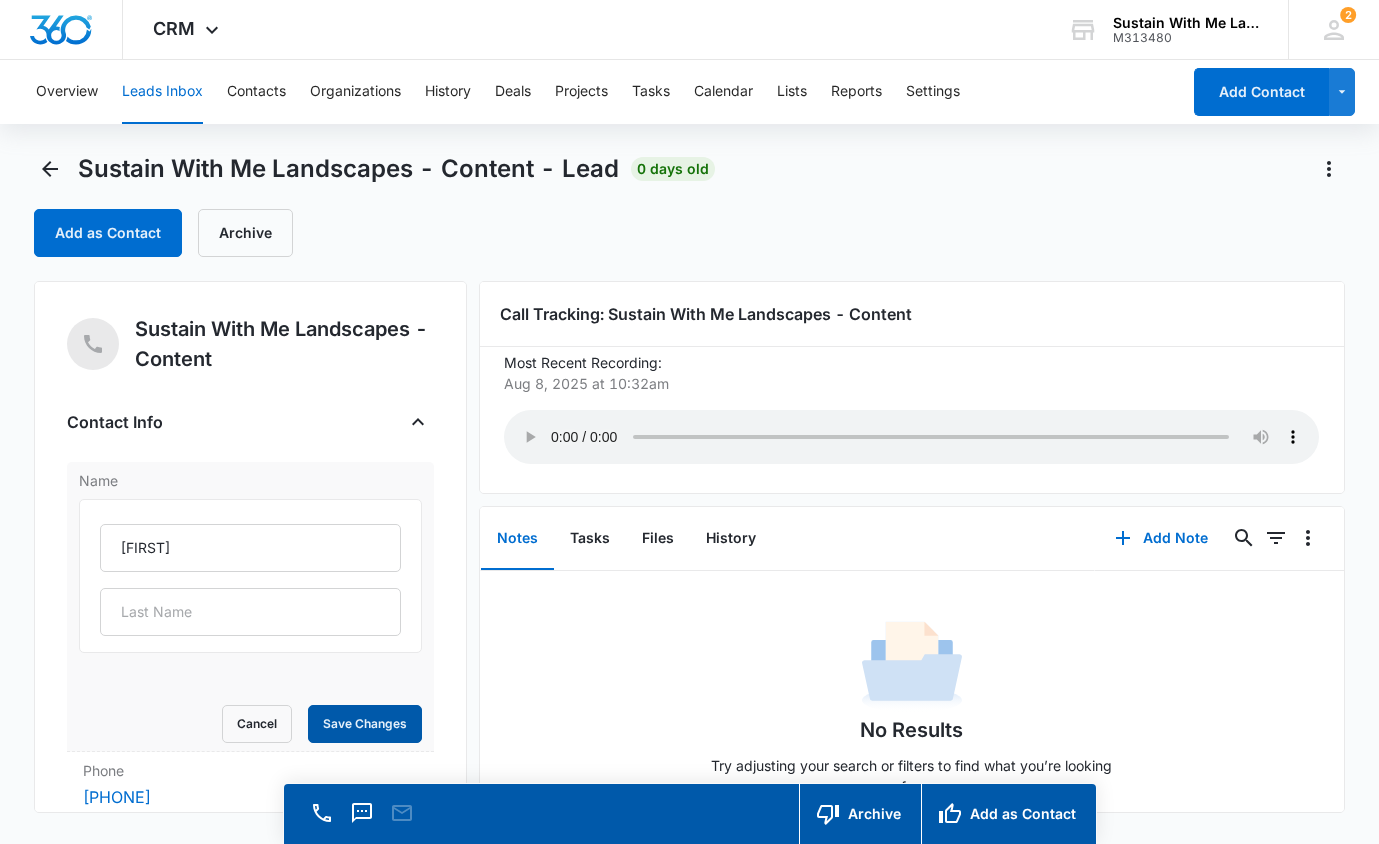 click on "Save Changes" at bounding box center [365, 724] 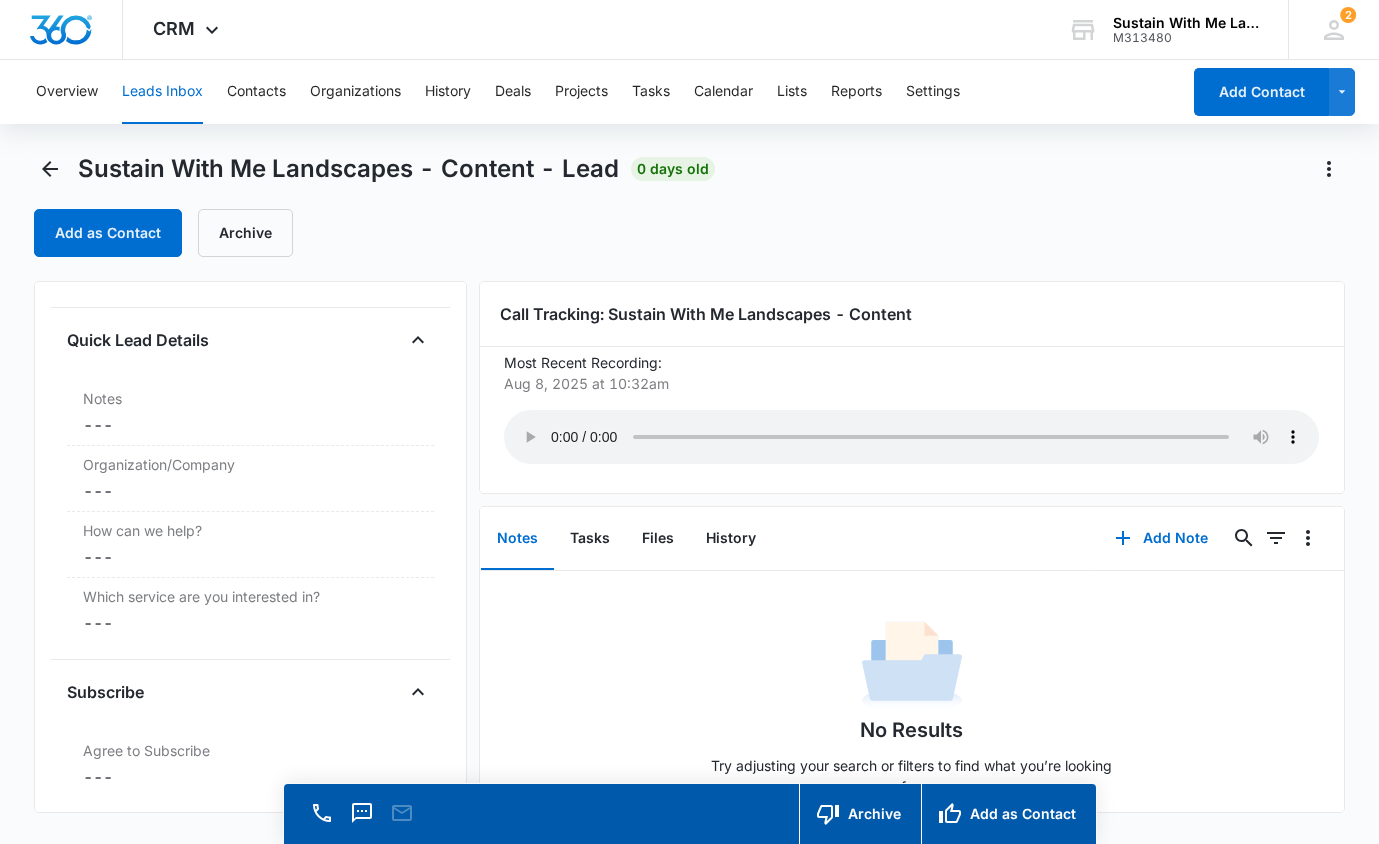 scroll, scrollTop: 1596, scrollLeft: 0, axis: vertical 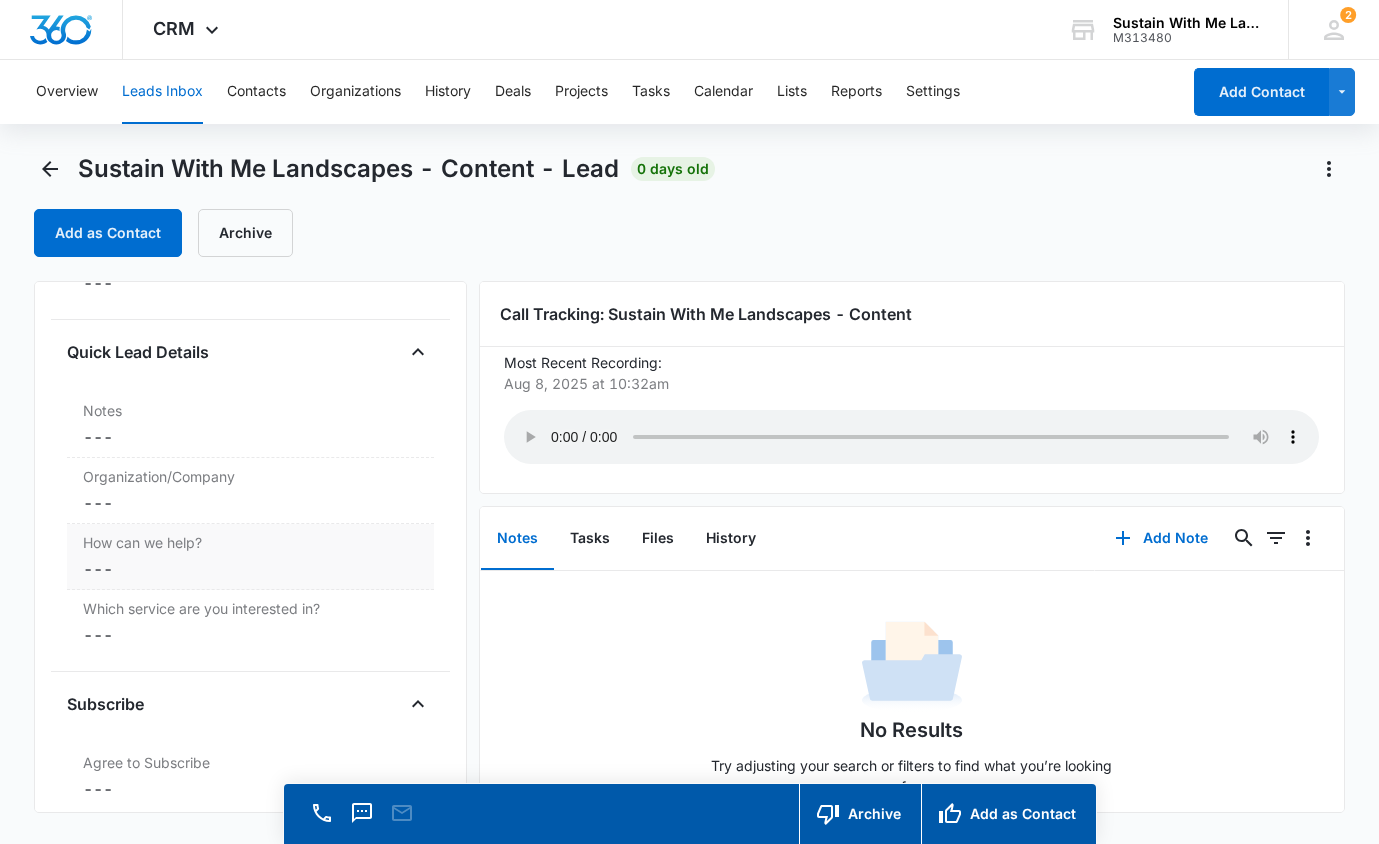 click on "Cancel Save Changes ---" at bounding box center (250, 569) 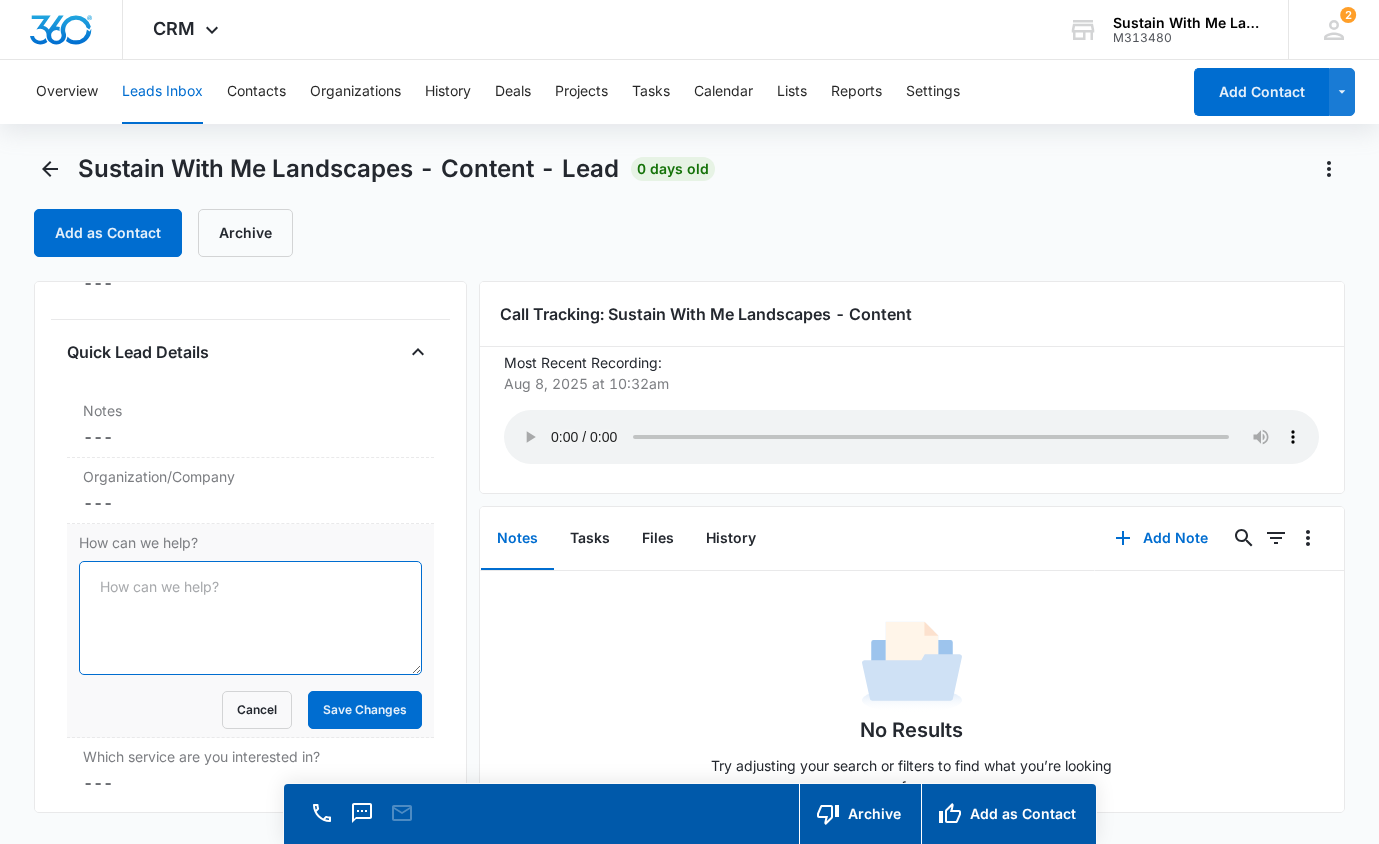 click on "How can we help?" at bounding box center [250, 618] 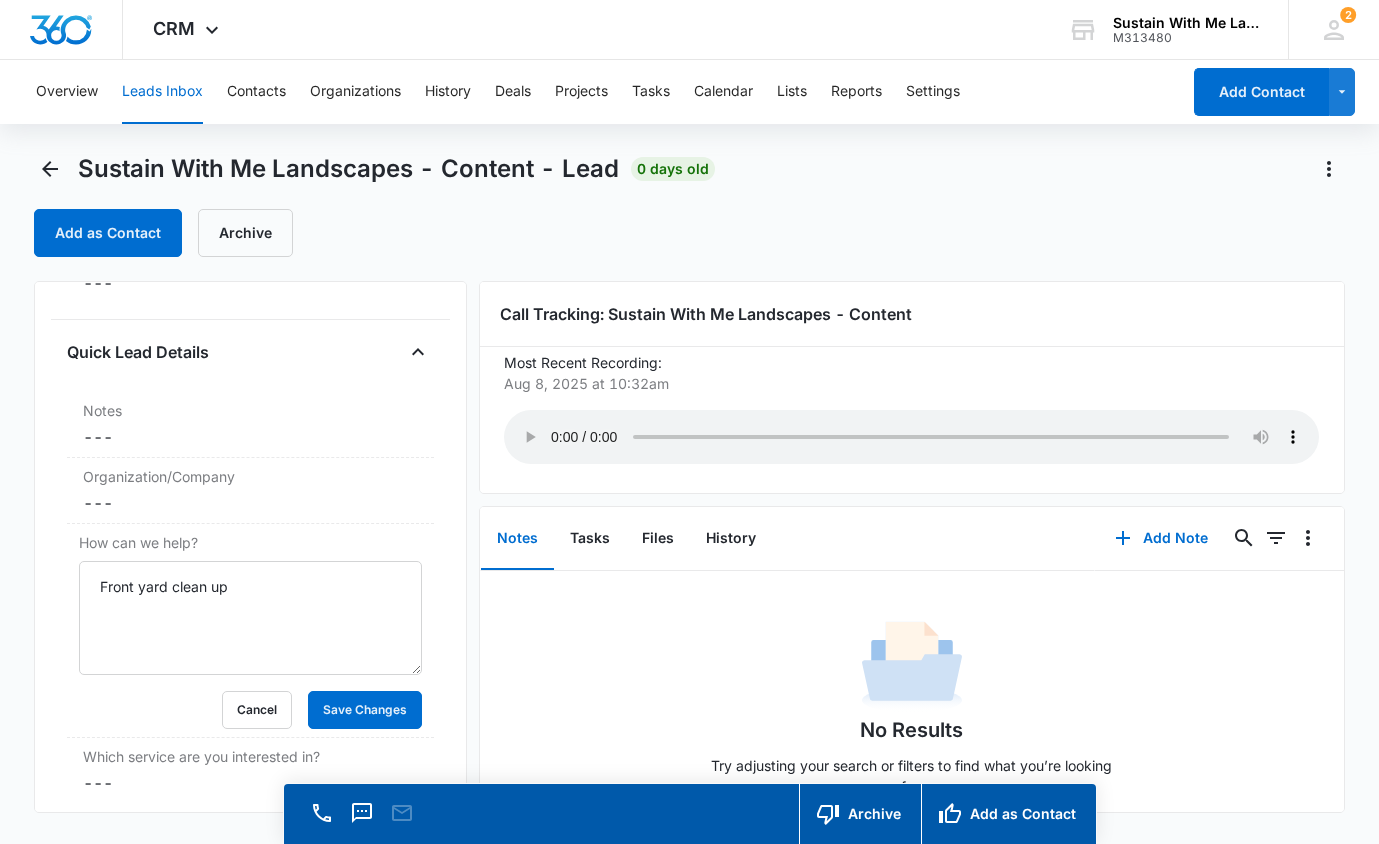 scroll, scrollTop: 28, scrollLeft: 0, axis: vertical 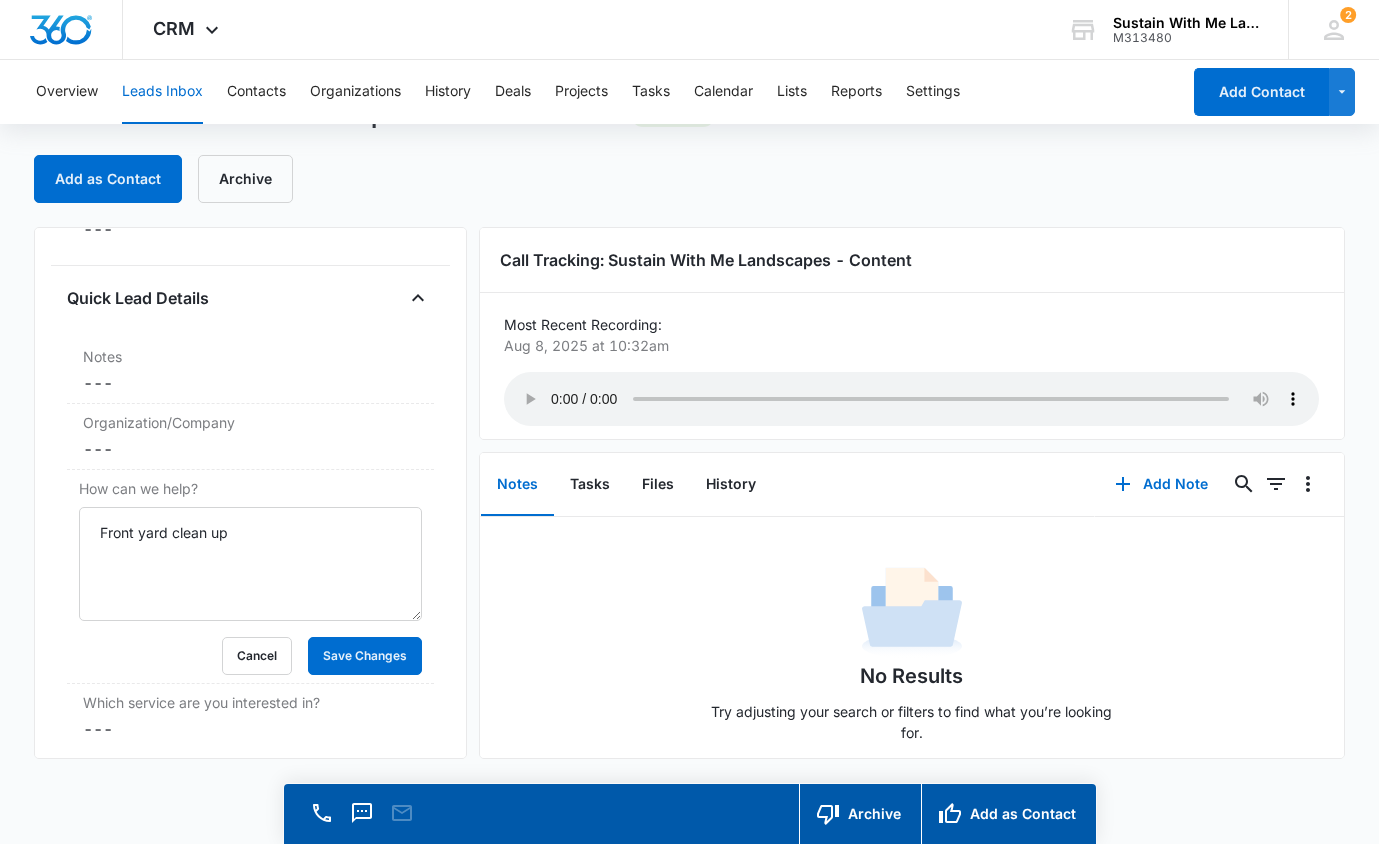 click on "Call Tracking: Sustain With Me Landscapes - Content Most Recent Recording: Aug 8, 2025 at 10:32am Your browser does not support the audio tag." at bounding box center (911, 333) 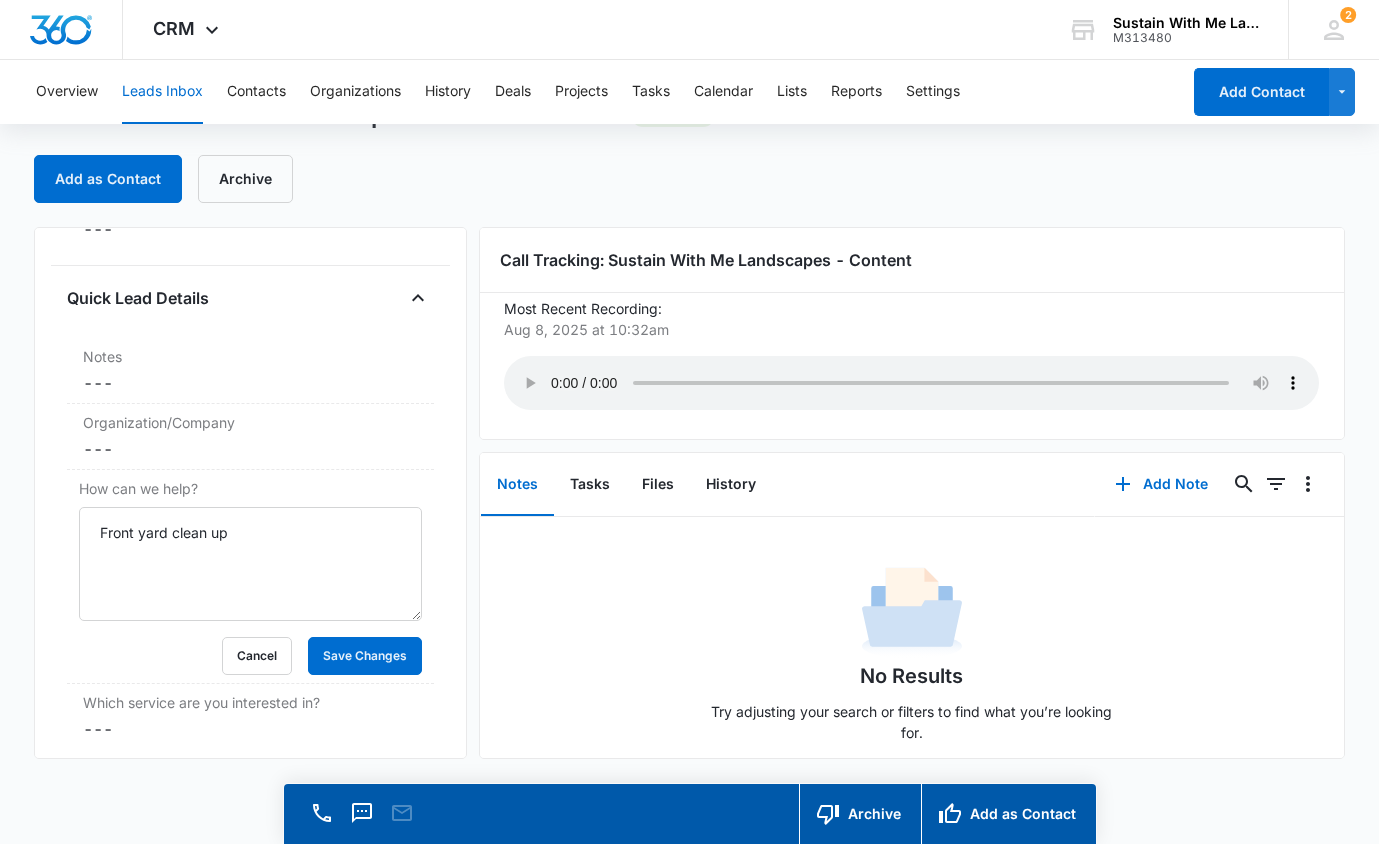scroll, scrollTop: 3, scrollLeft: 0, axis: vertical 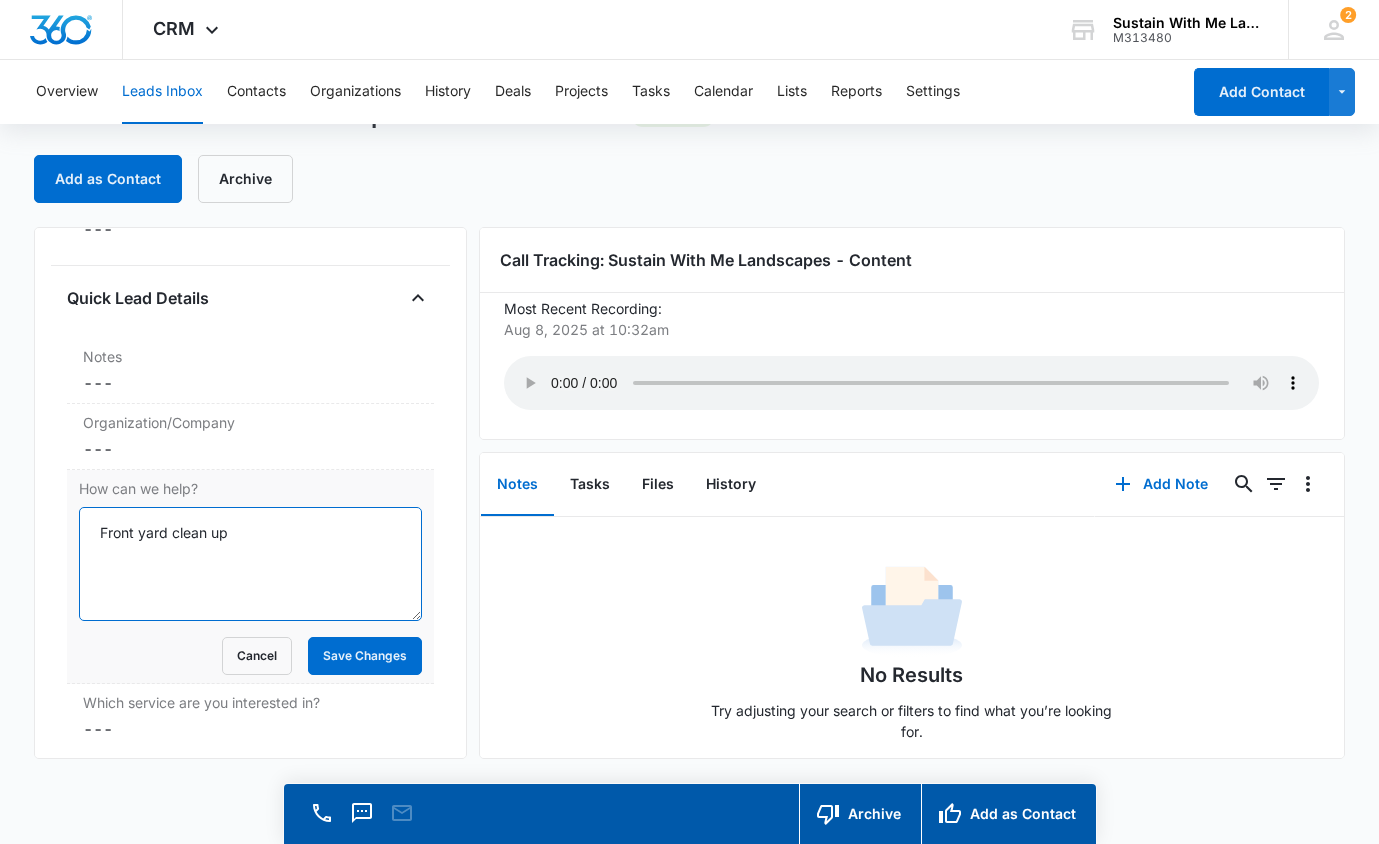 click on "Front yard clean up" at bounding box center (250, 564) 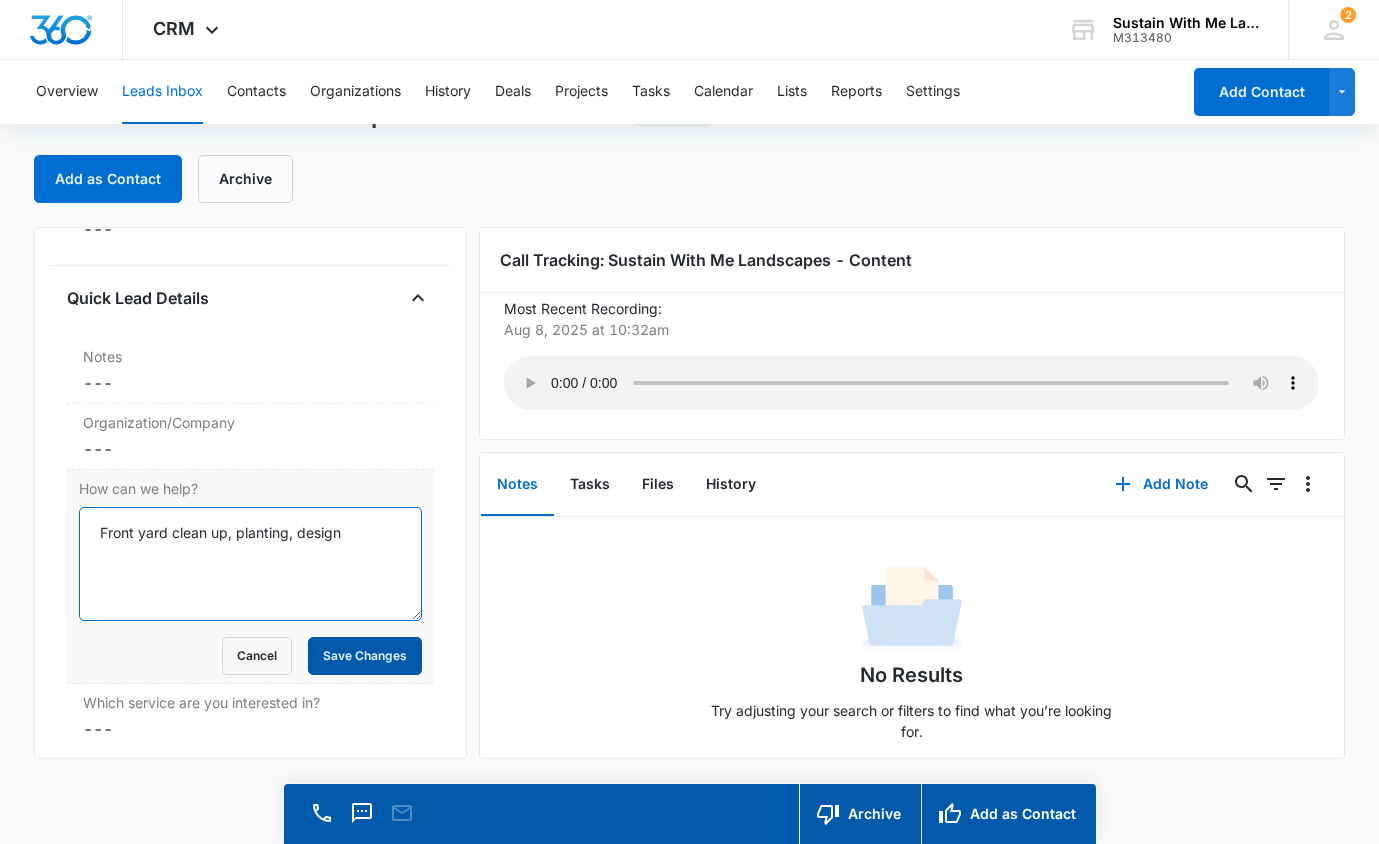 type on "Front yard clean up, planting, design" 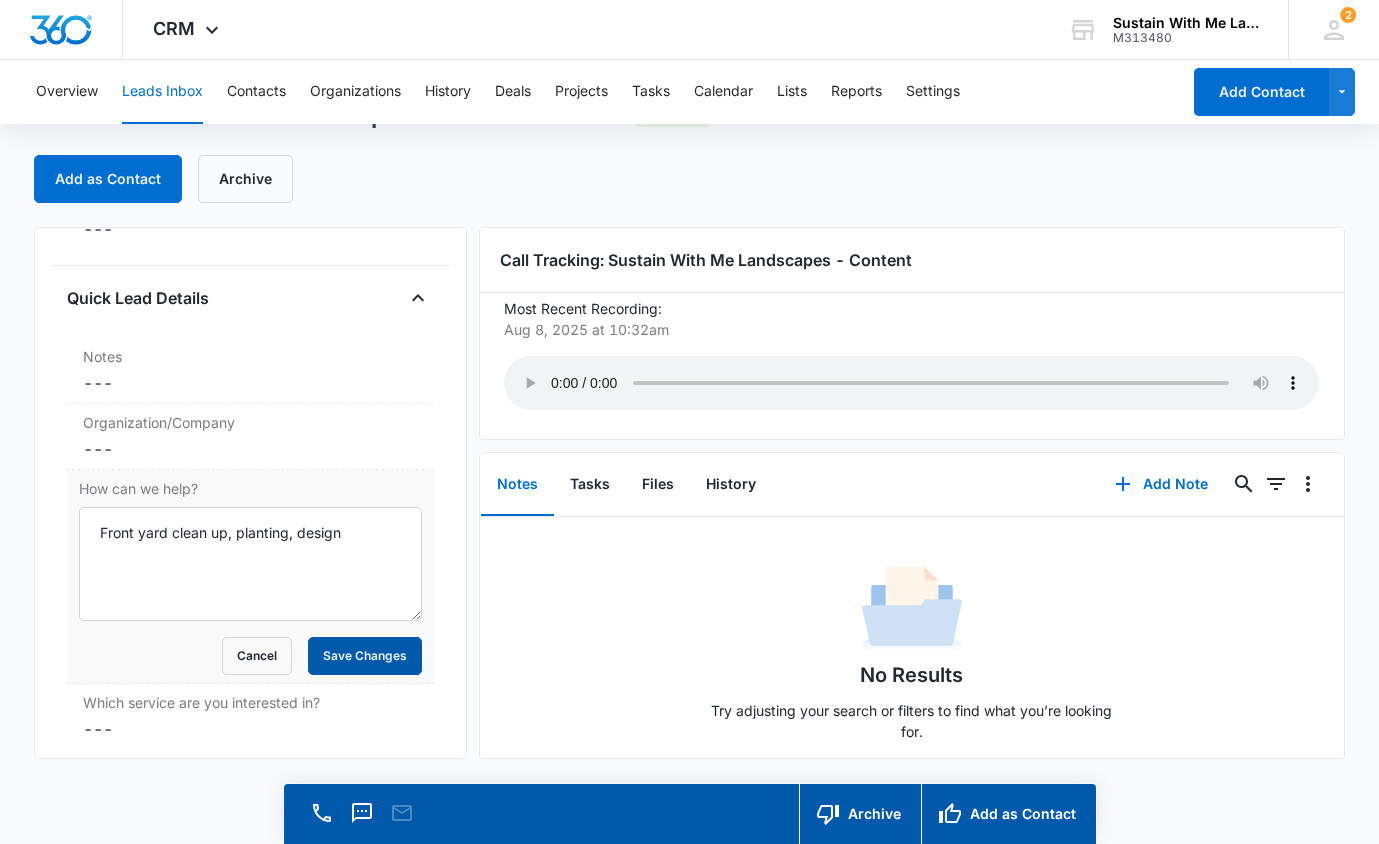 click on "Save Changes" at bounding box center [365, 656] 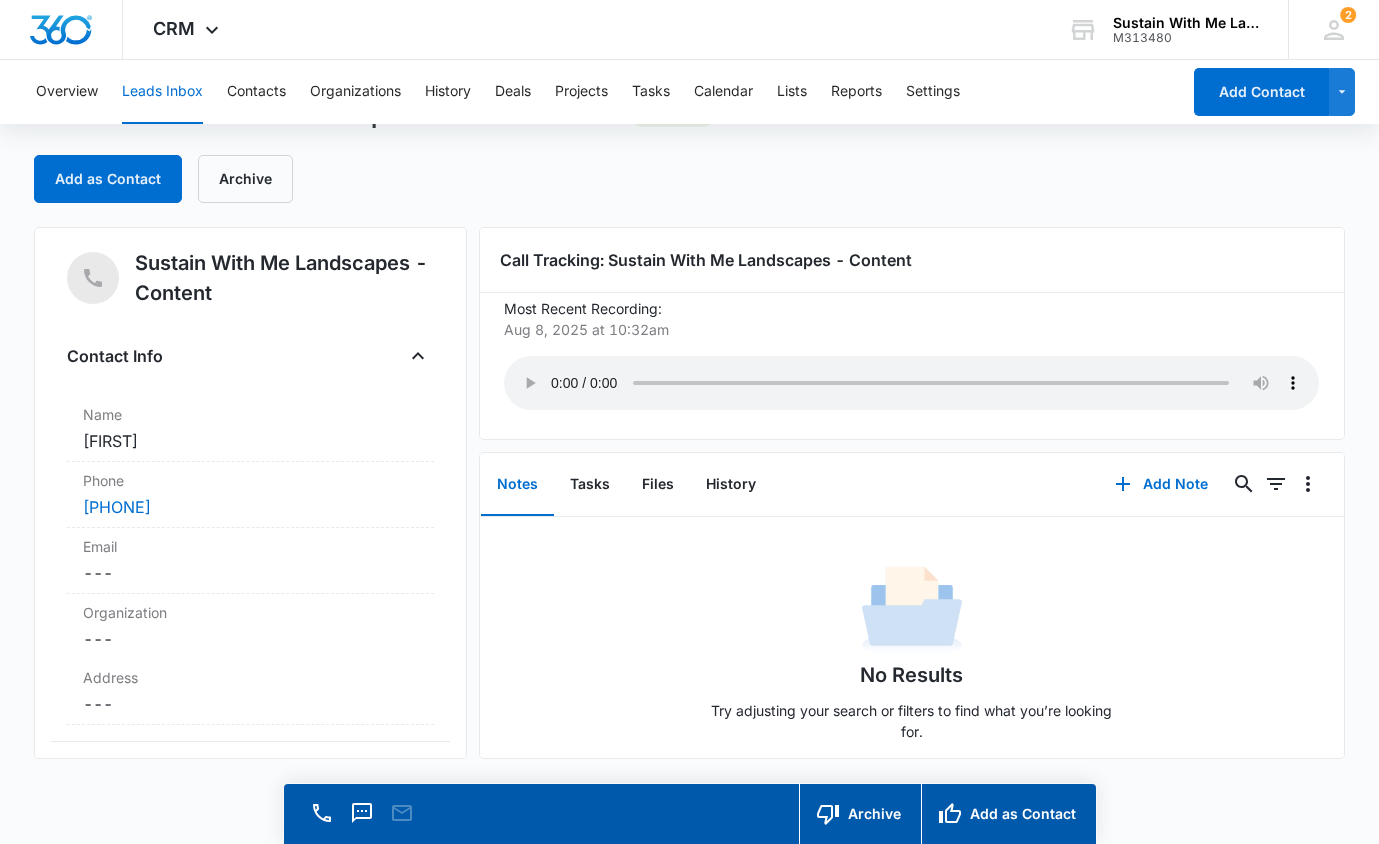 scroll, scrollTop: 0, scrollLeft: 0, axis: both 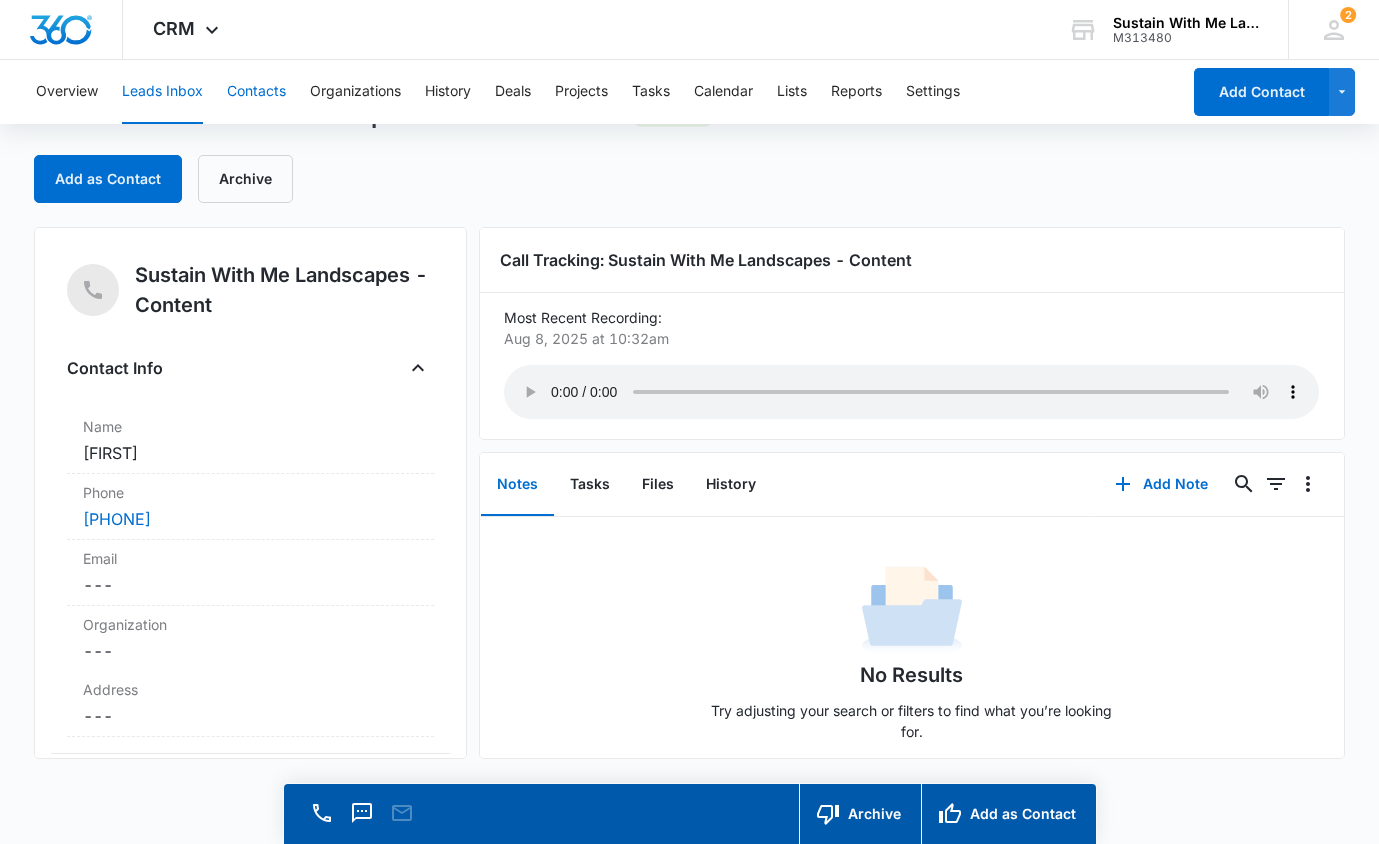 click on "Contacts" at bounding box center (256, 92) 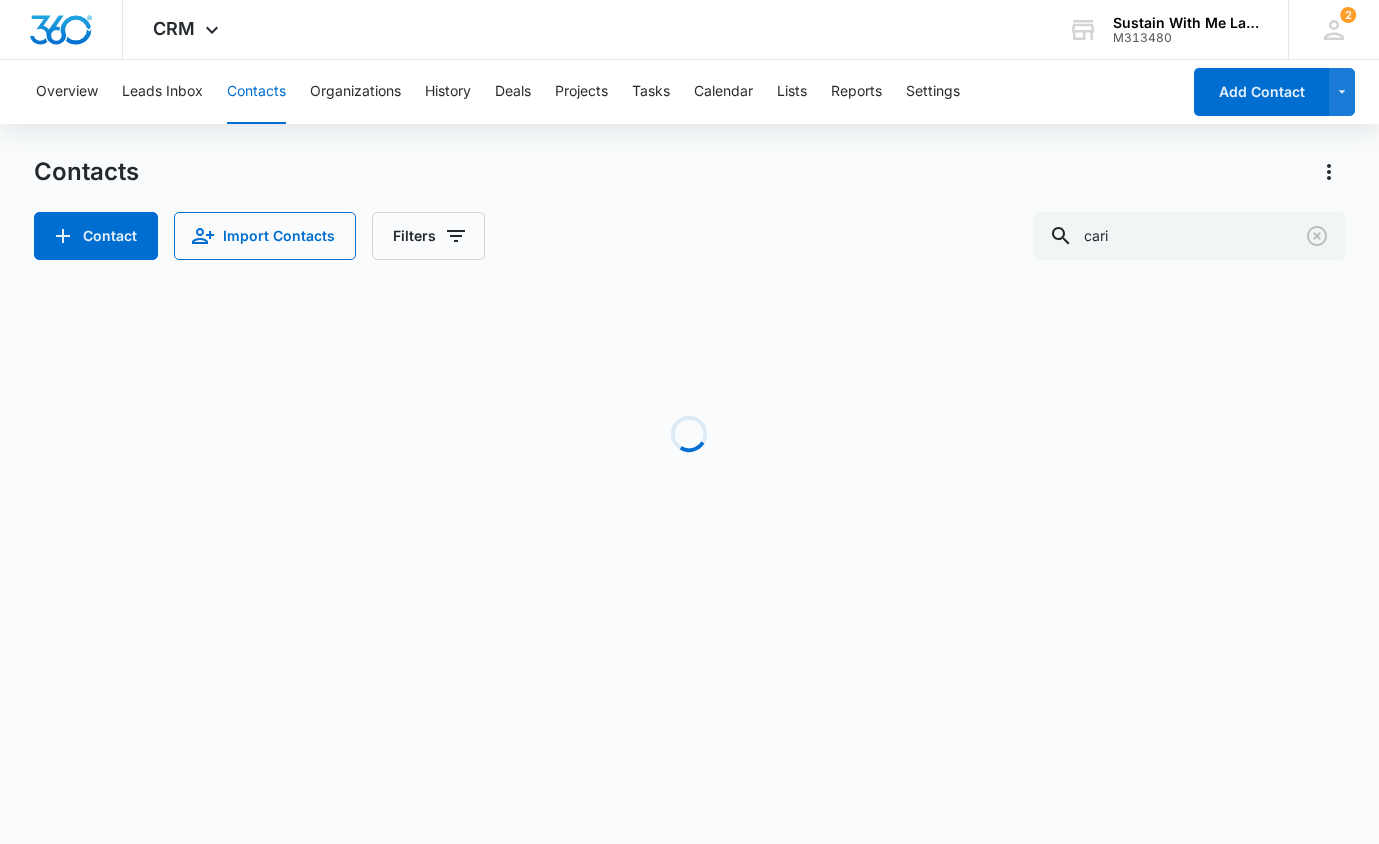scroll, scrollTop: 0, scrollLeft: 0, axis: both 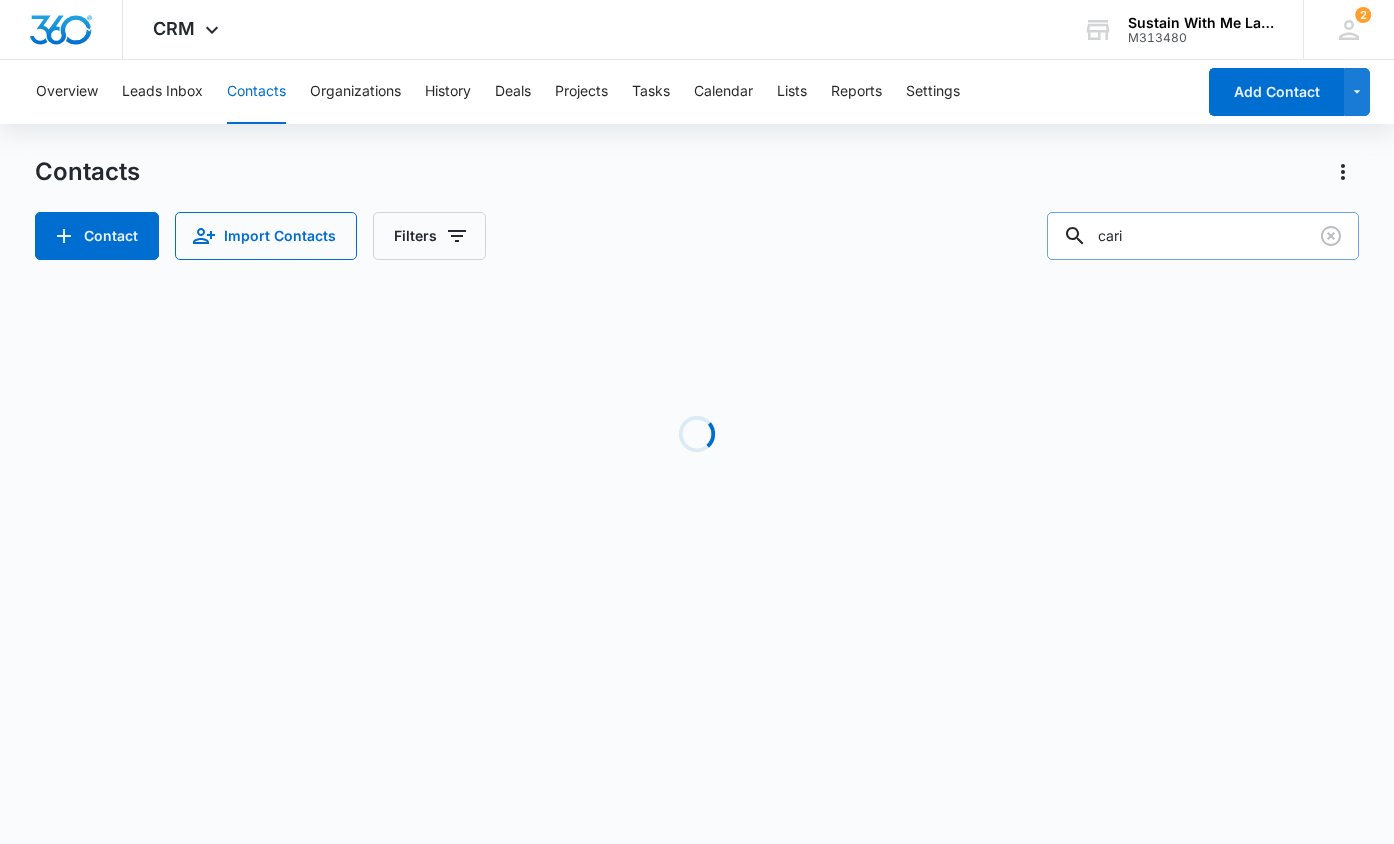 click on "cari" at bounding box center [1203, 236] 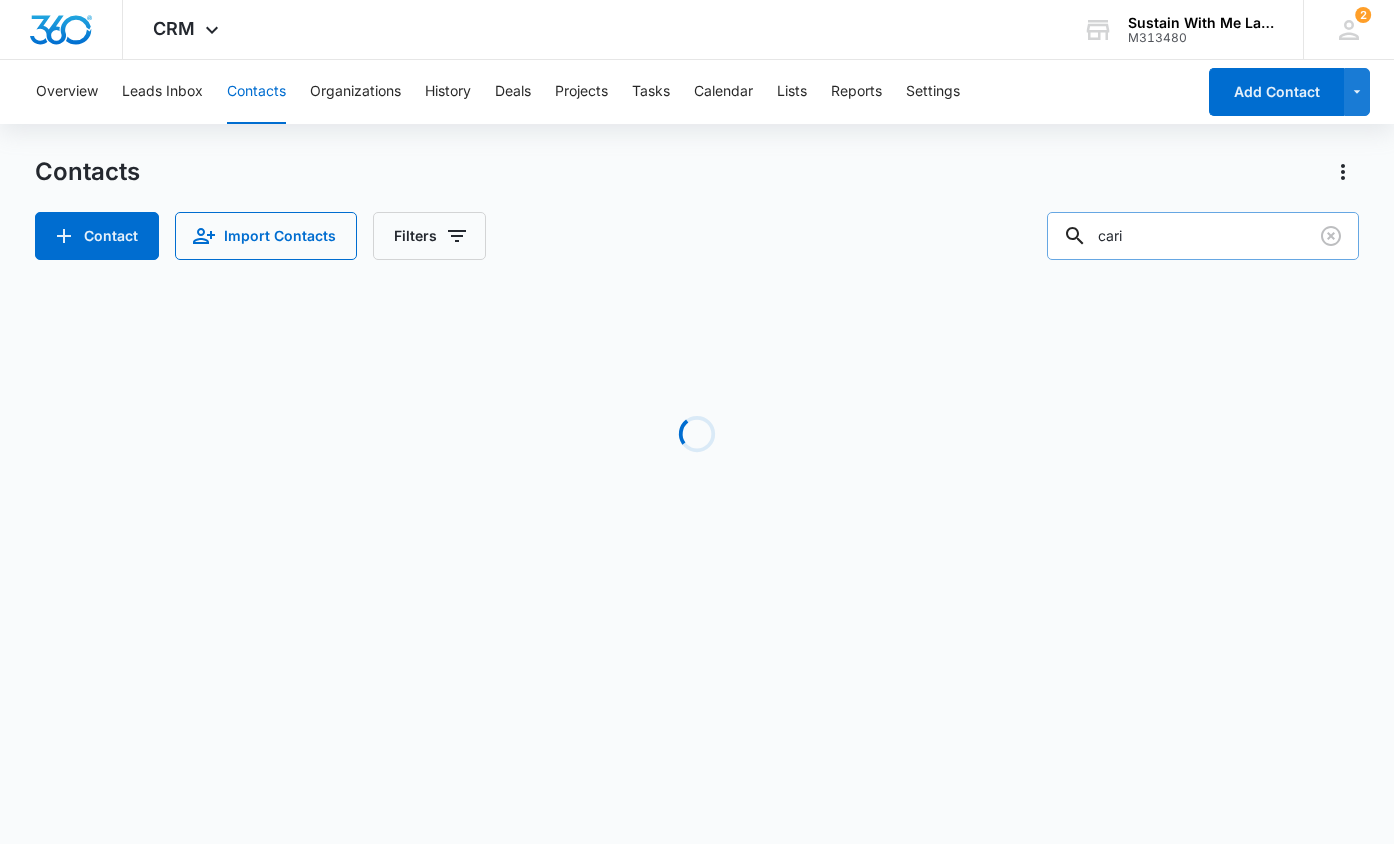 click on "cari" at bounding box center (1203, 236) 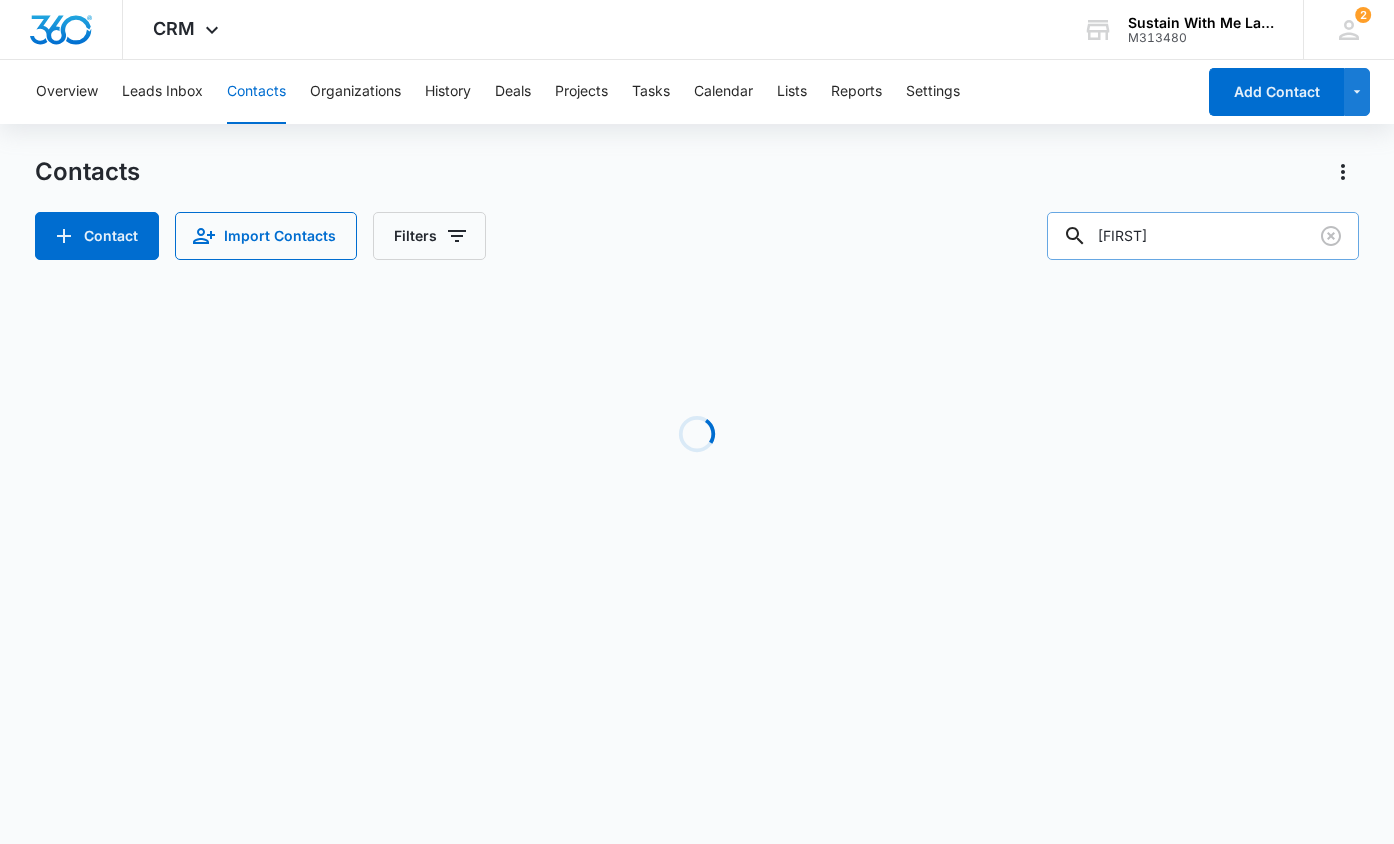 type on "jody" 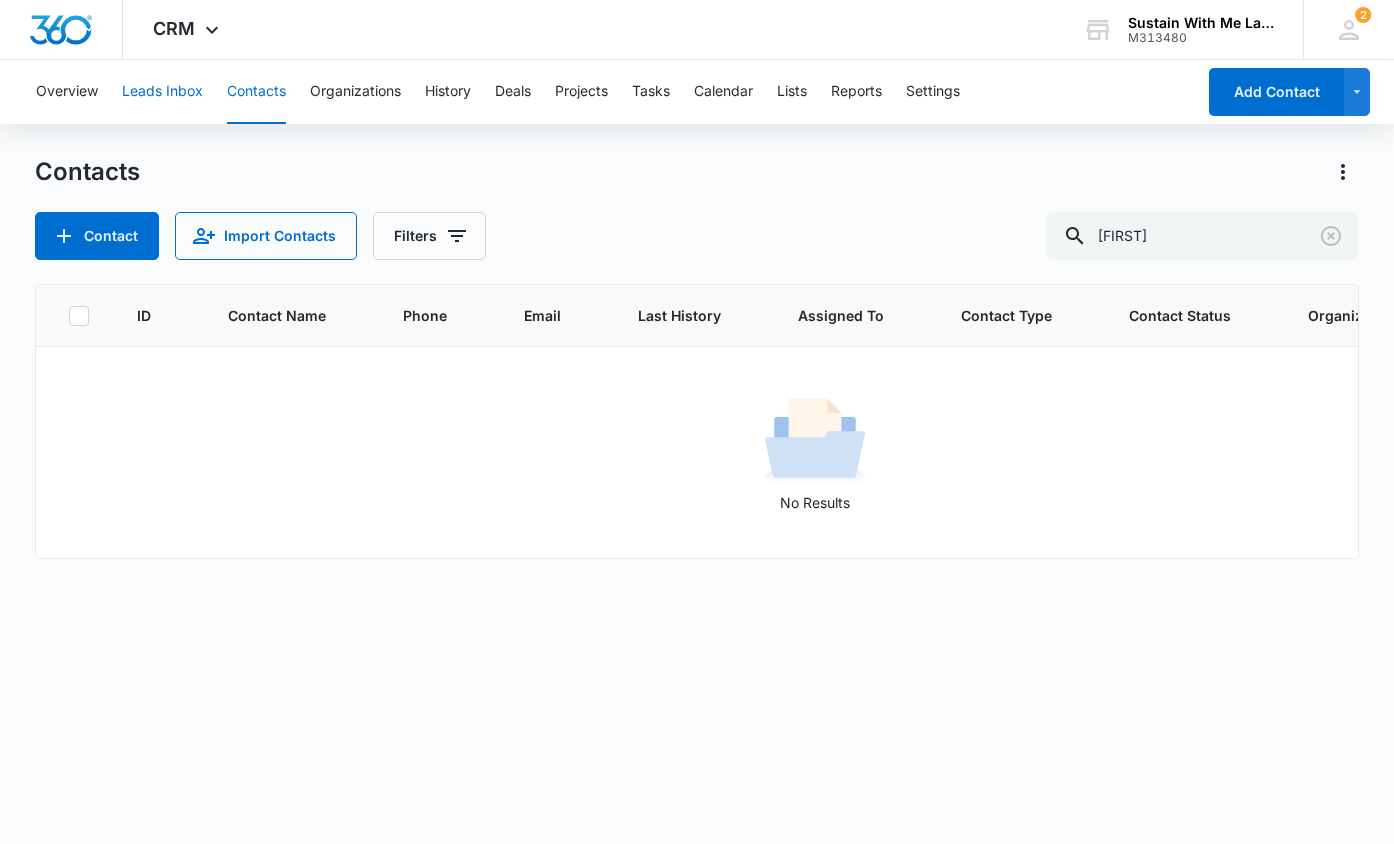click on "Leads Inbox" at bounding box center (162, 92) 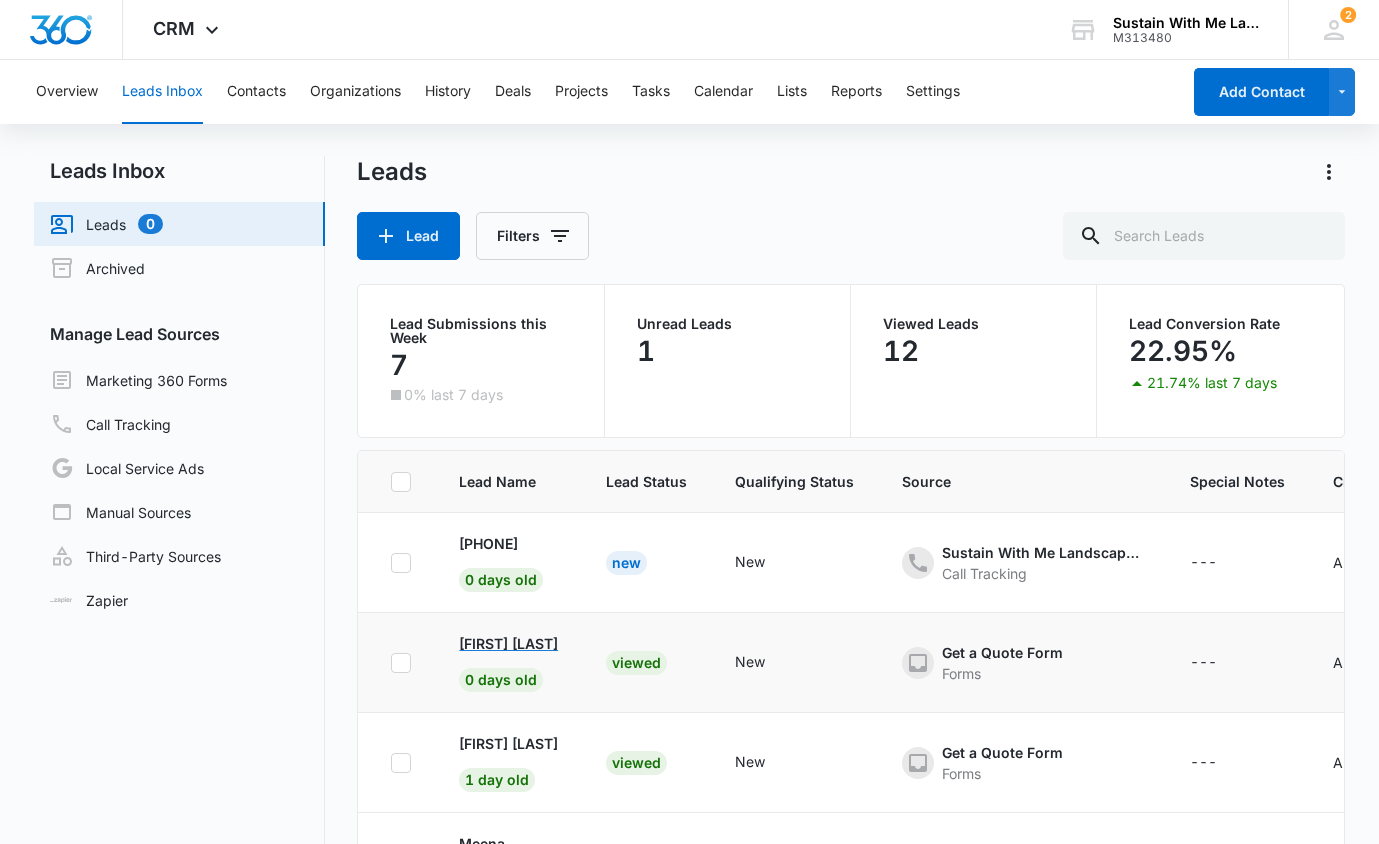click on "[FIRST] [LAST]" at bounding box center (508, 643) 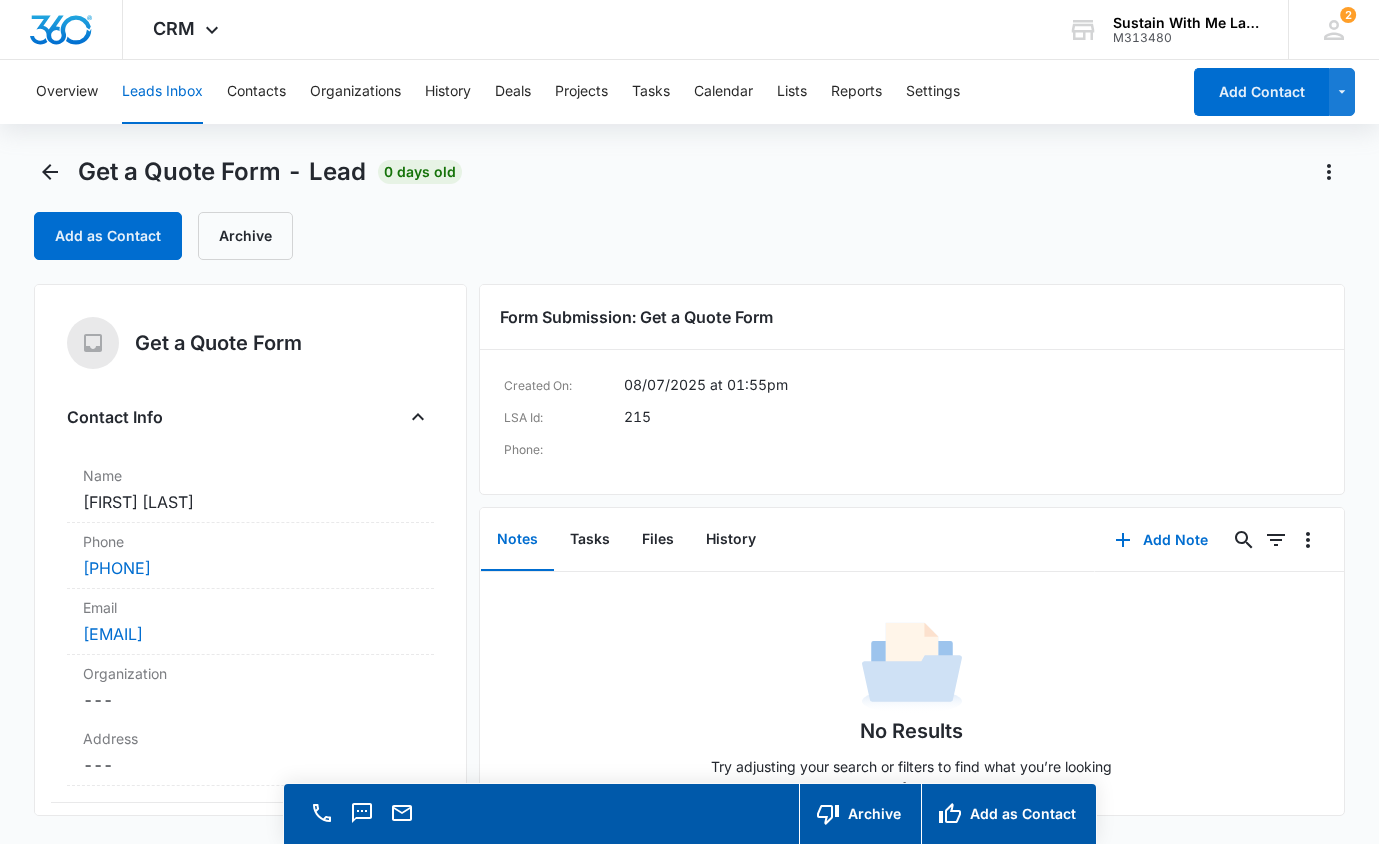 scroll, scrollTop: 14, scrollLeft: 0, axis: vertical 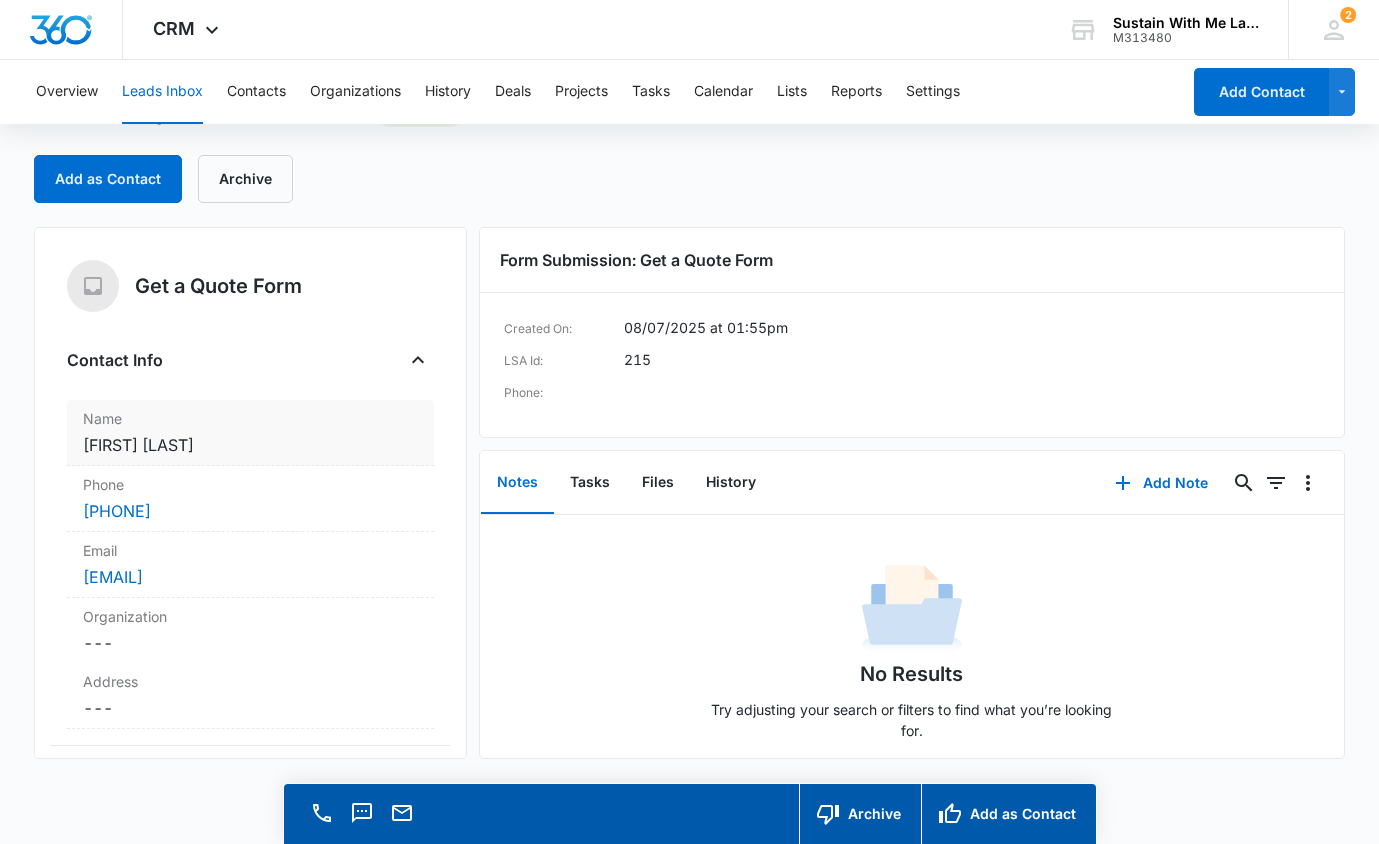 click on "Cancel Save Changes Jody OConnor" at bounding box center (250, 445) 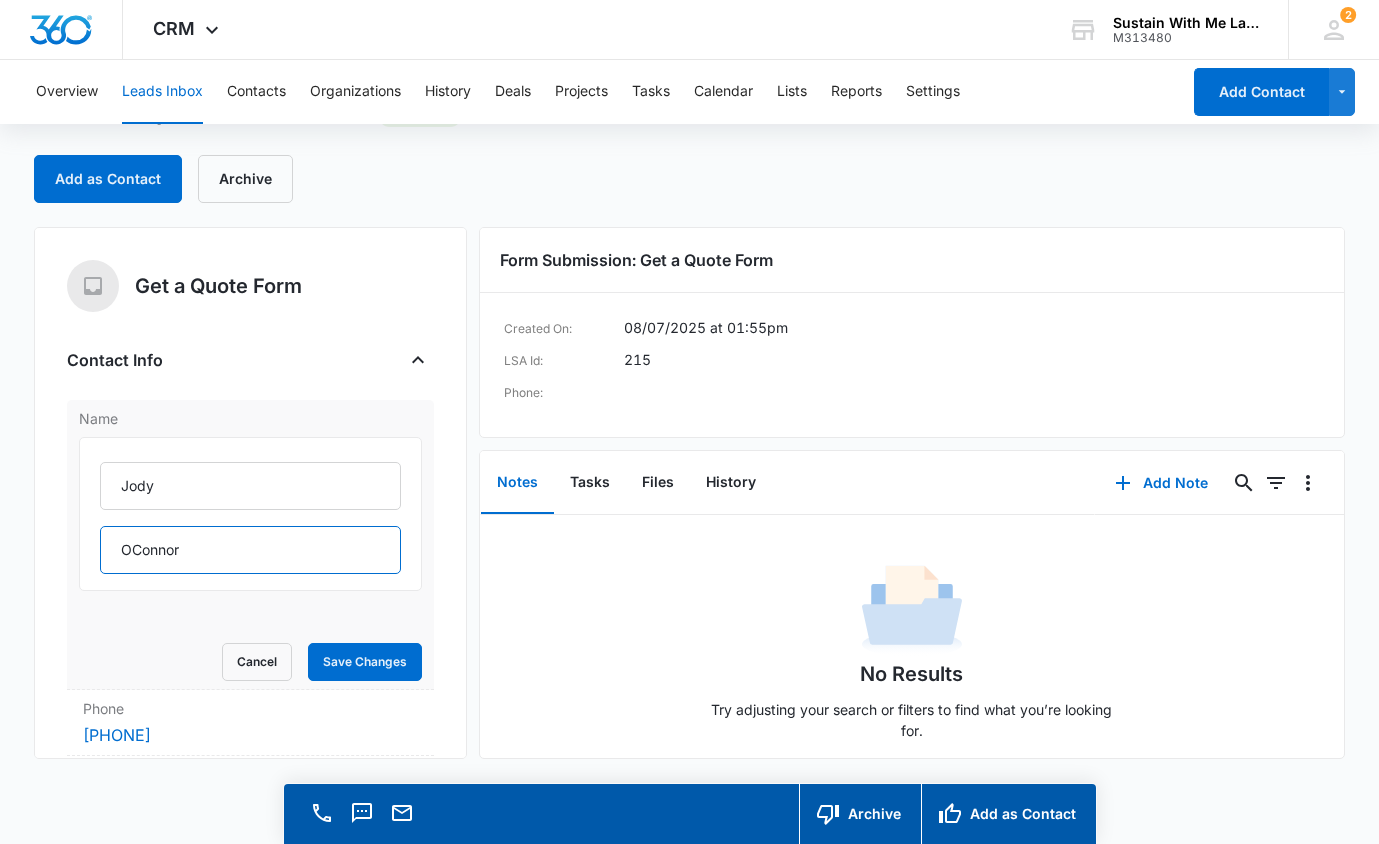 click on "OConnor" at bounding box center (250, 550) 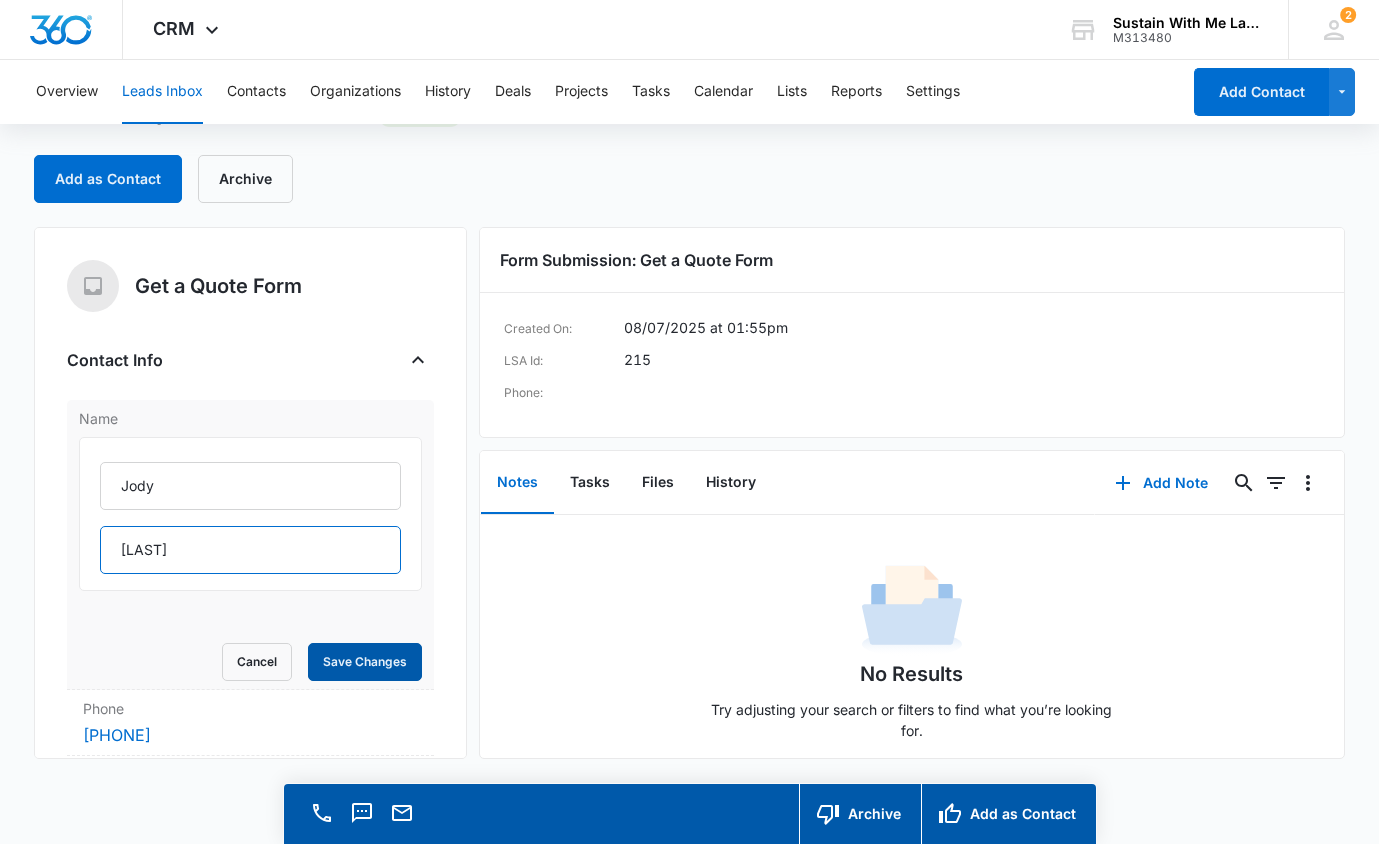 type on "O'Connor" 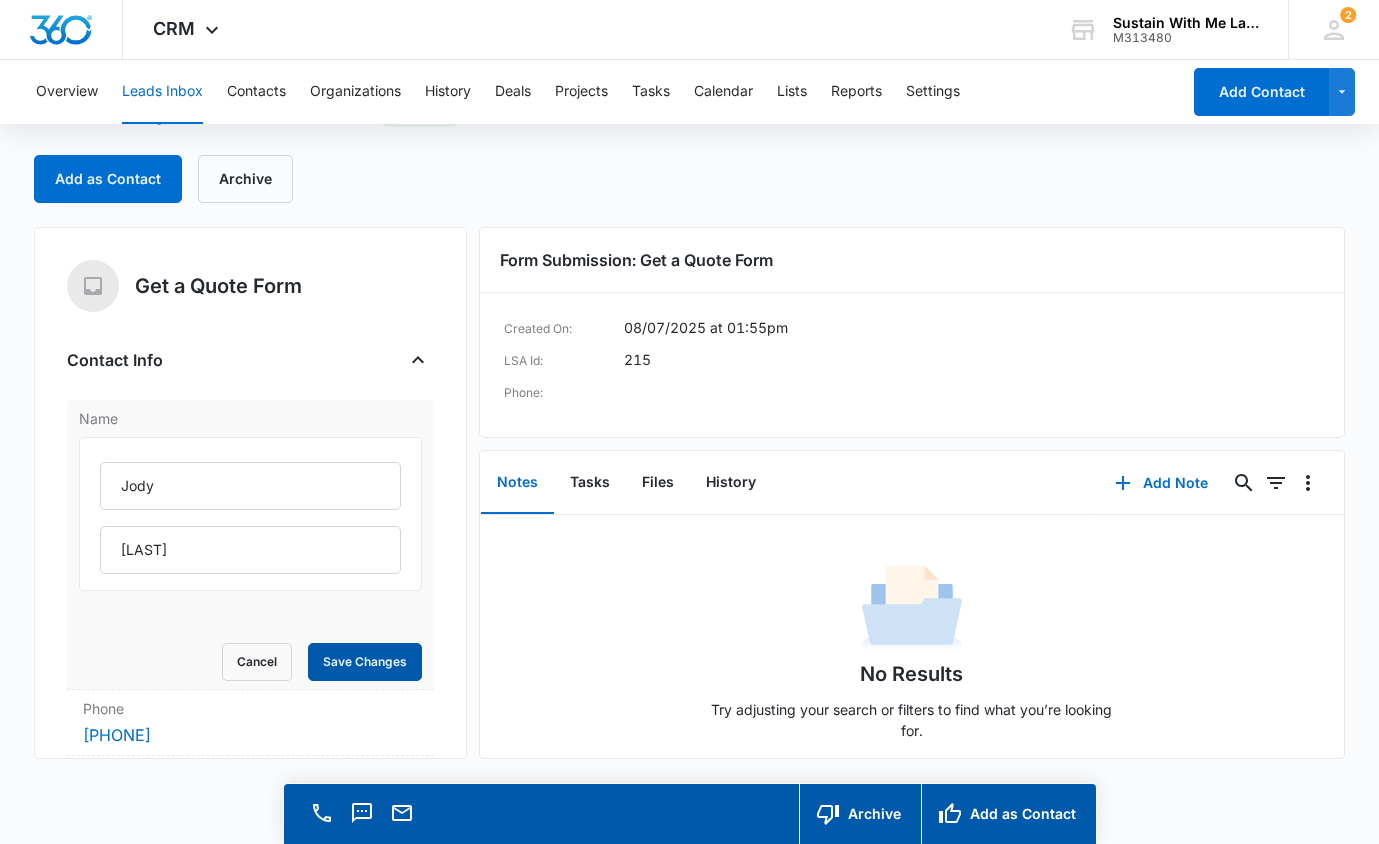 click on "Save Changes" at bounding box center [365, 662] 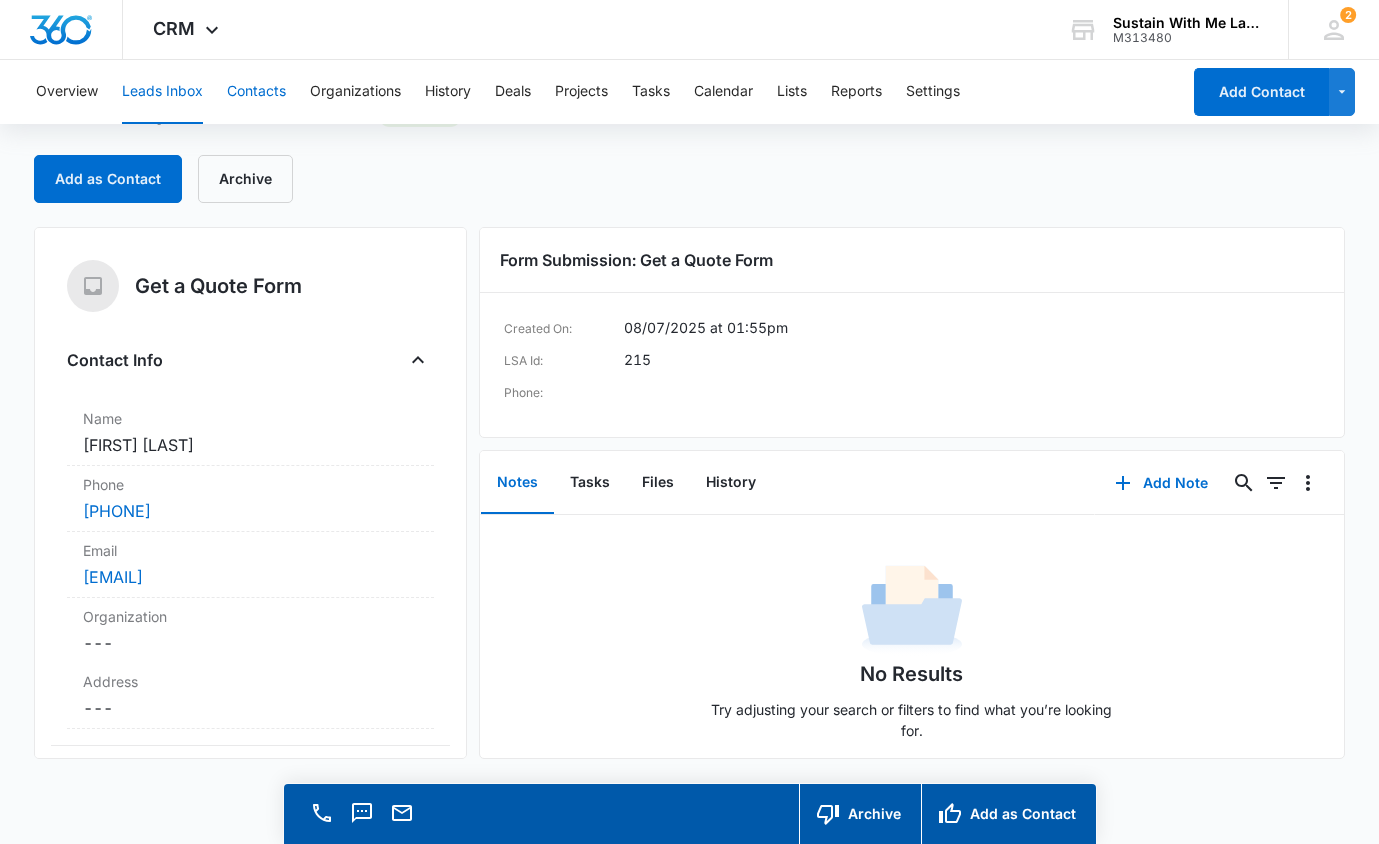 click on "Contacts" at bounding box center [256, 92] 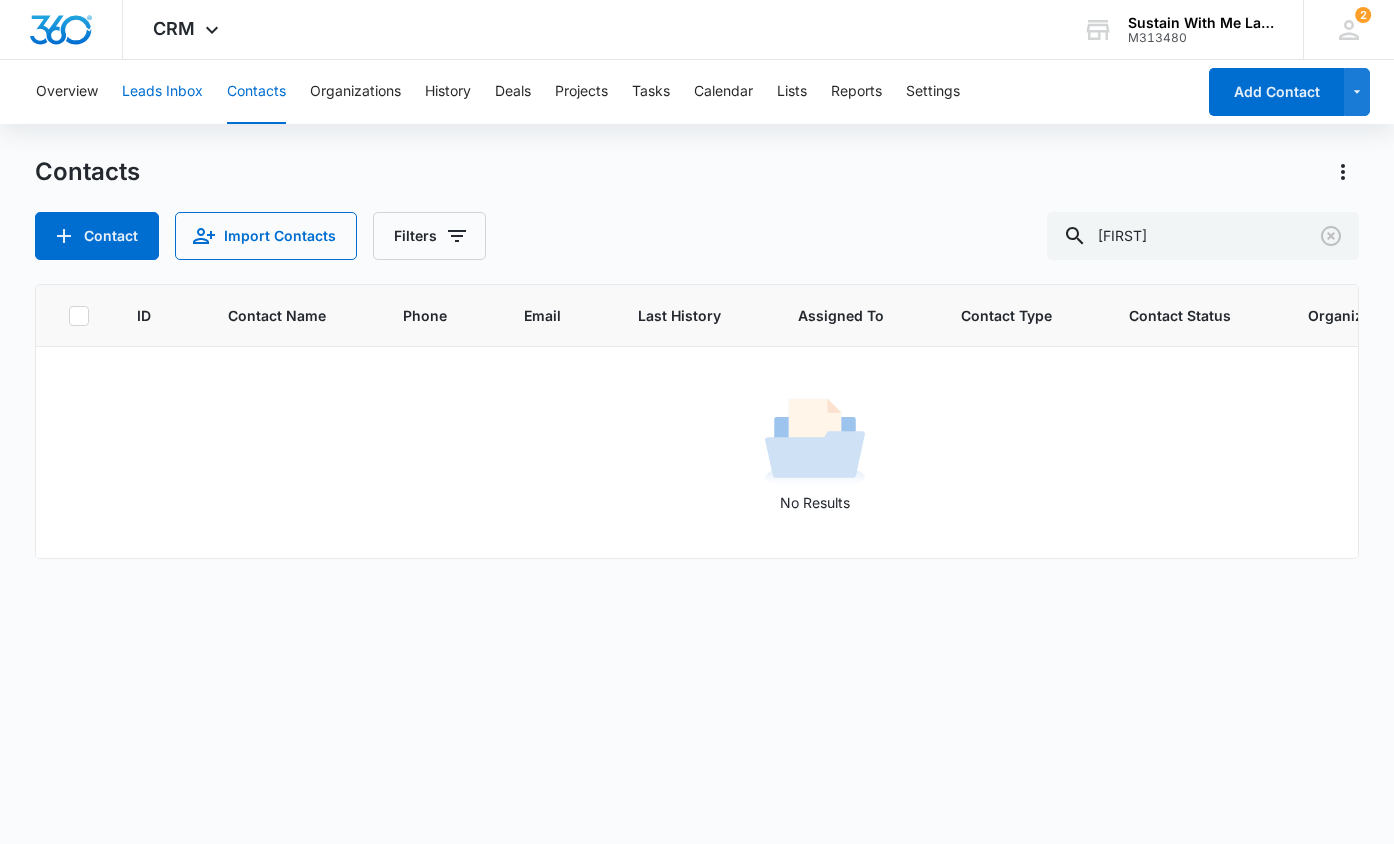 click on "Leads Inbox" at bounding box center (162, 92) 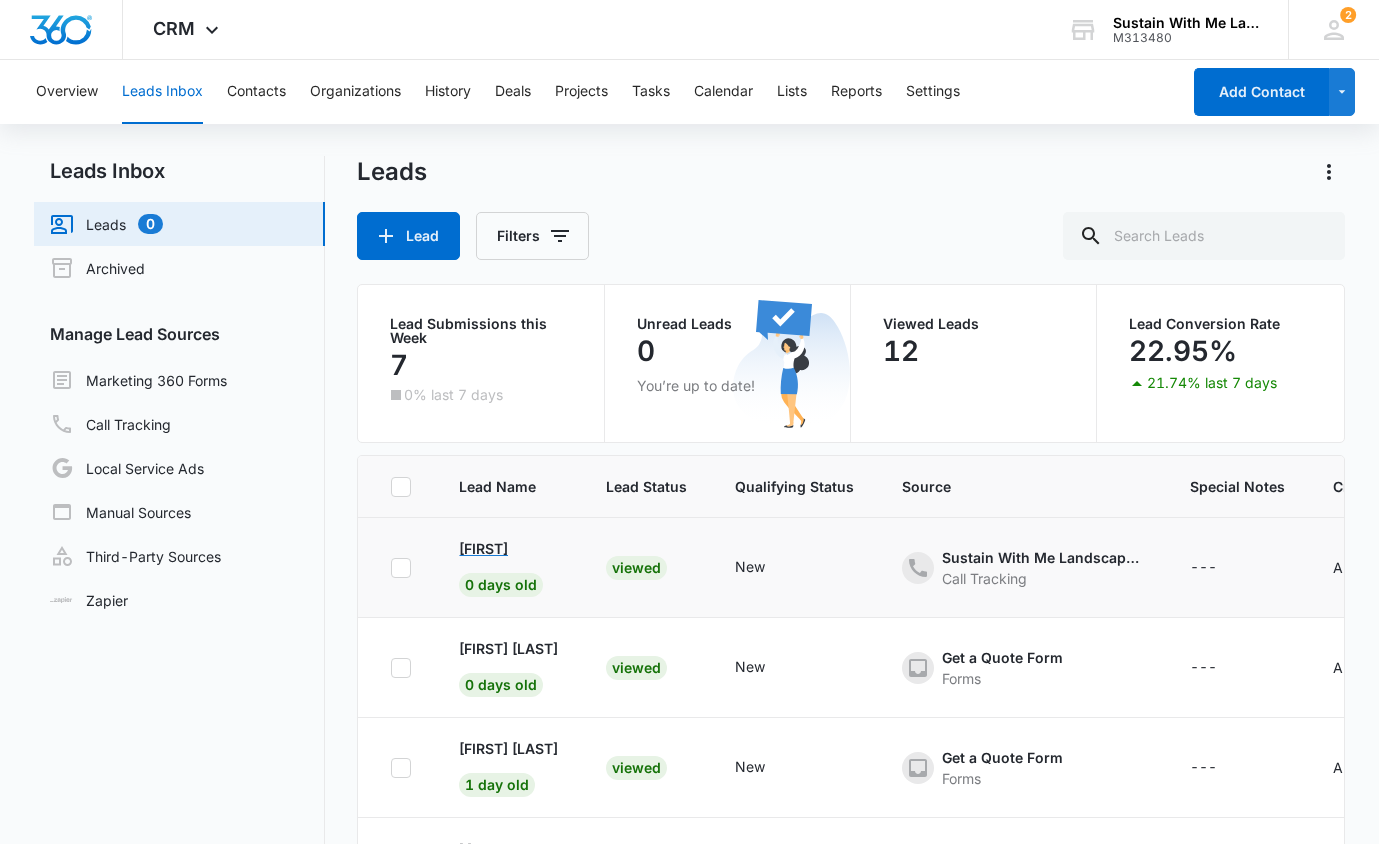 click on "Shannon" at bounding box center (483, 548) 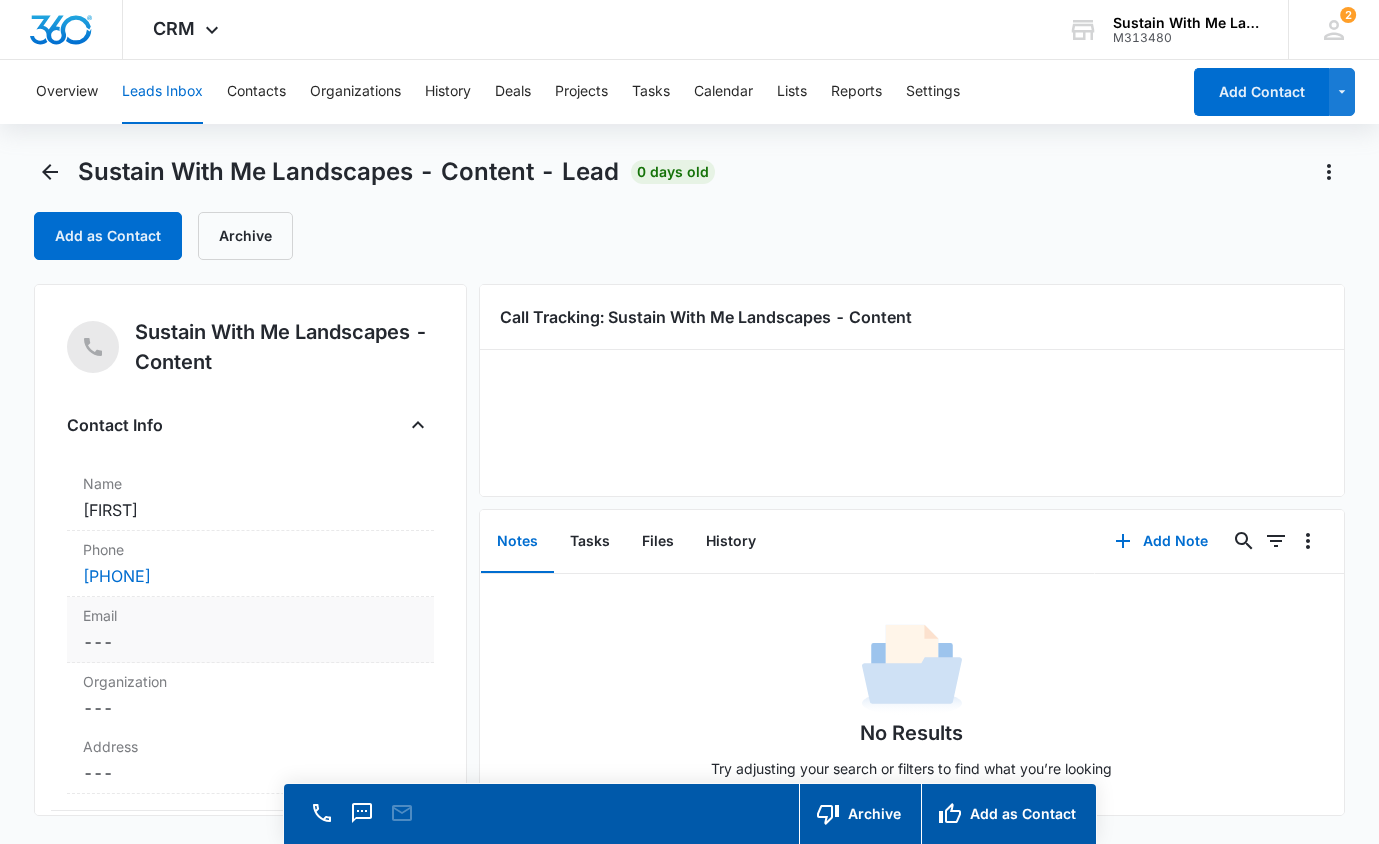 click on "Cancel Save Changes ---" at bounding box center (250, 642) 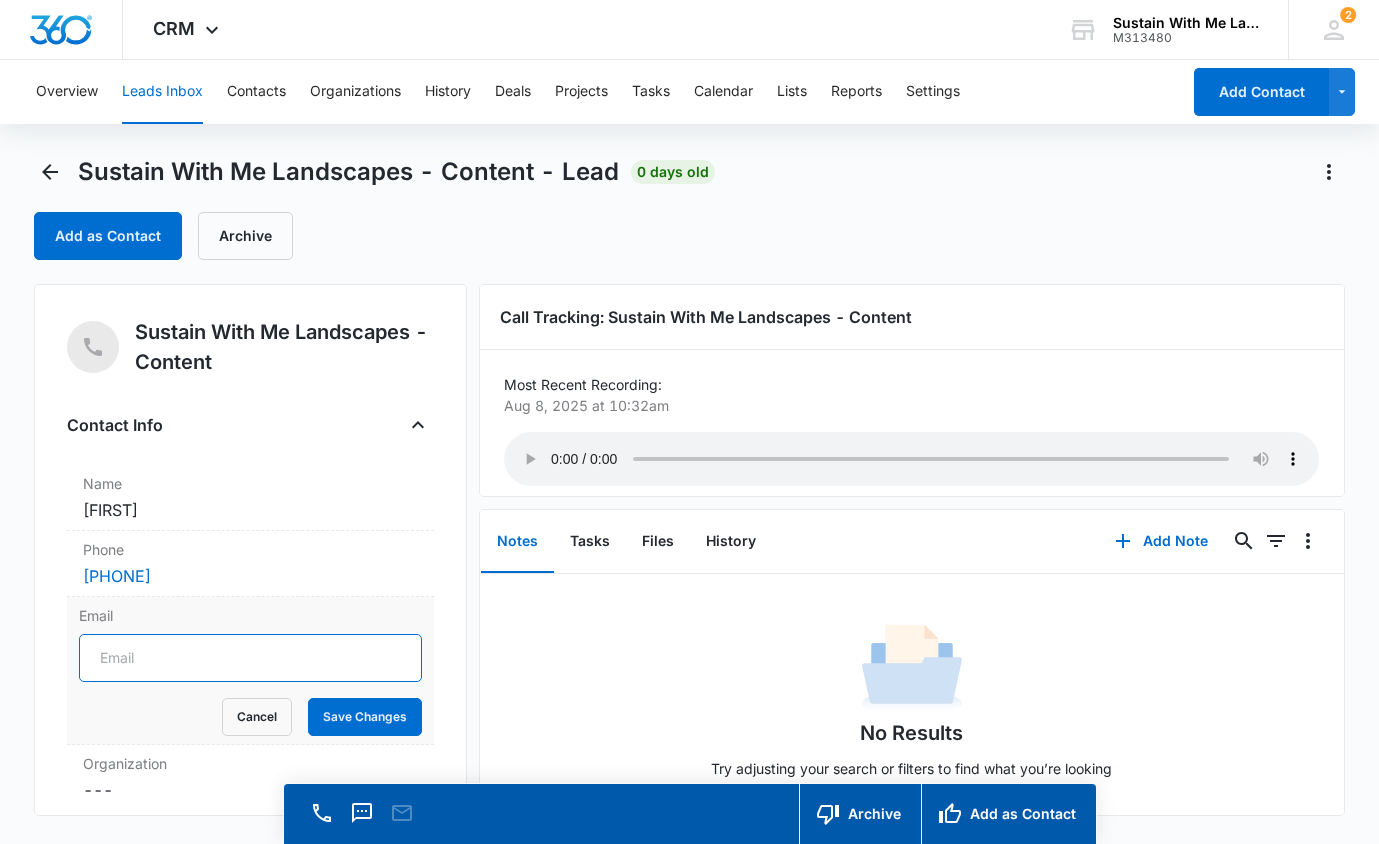 click on "Email" at bounding box center [250, 658] 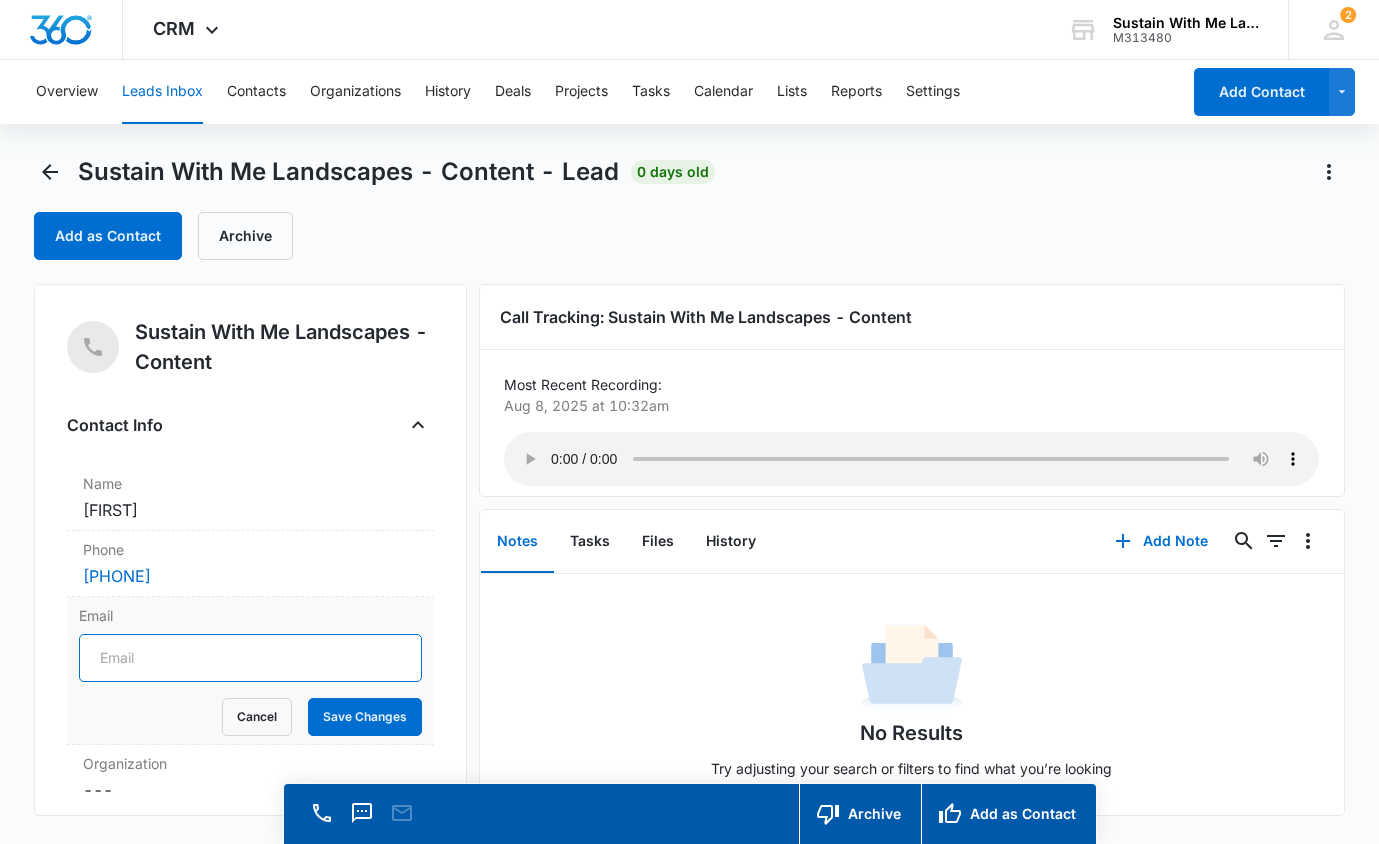click on "Email" at bounding box center [250, 658] 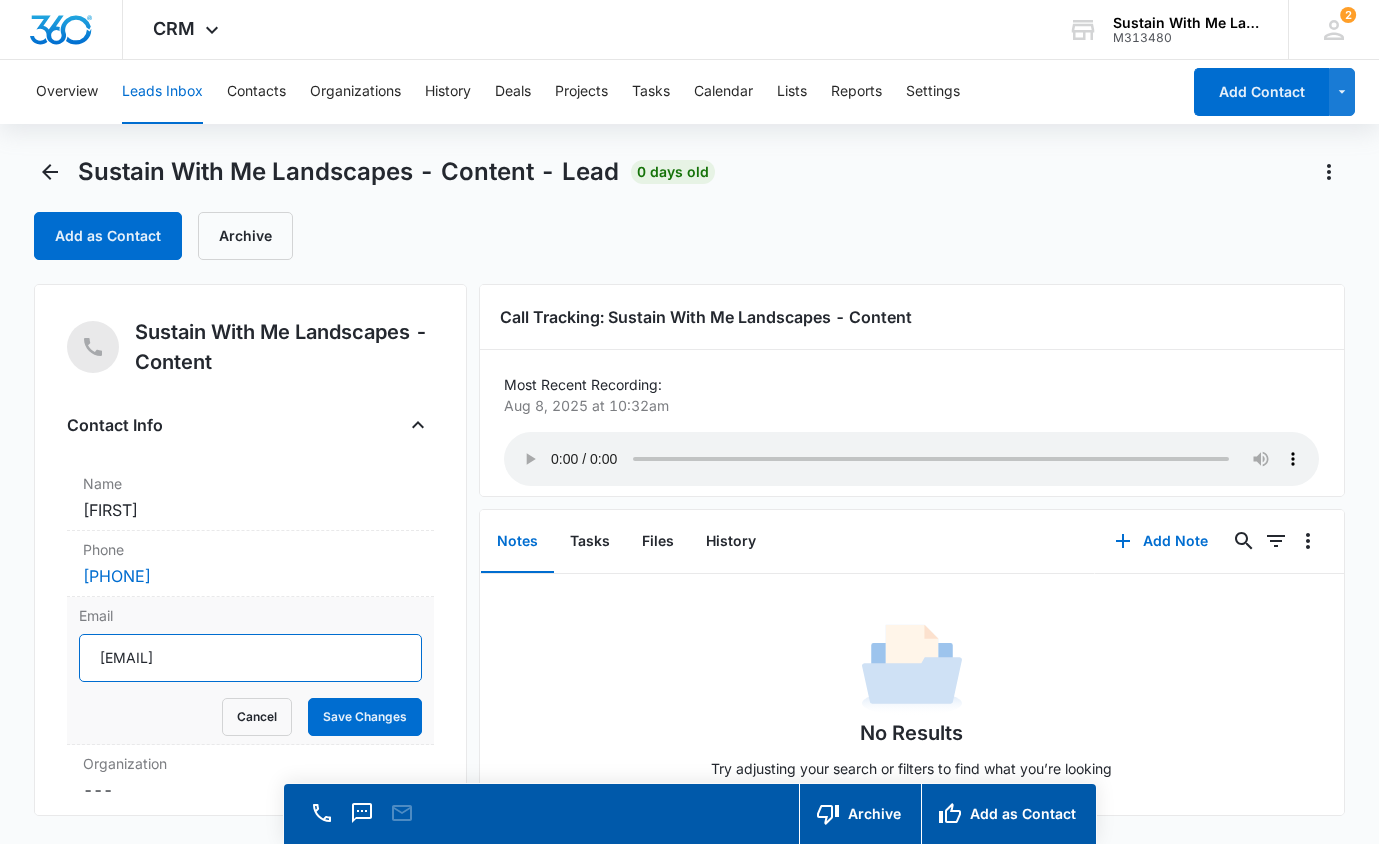scroll, scrollTop: 3, scrollLeft: 0, axis: vertical 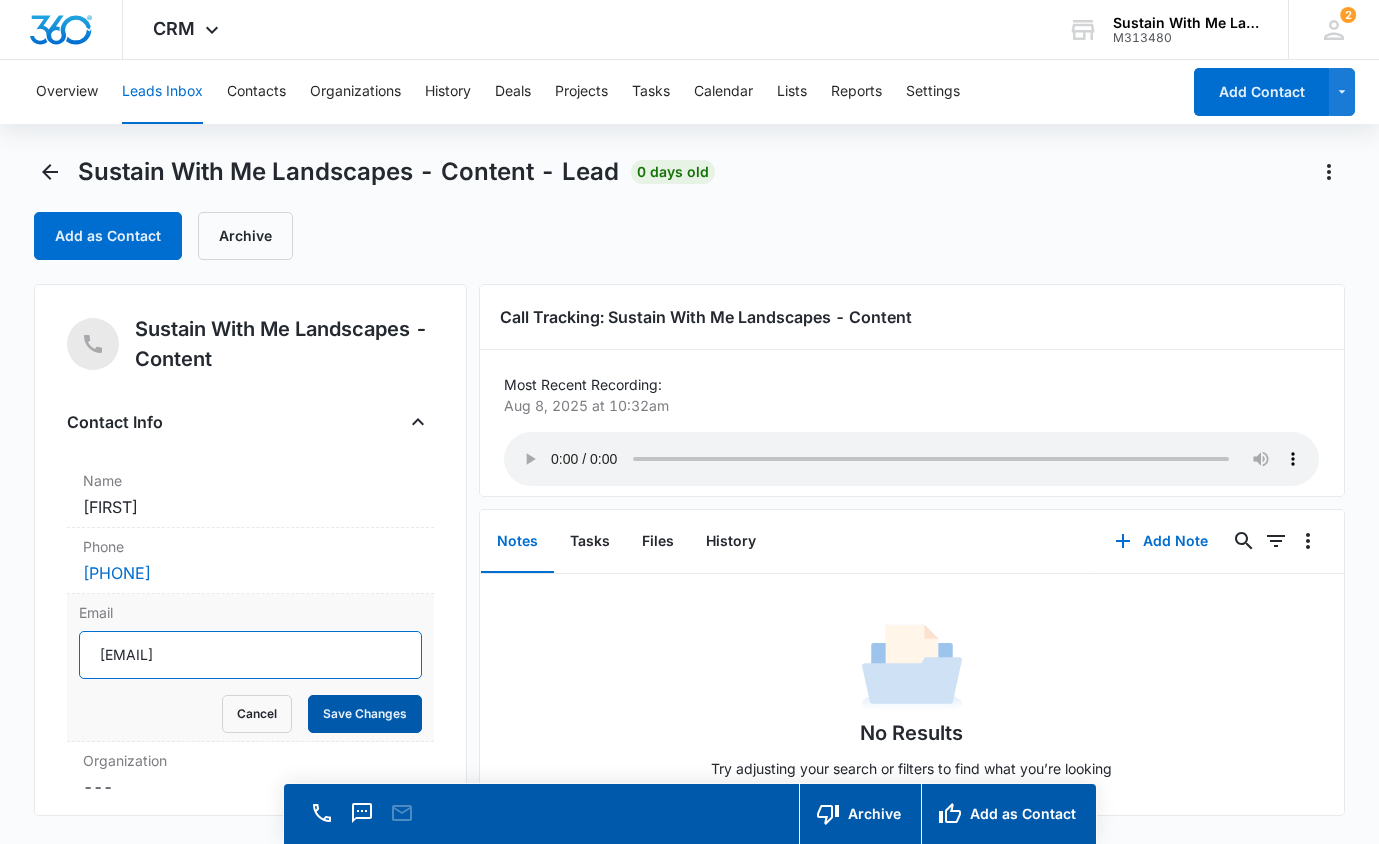 type on "shannon.marie395@gmail.com" 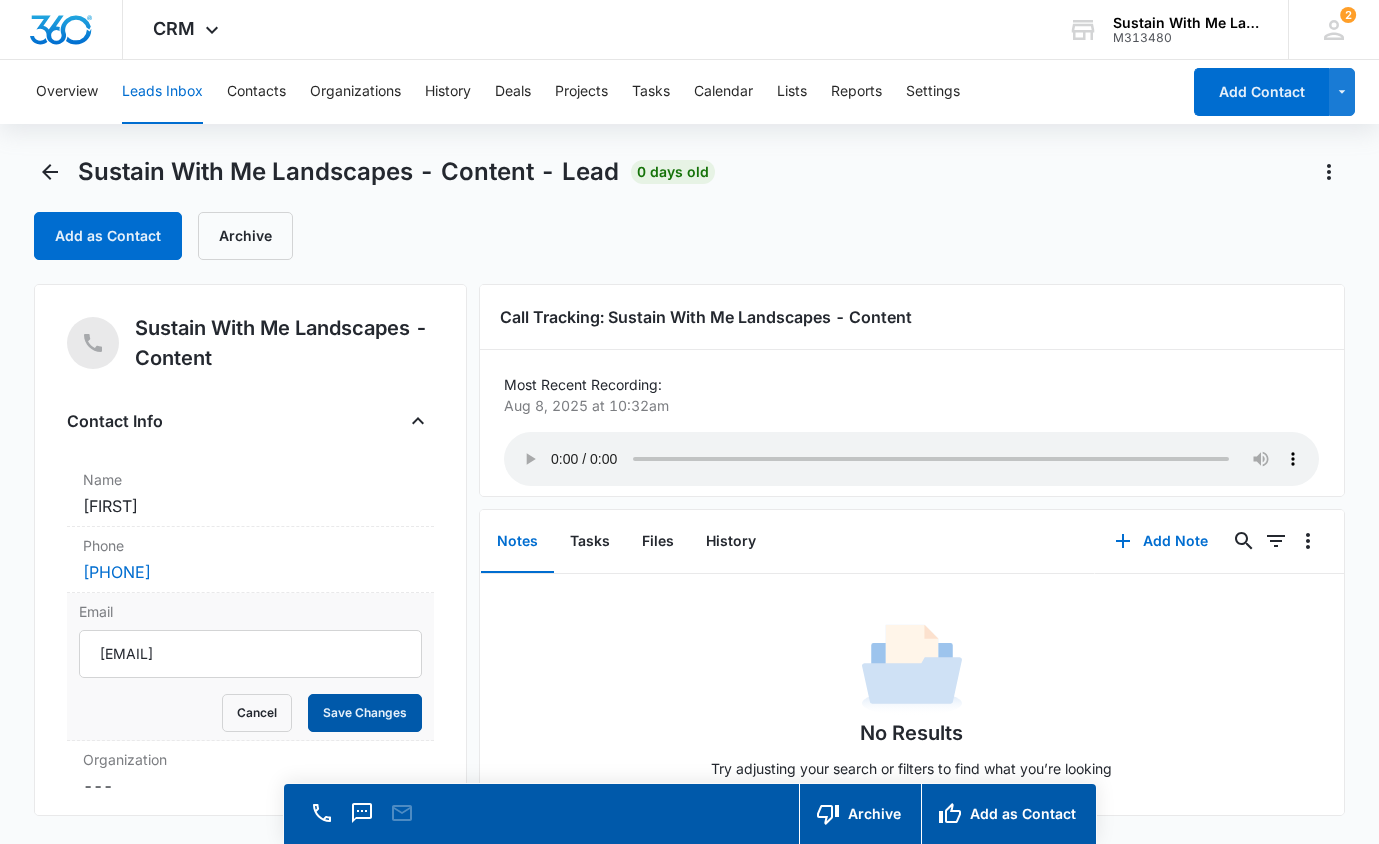 click on "Save Changes" at bounding box center [365, 713] 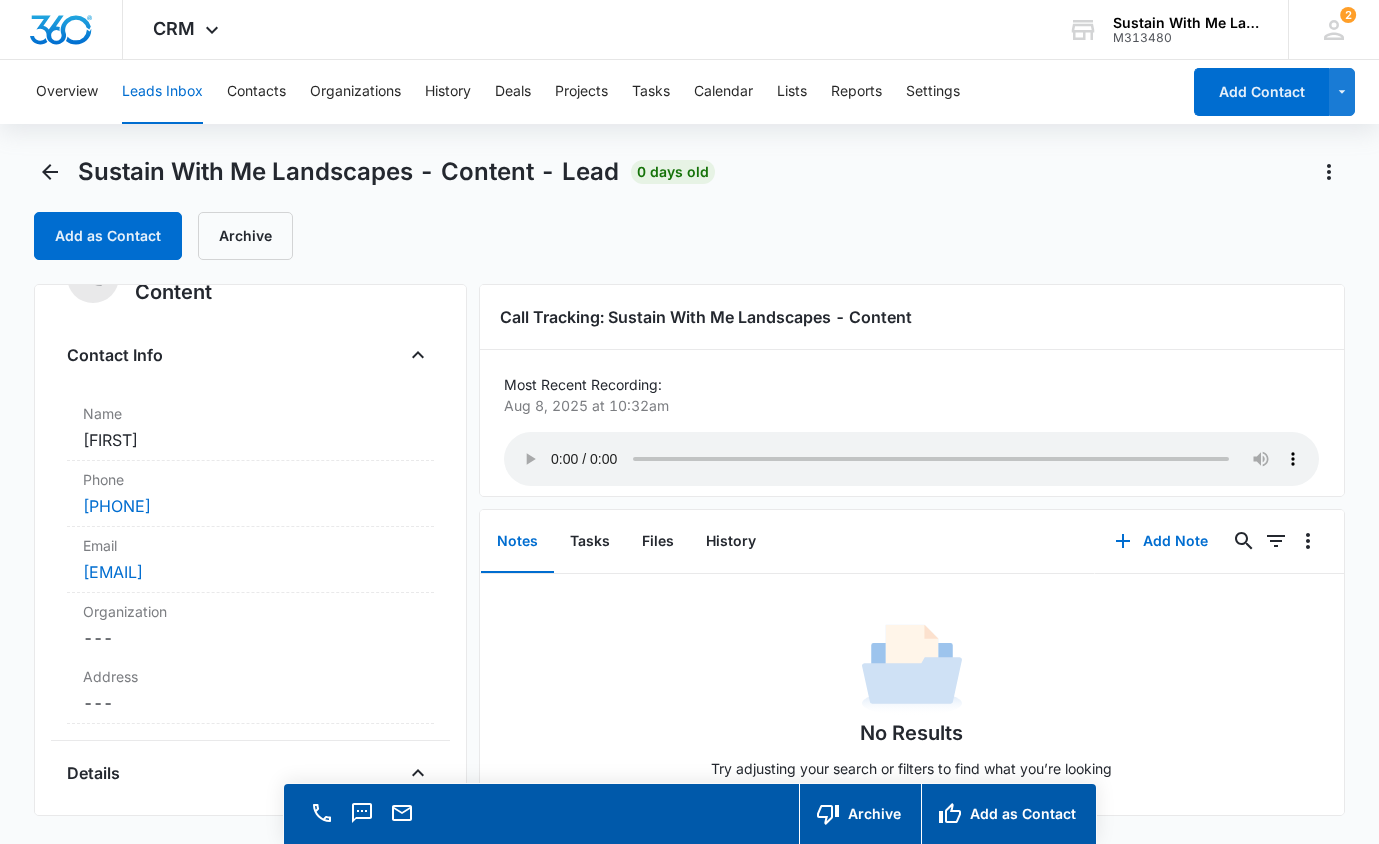scroll, scrollTop: 108, scrollLeft: 0, axis: vertical 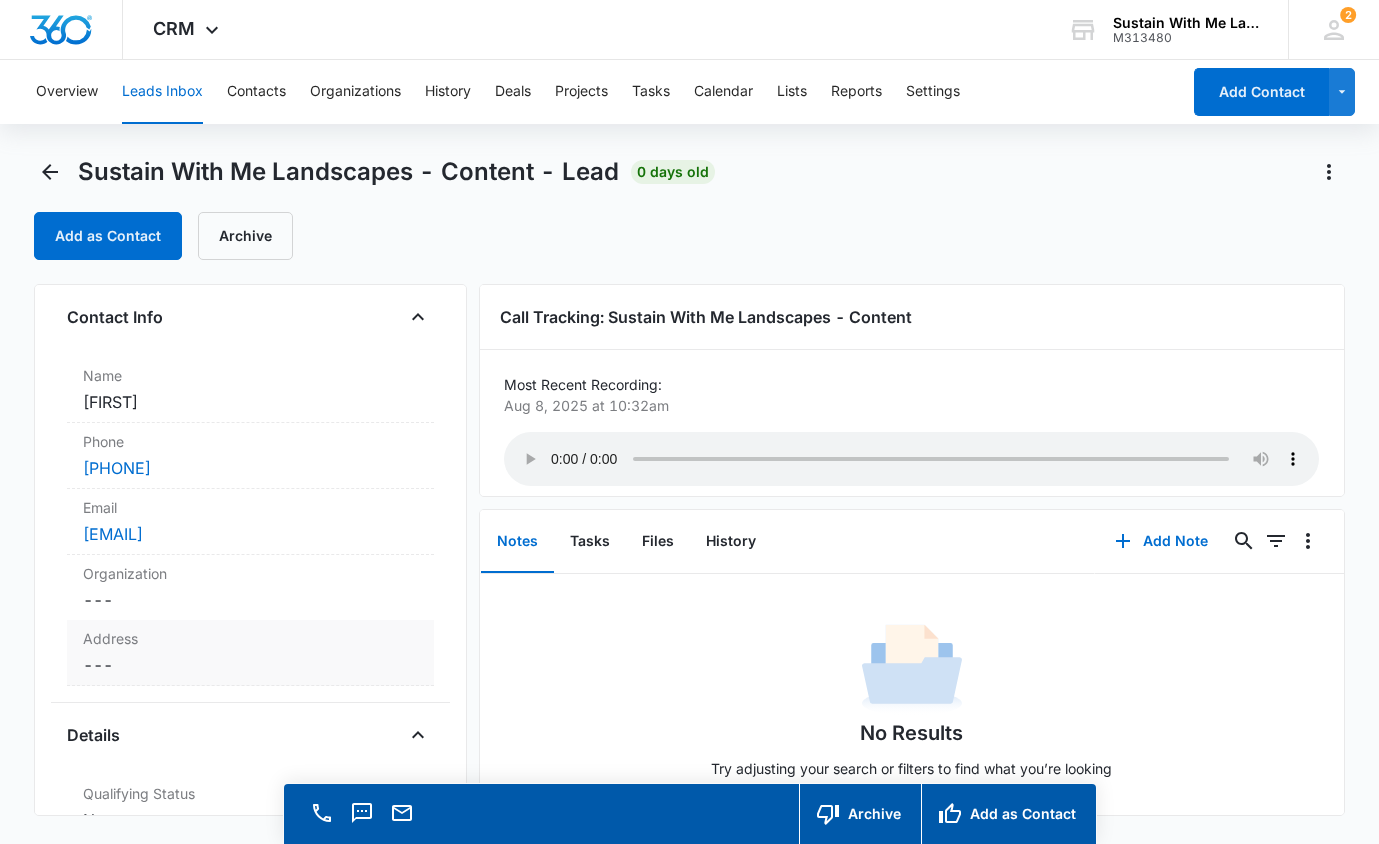 click on "Cancel Save Changes ---" at bounding box center [250, 665] 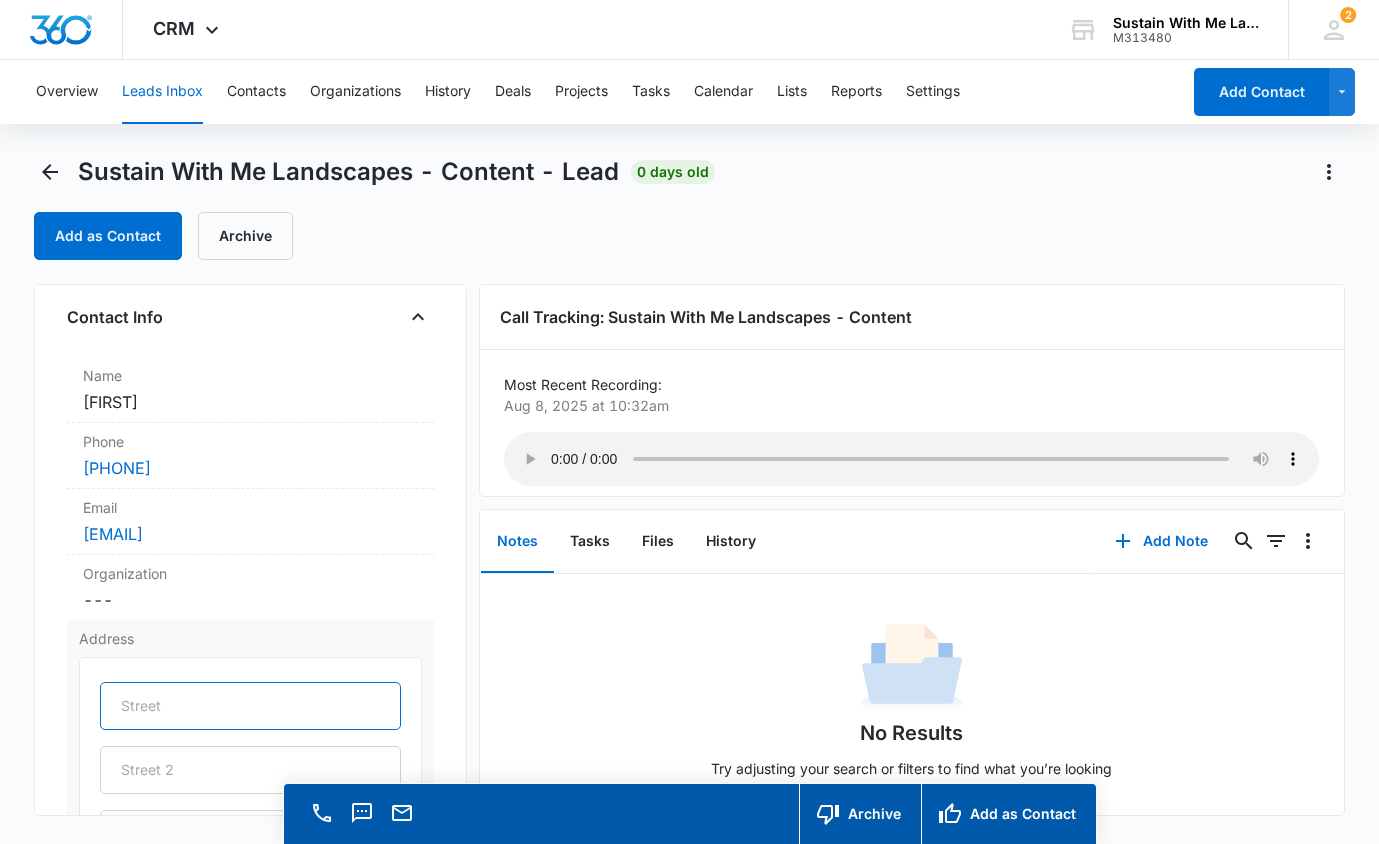 click at bounding box center [250, 706] 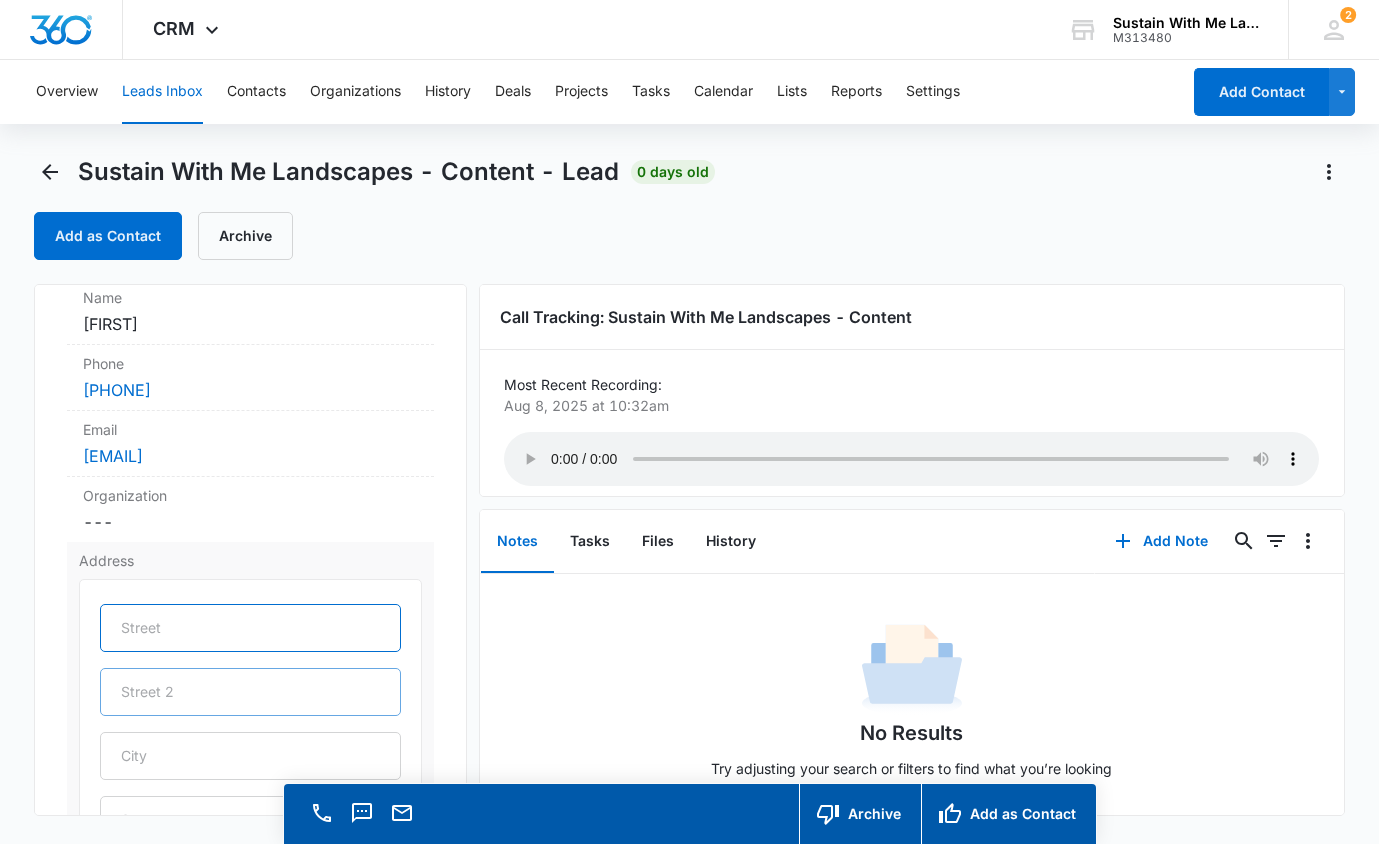 scroll, scrollTop: 187, scrollLeft: 0, axis: vertical 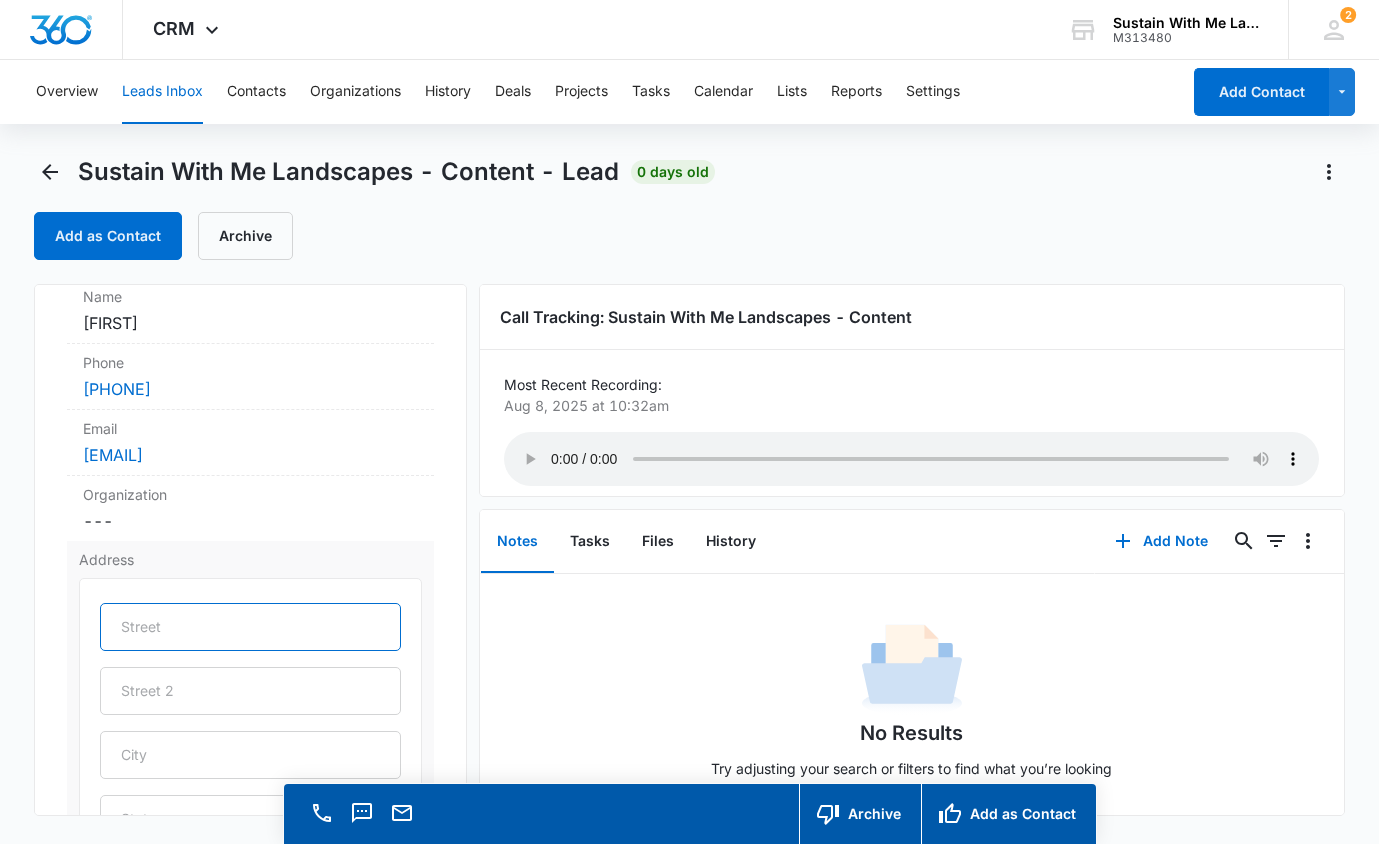 click at bounding box center [250, 627] 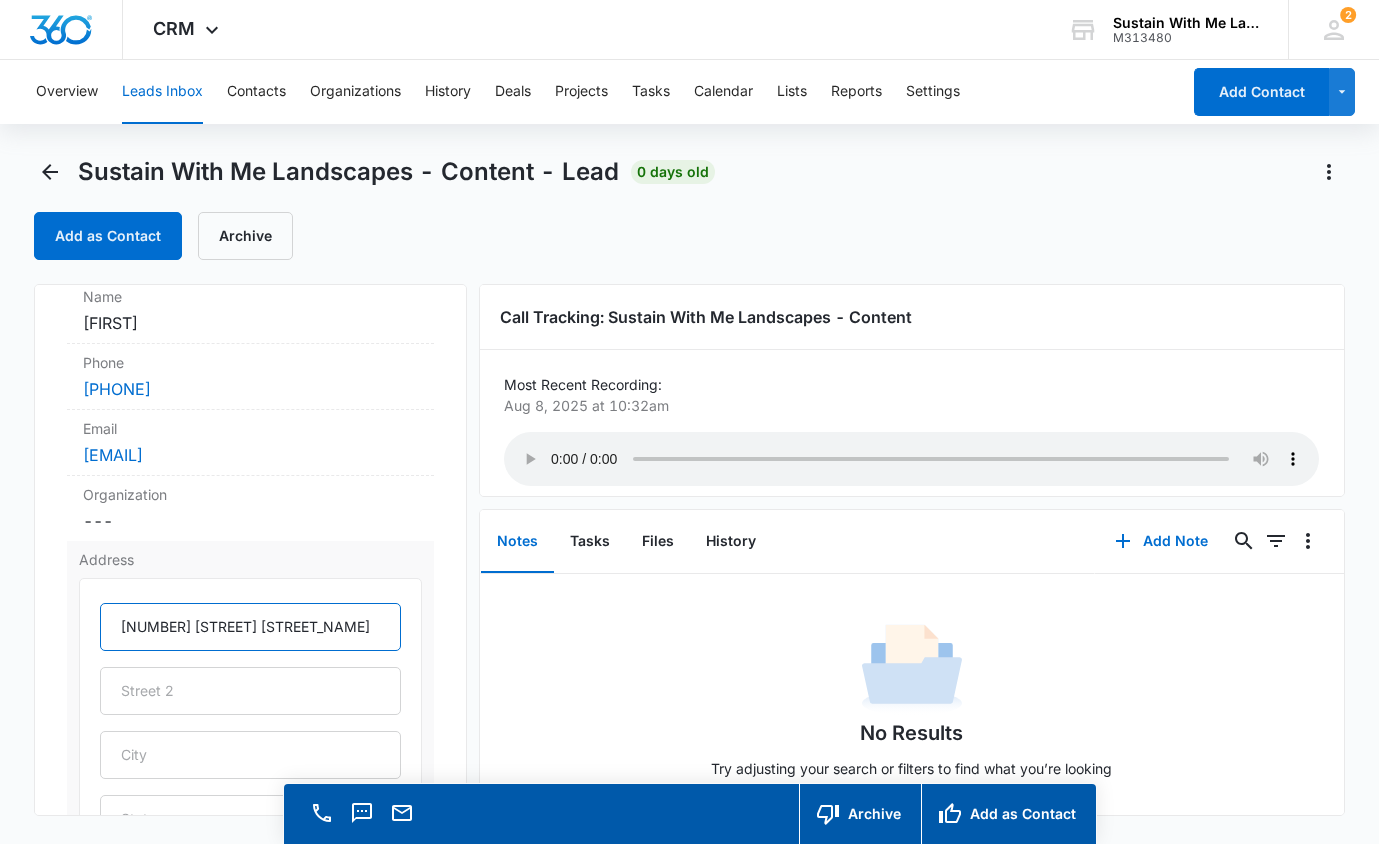 click on "3435 Morninside Dr" at bounding box center (250, 627) 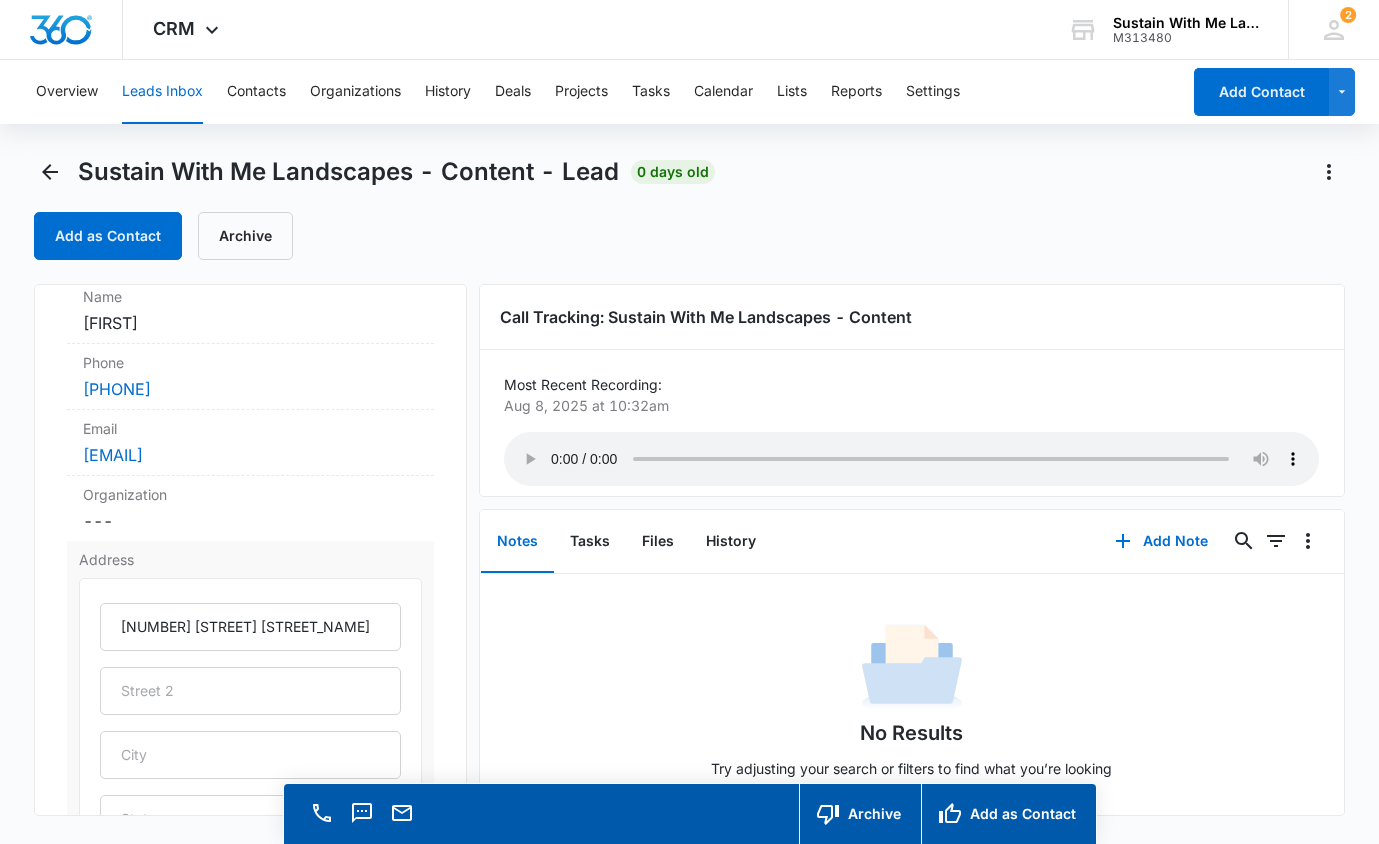 click on "Address 3435 Morningside Dr Cancel Save Changes" at bounding box center [250, 814] 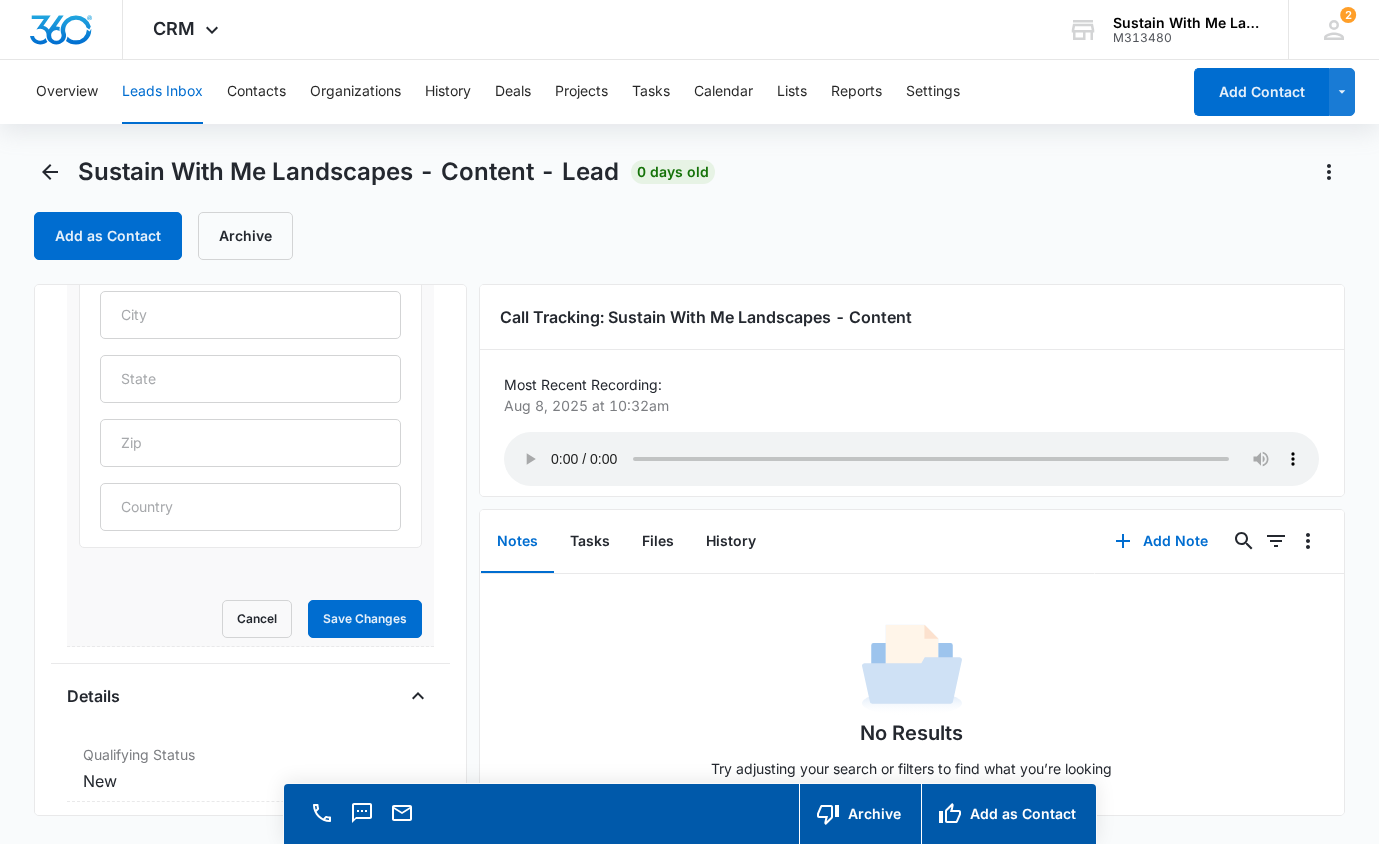 scroll, scrollTop: 648, scrollLeft: 0, axis: vertical 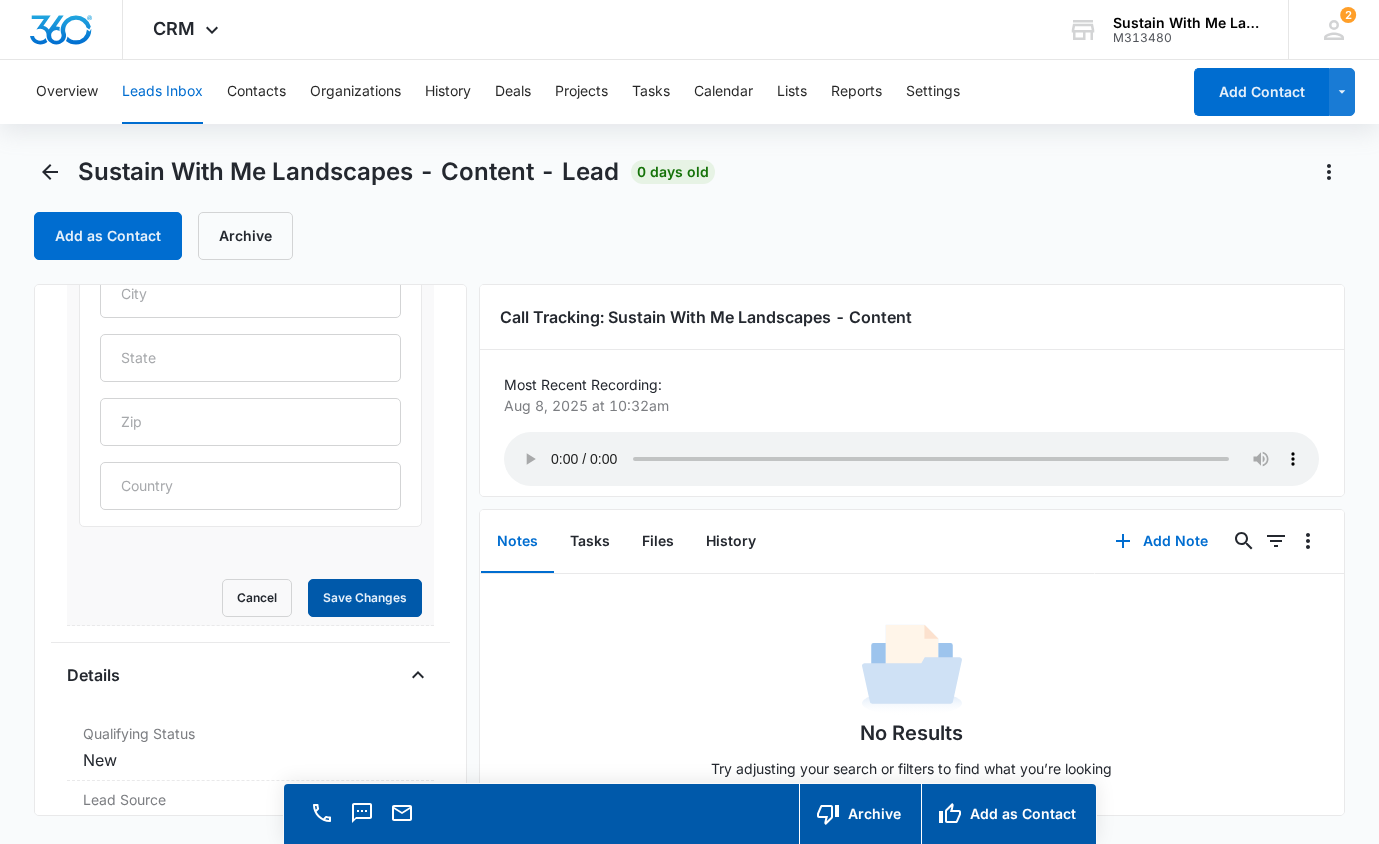 click on "Save Changes" at bounding box center [365, 598] 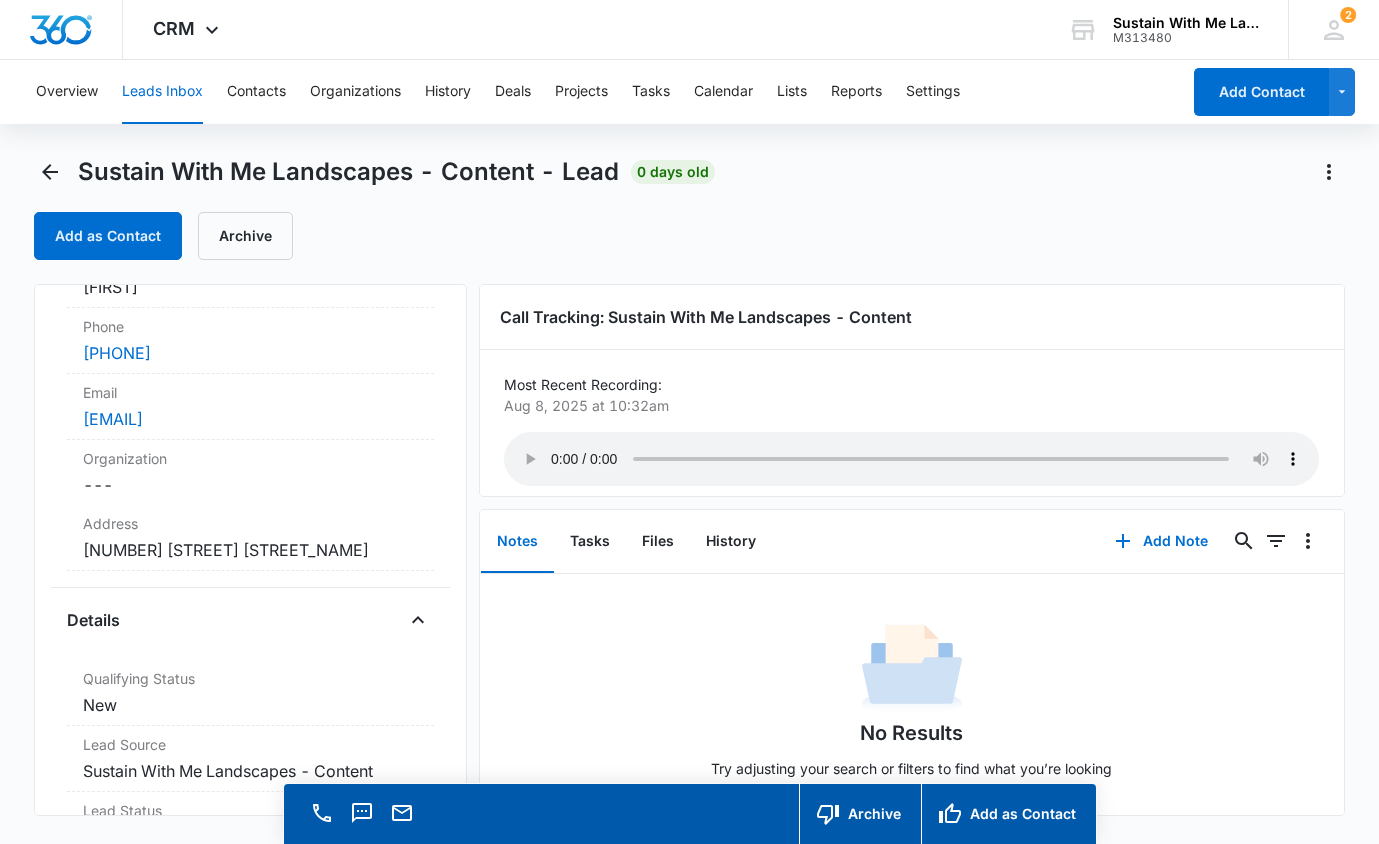 scroll, scrollTop: 239, scrollLeft: 0, axis: vertical 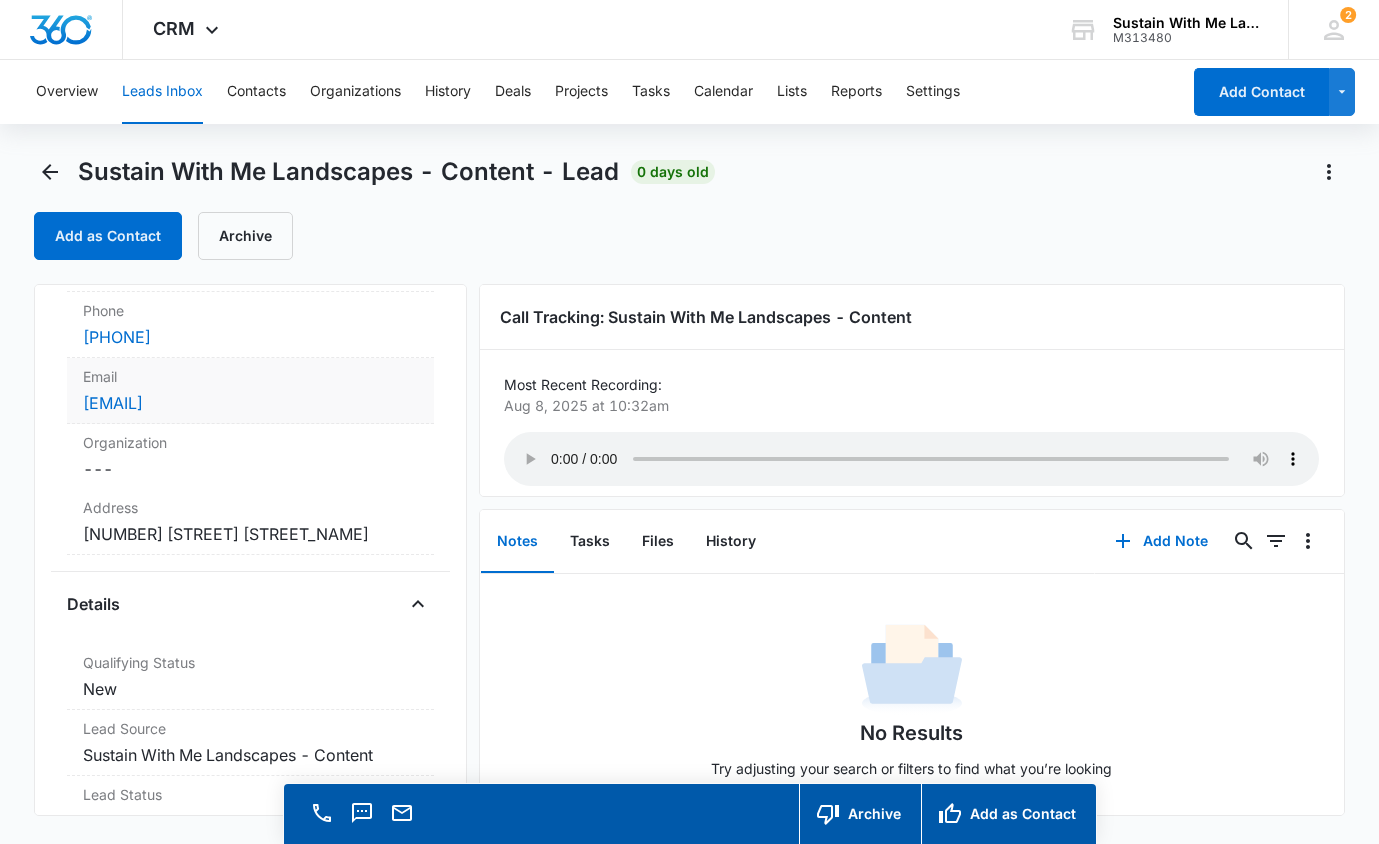 click on "shannon.marie395@gmail.com" at bounding box center [250, 403] 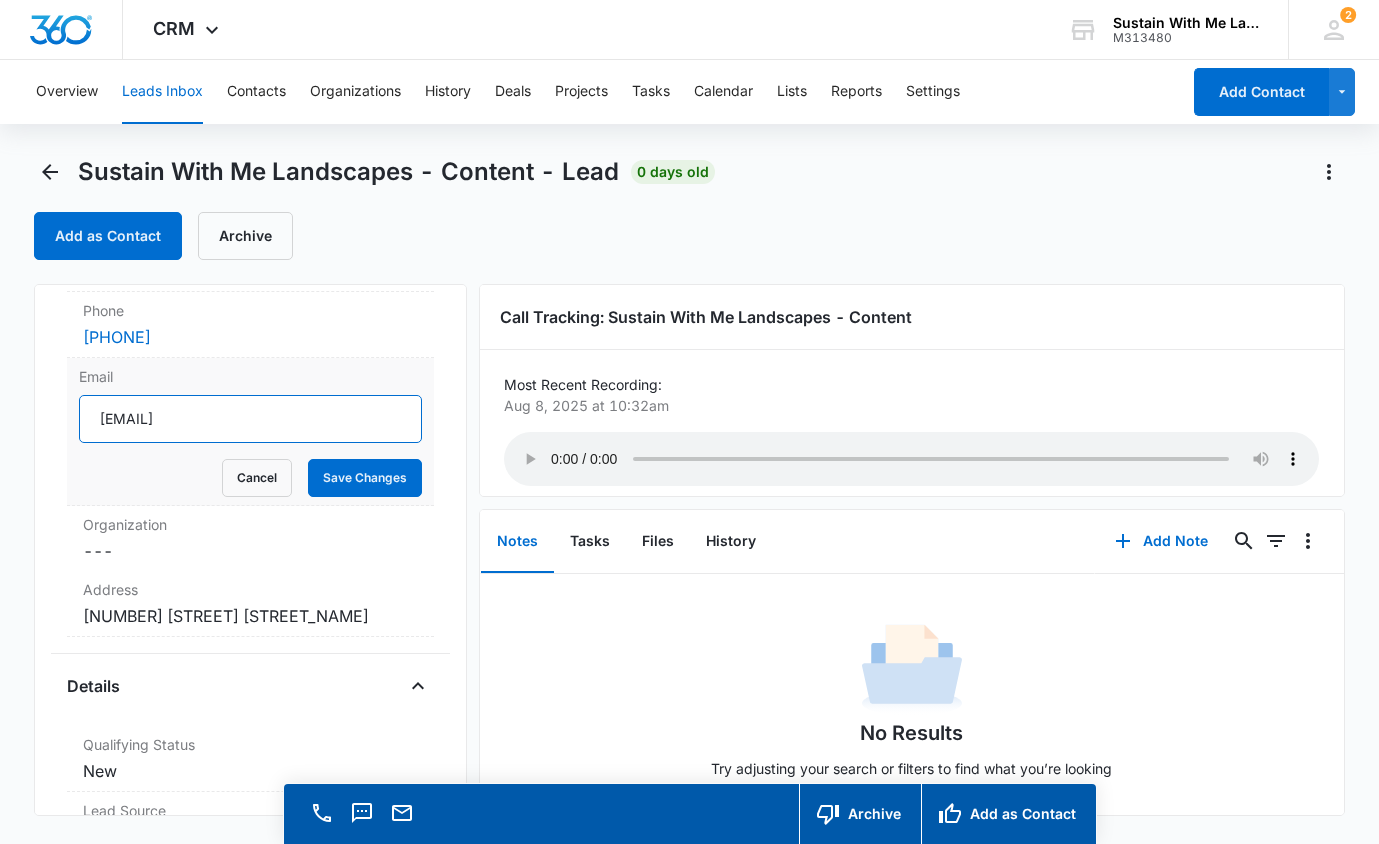 click on "shannon.marie395@gmail.com" at bounding box center (250, 419) 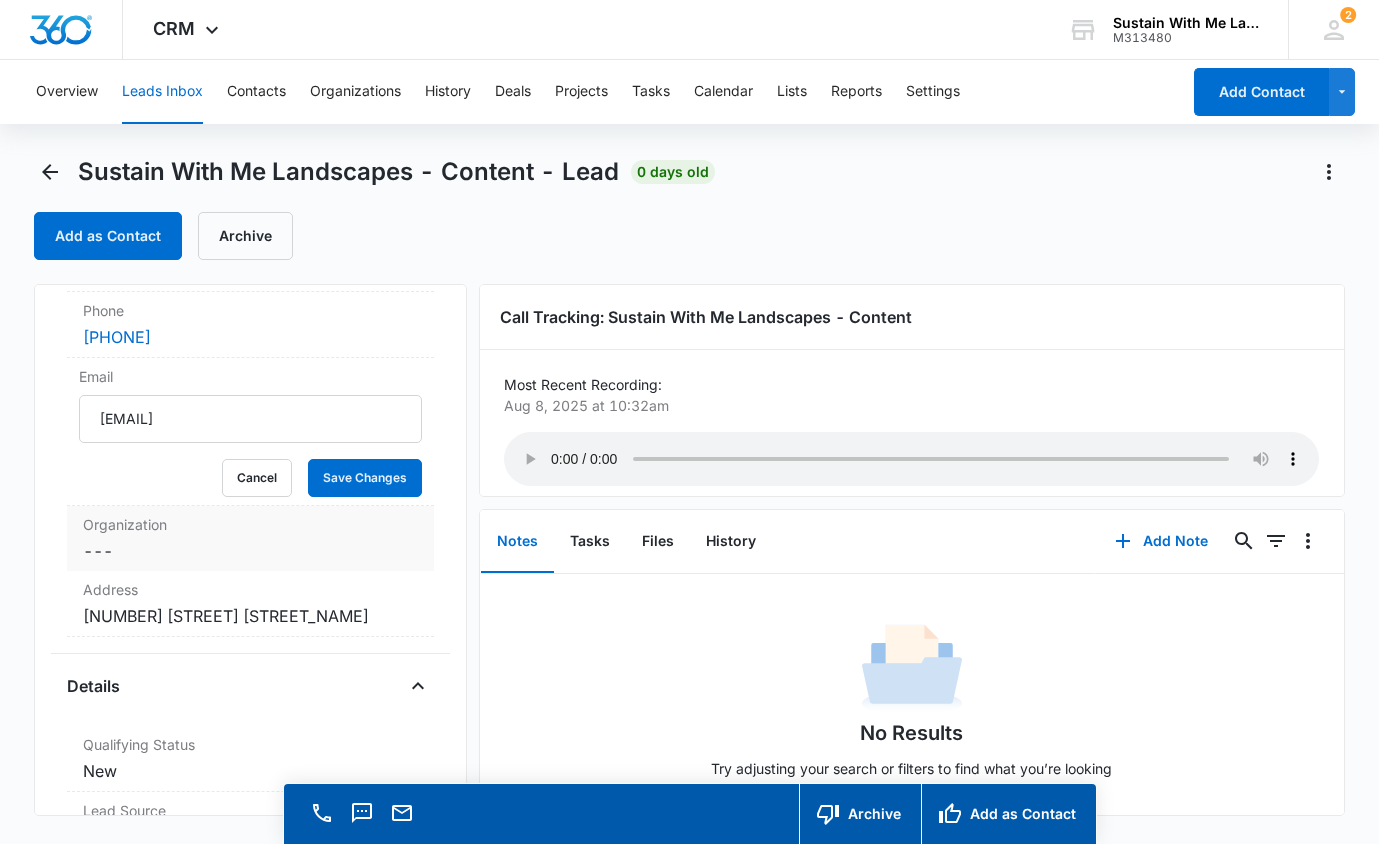 click on "Cancel Save Changes ---" at bounding box center [250, 551] 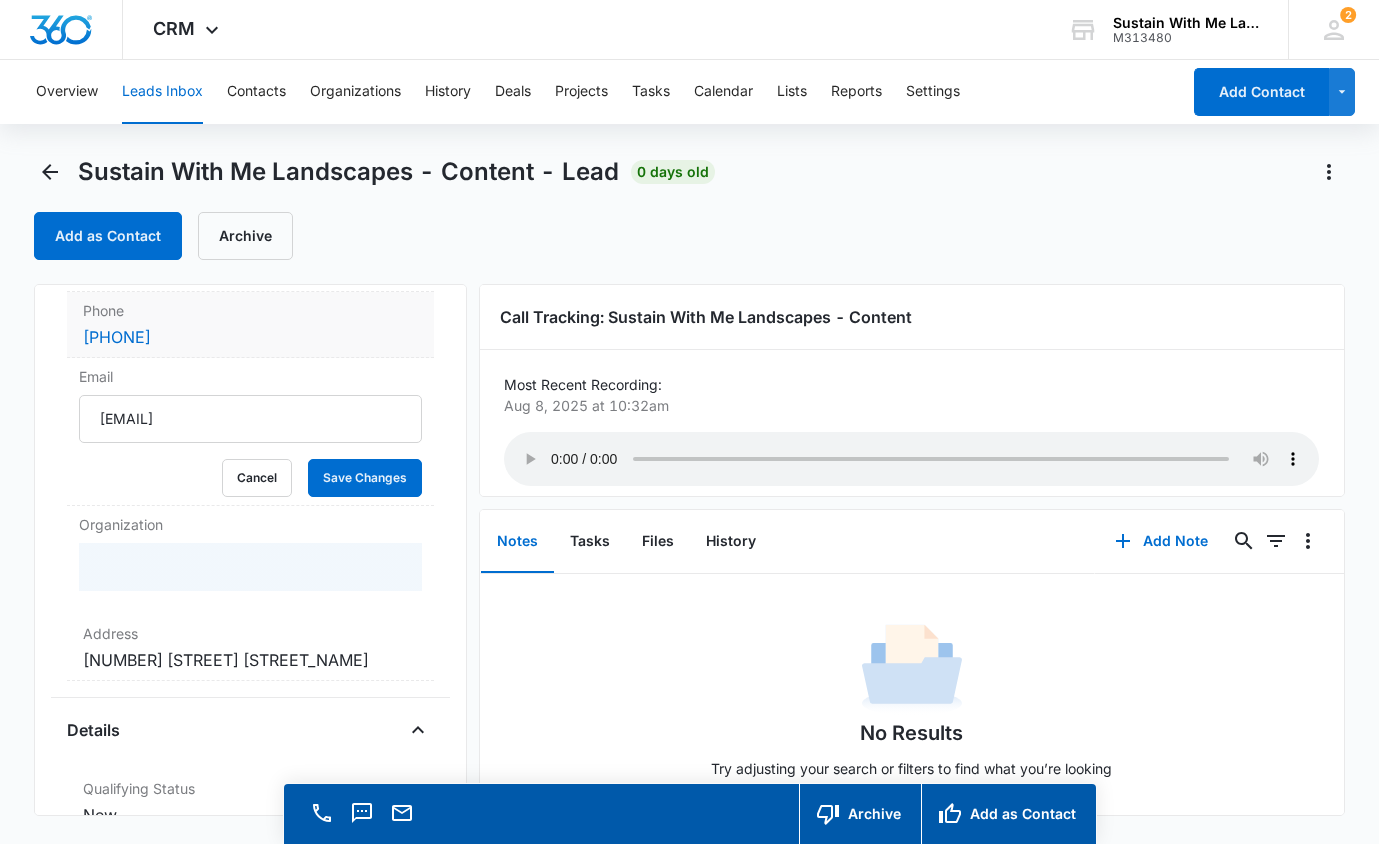 click on "(510) 566-9318" at bounding box center (250, 337) 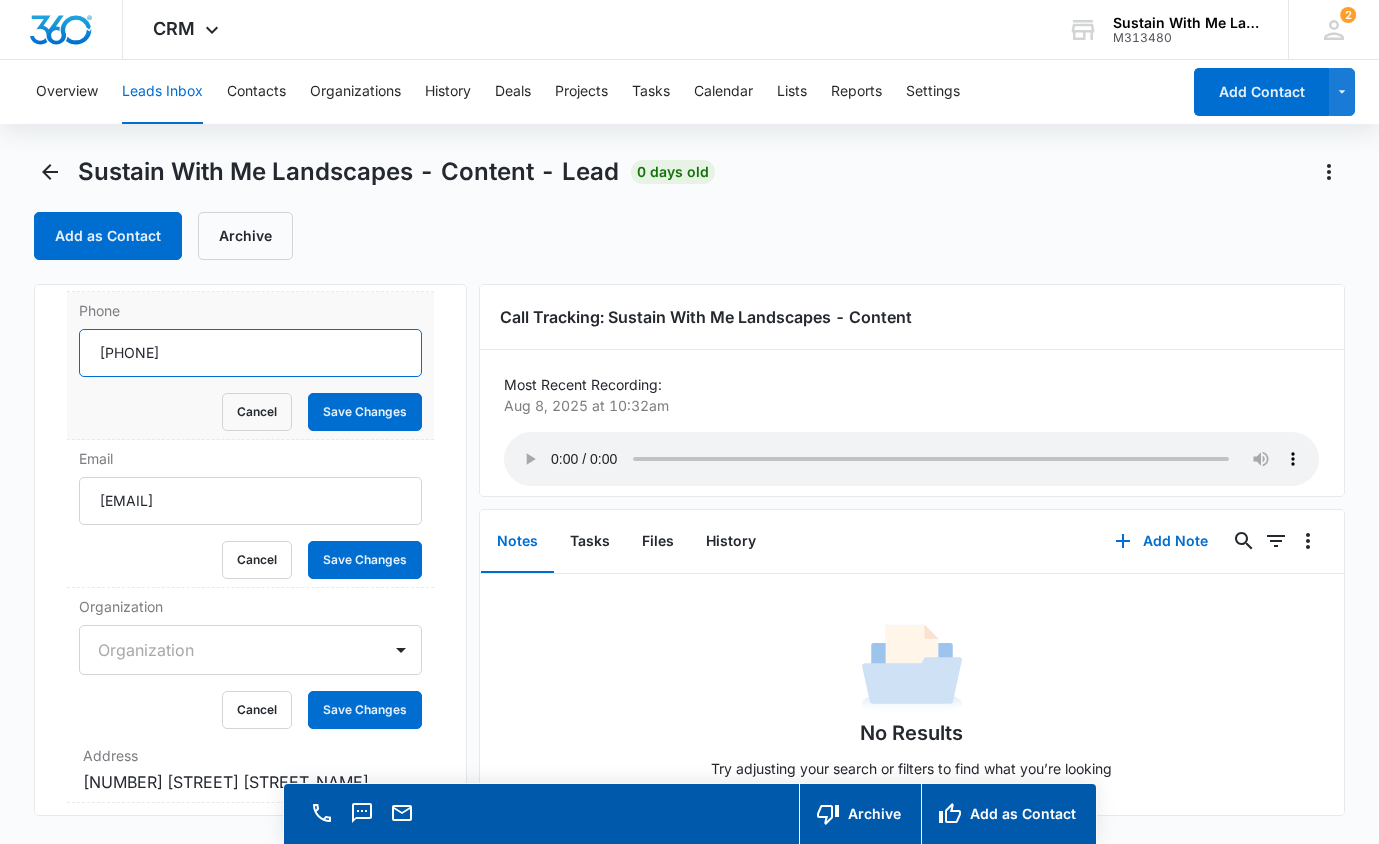 click on "Phone" at bounding box center (250, 353) 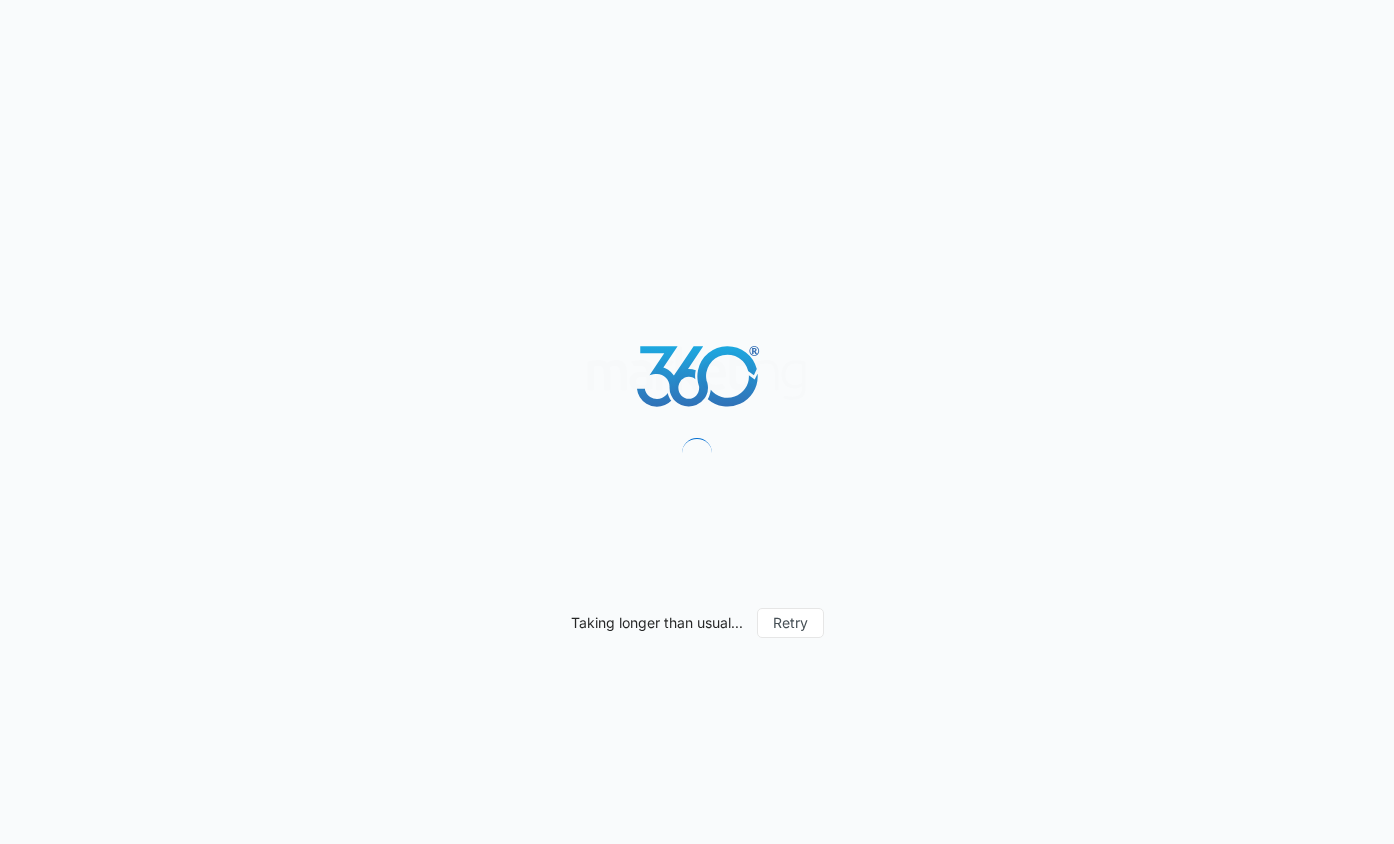 scroll, scrollTop: 0, scrollLeft: 0, axis: both 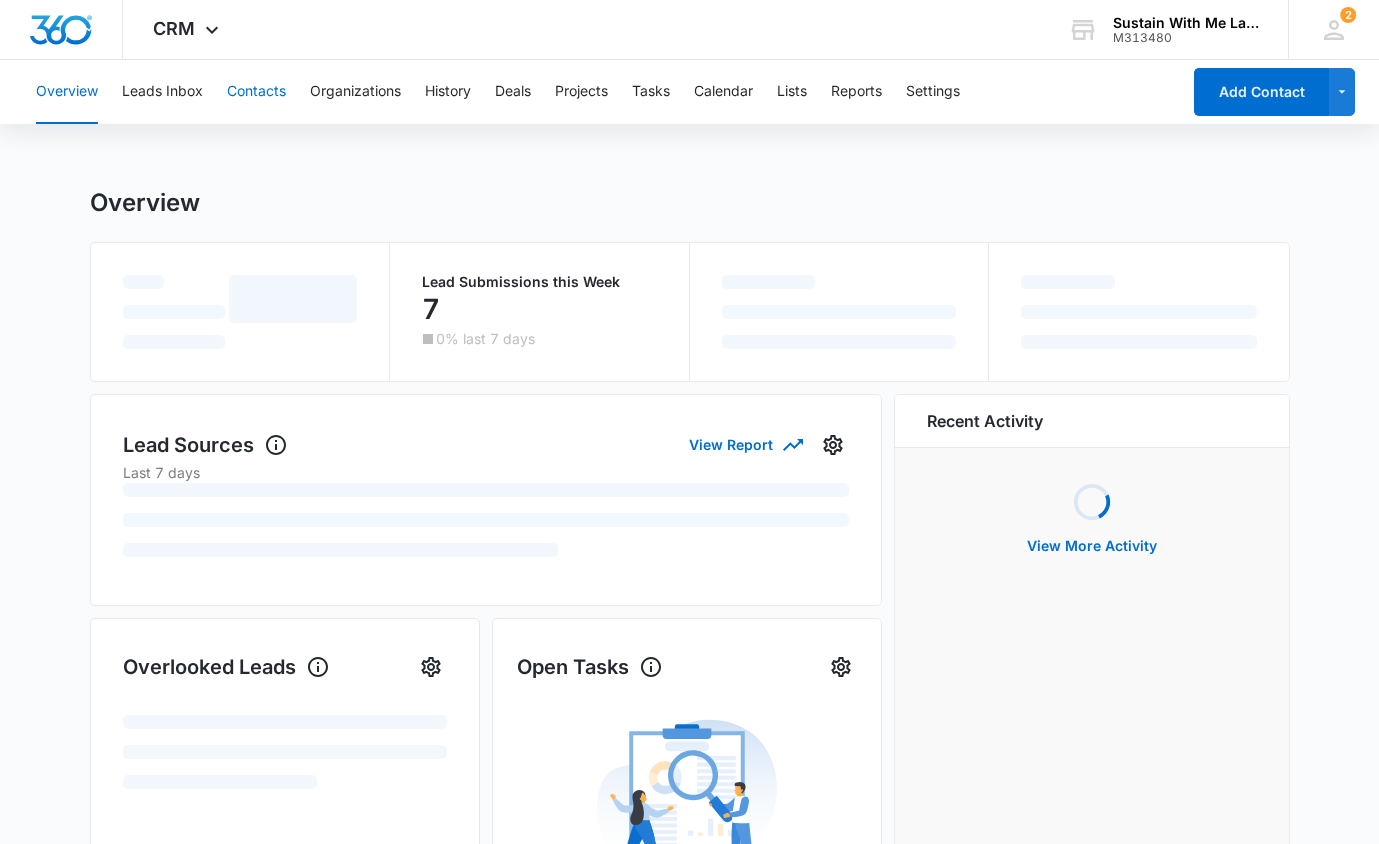 click on "Contacts" at bounding box center [256, 92] 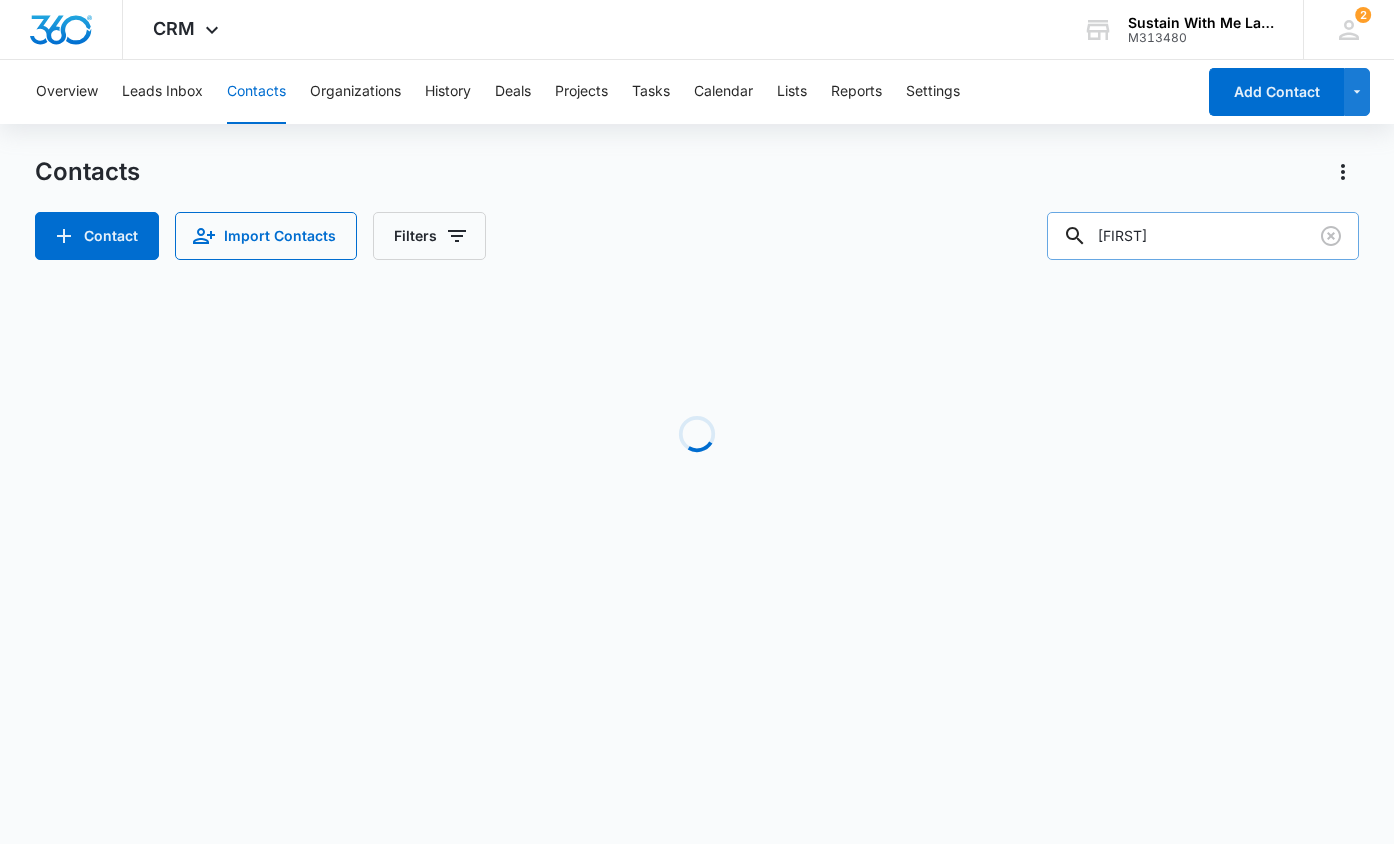 click on "[FIRST]" at bounding box center (1203, 236) 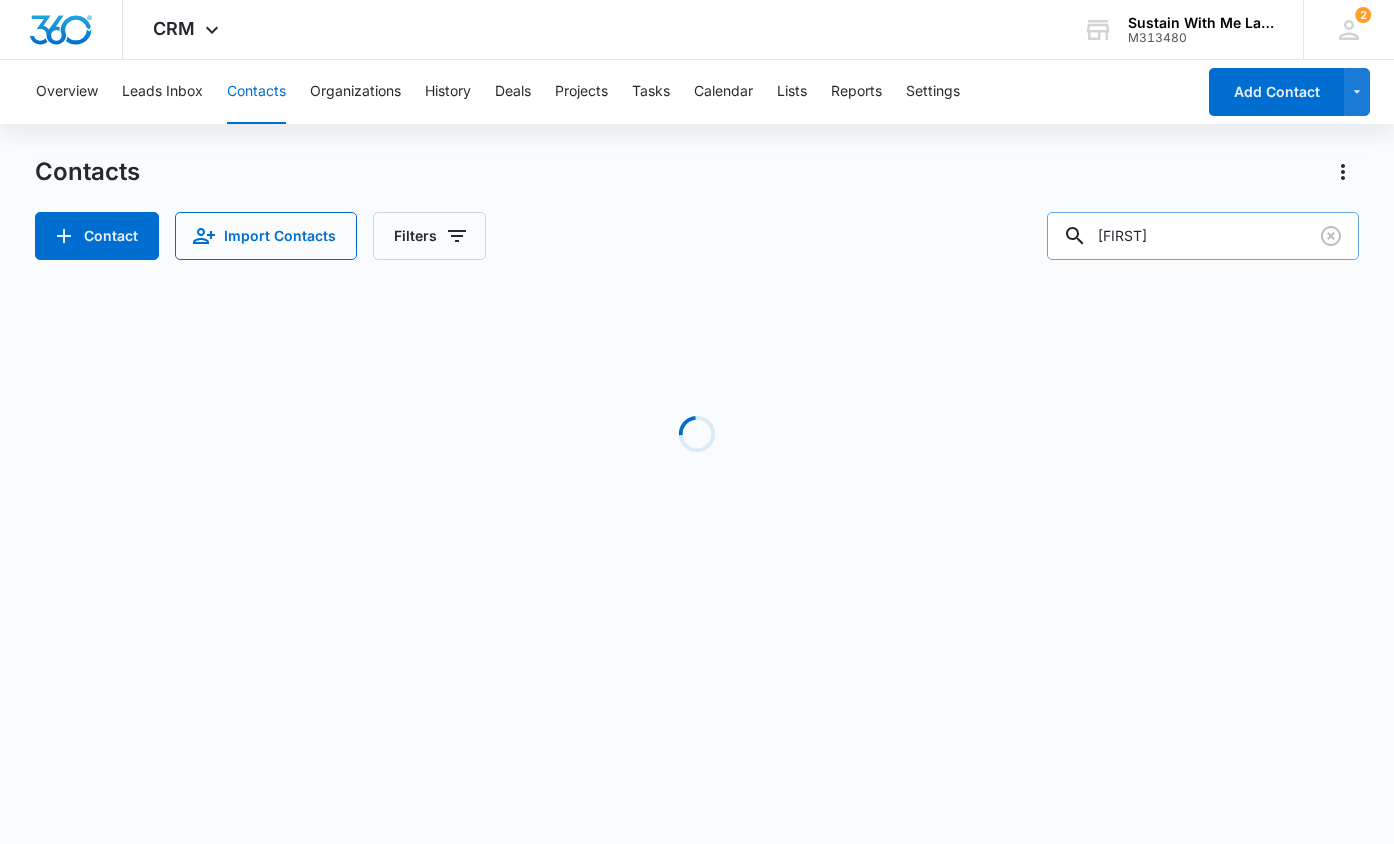 click on "[FIRST]" at bounding box center (1203, 236) 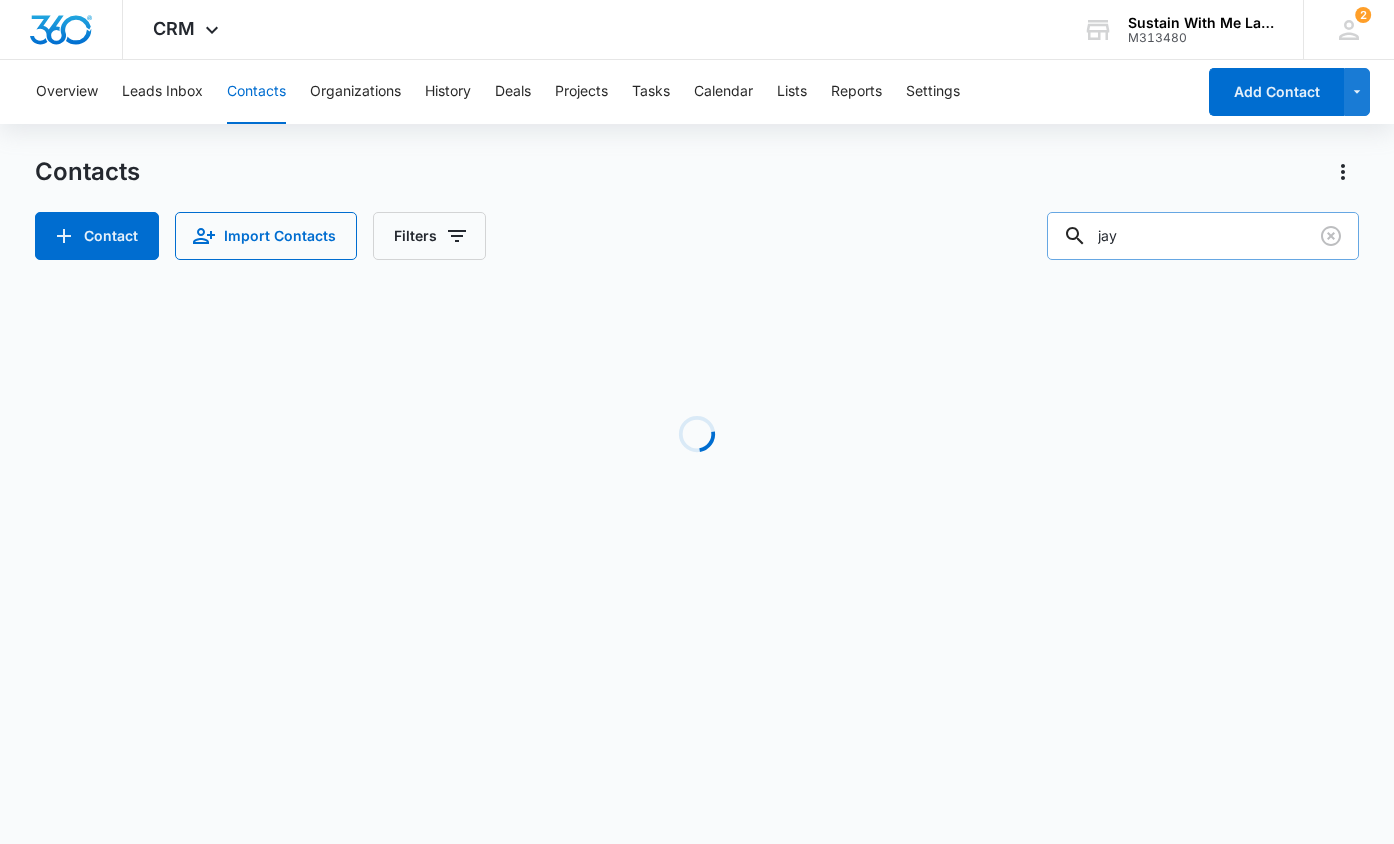 type on "jay" 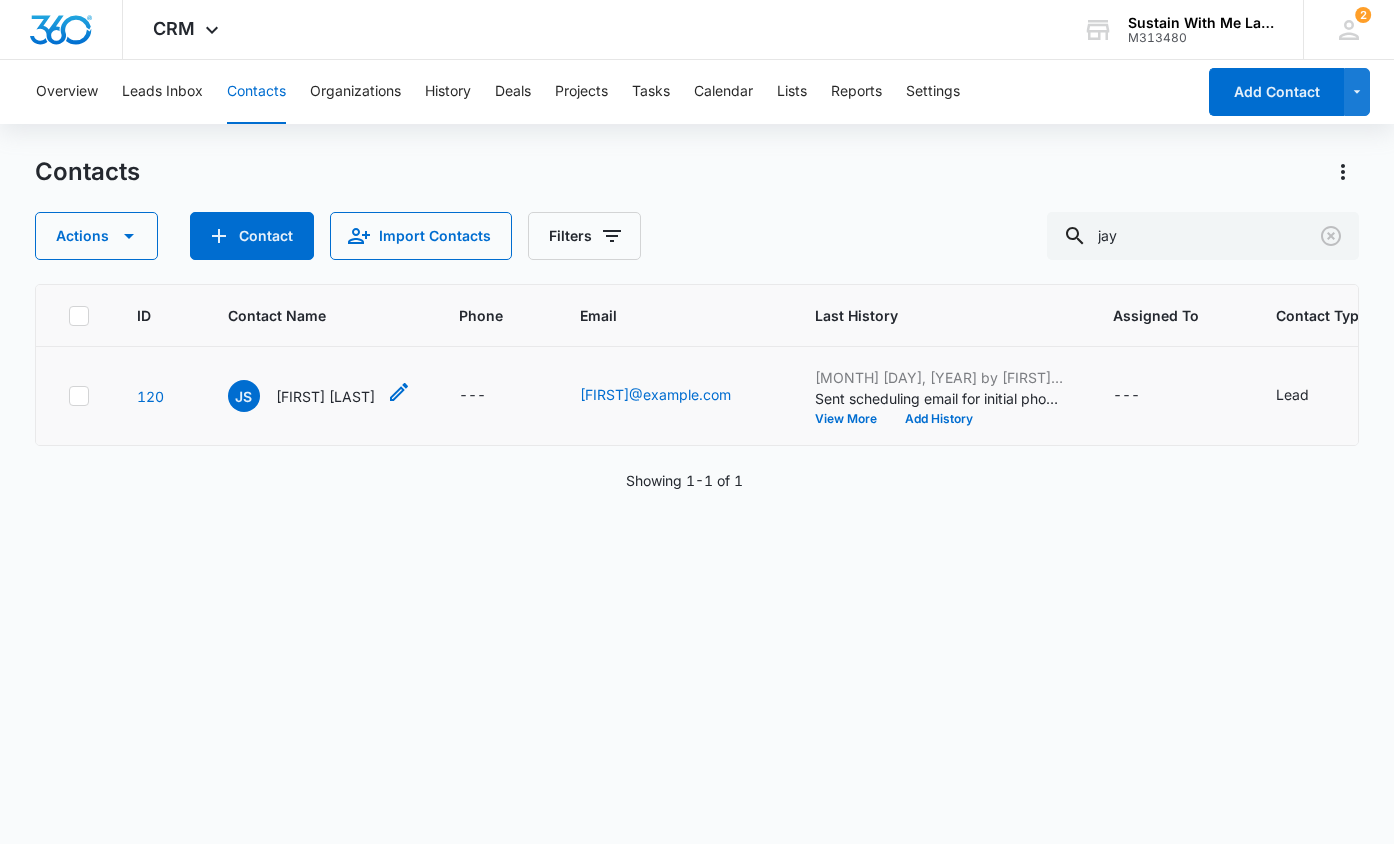 click on "[FIRST] [LAST]" at bounding box center [325, 396] 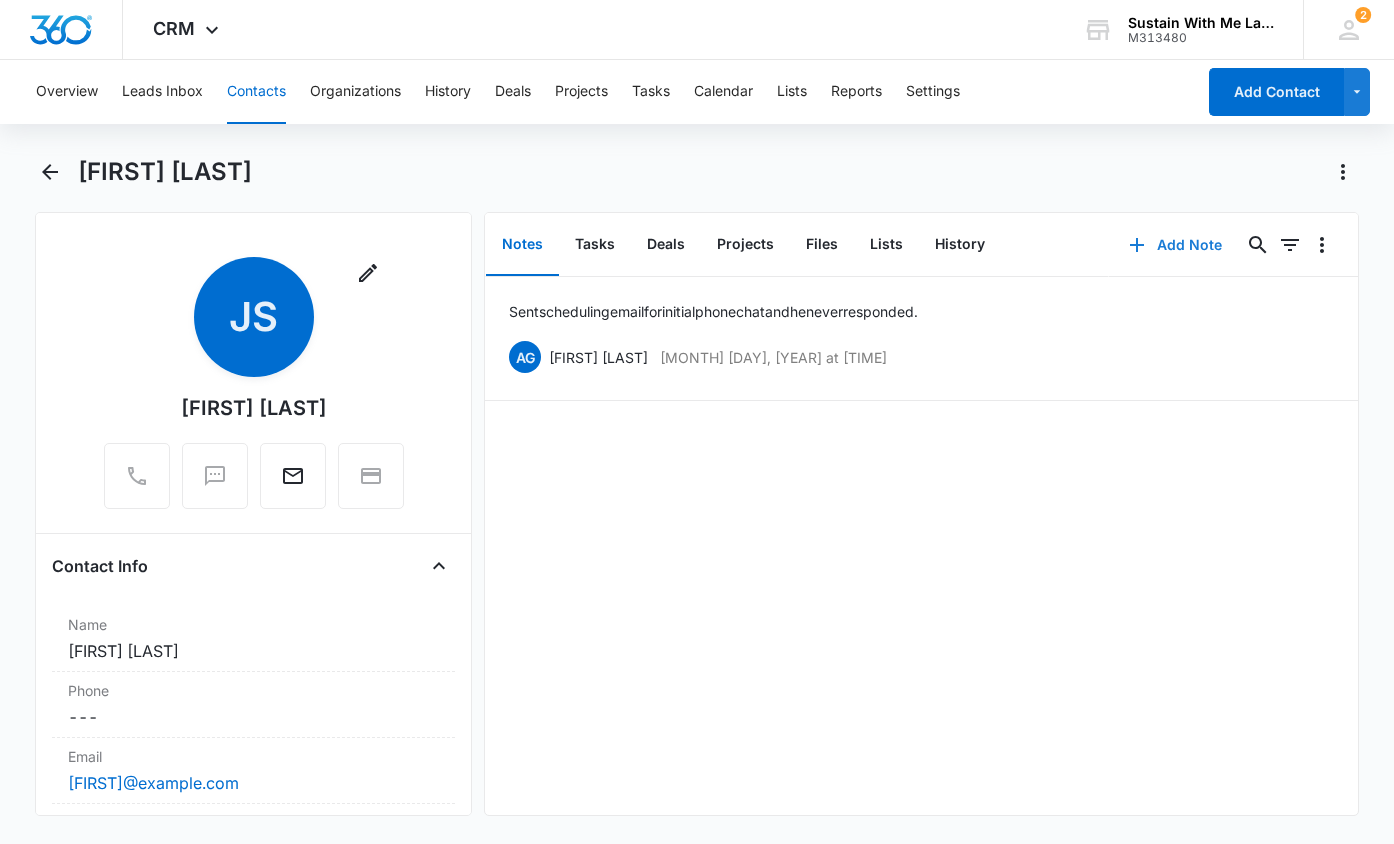 click 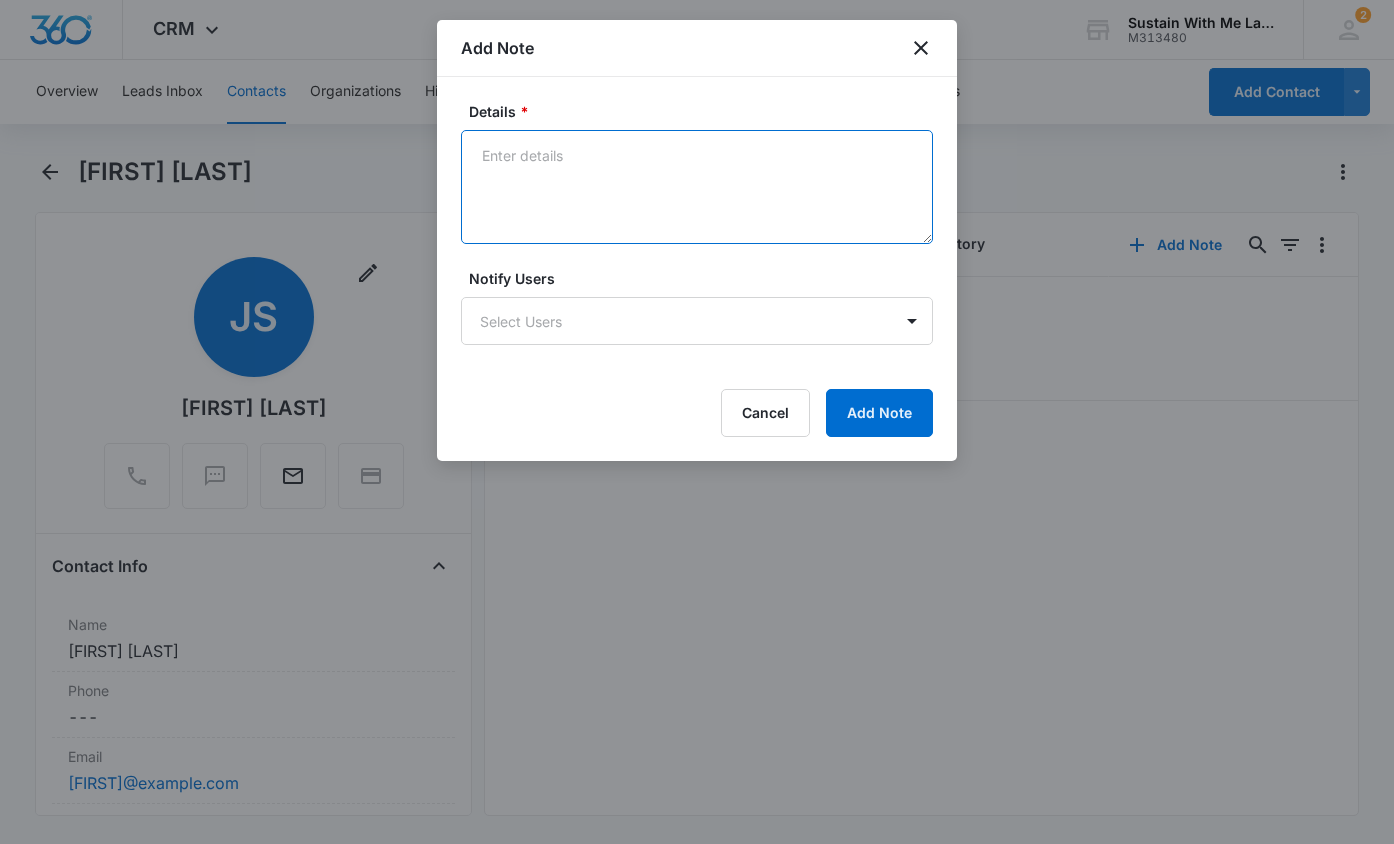 click on "Details *" at bounding box center [697, 187] 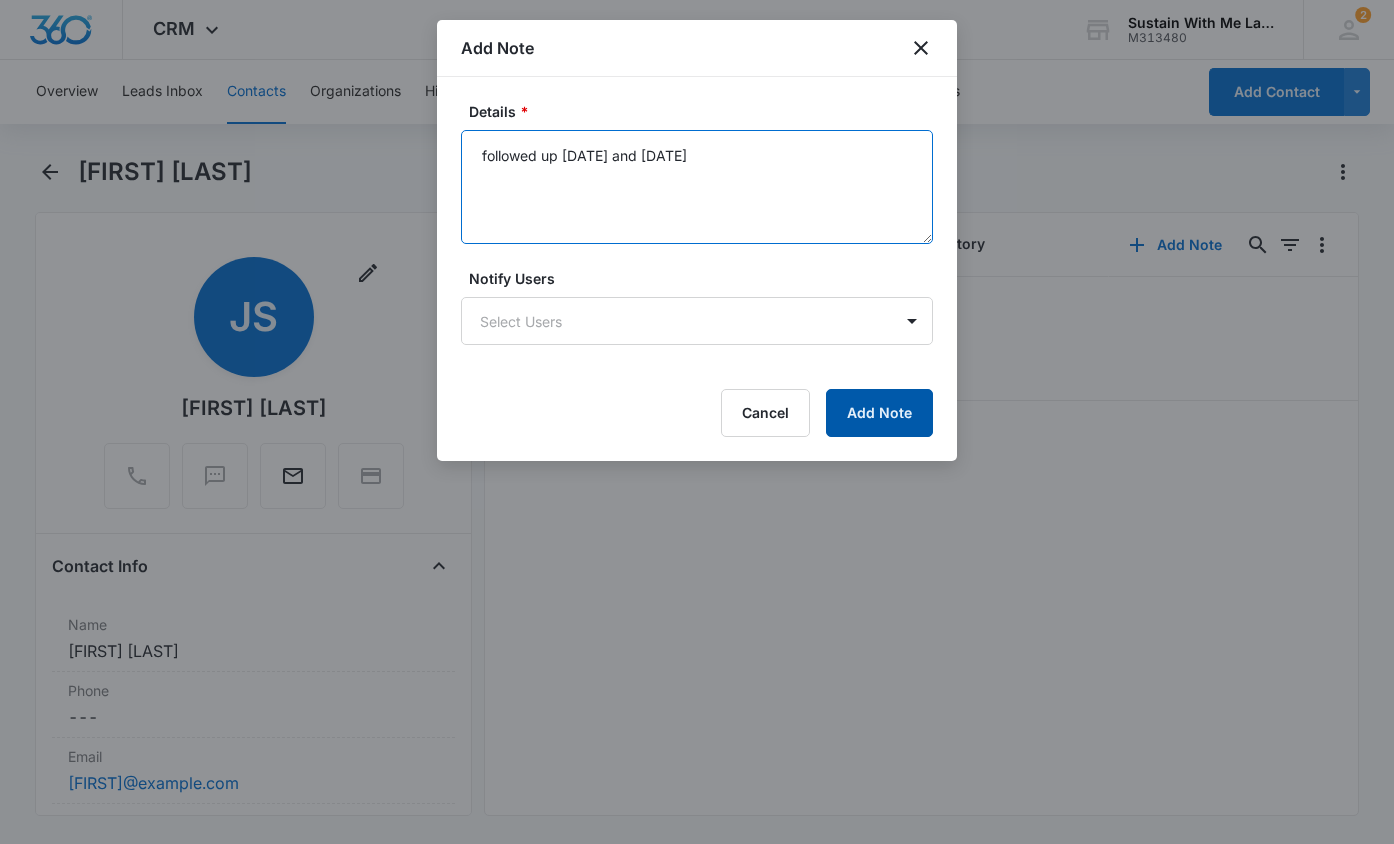 type on "followed up [DATE] and [DATE]" 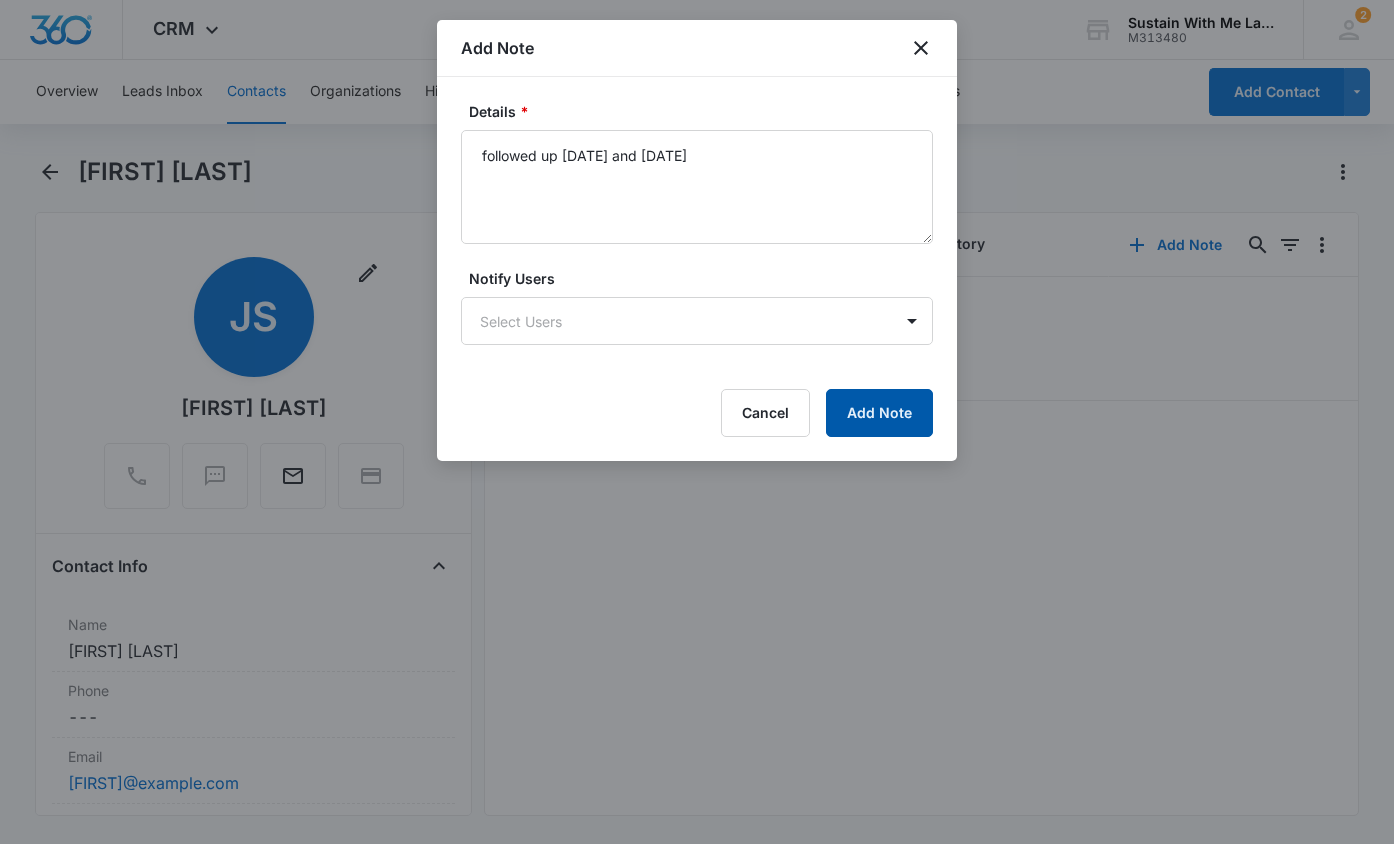 click on "Add Note" at bounding box center (879, 413) 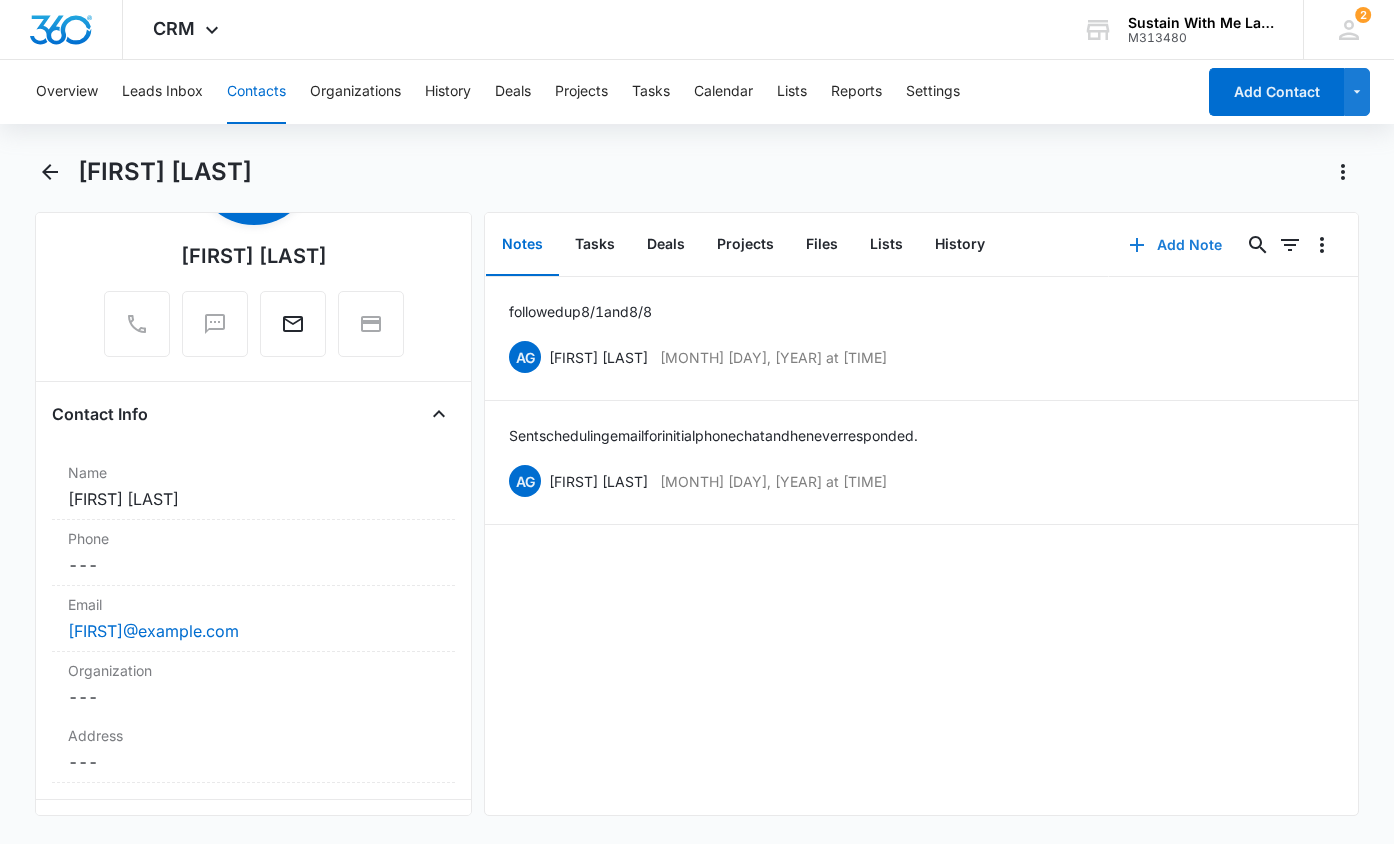 scroll, scrollTop: 167, scrollLeft: 0, axis: vertical 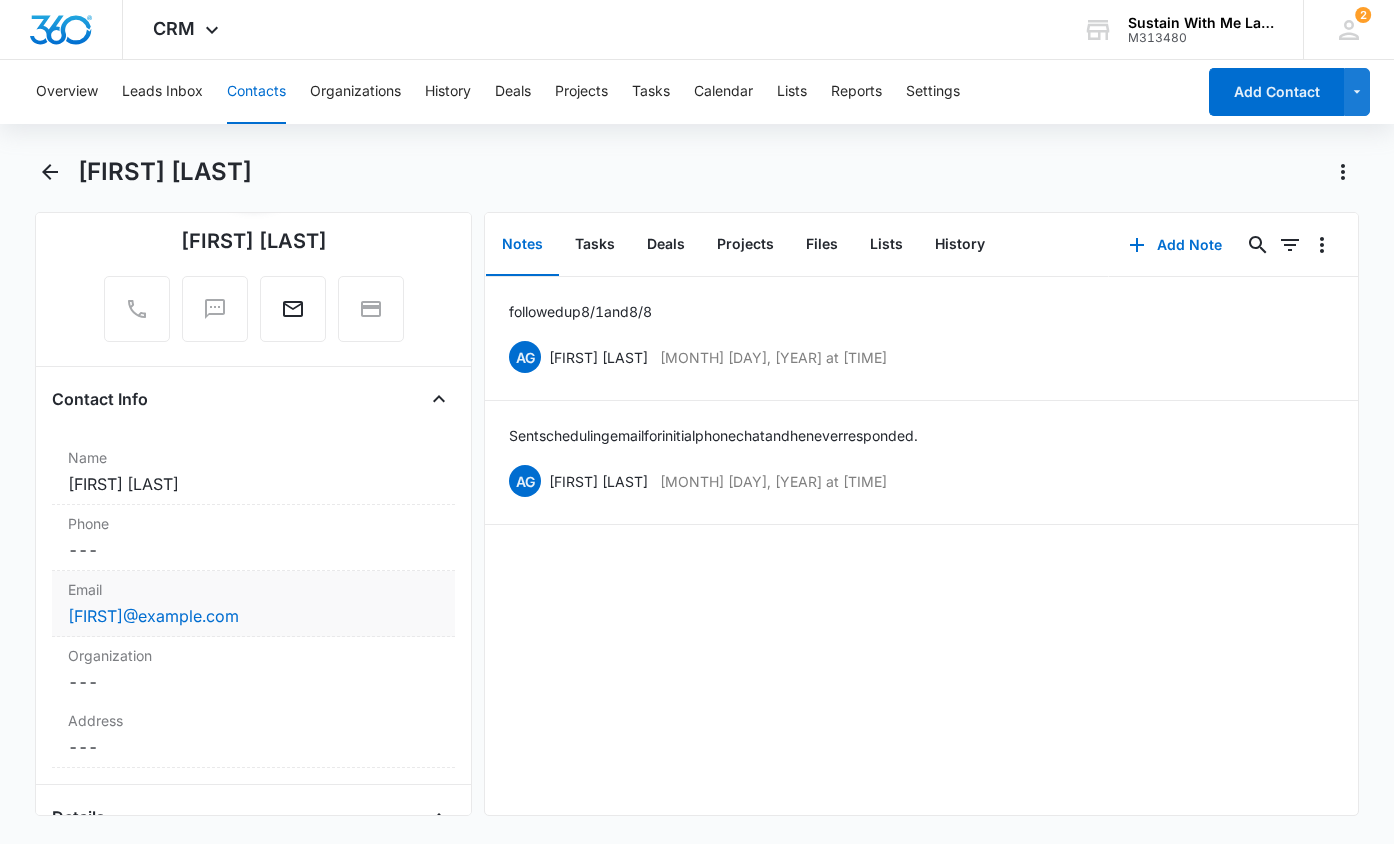 click on "[FIRST]@example.com" at bounding box center [253, 616] 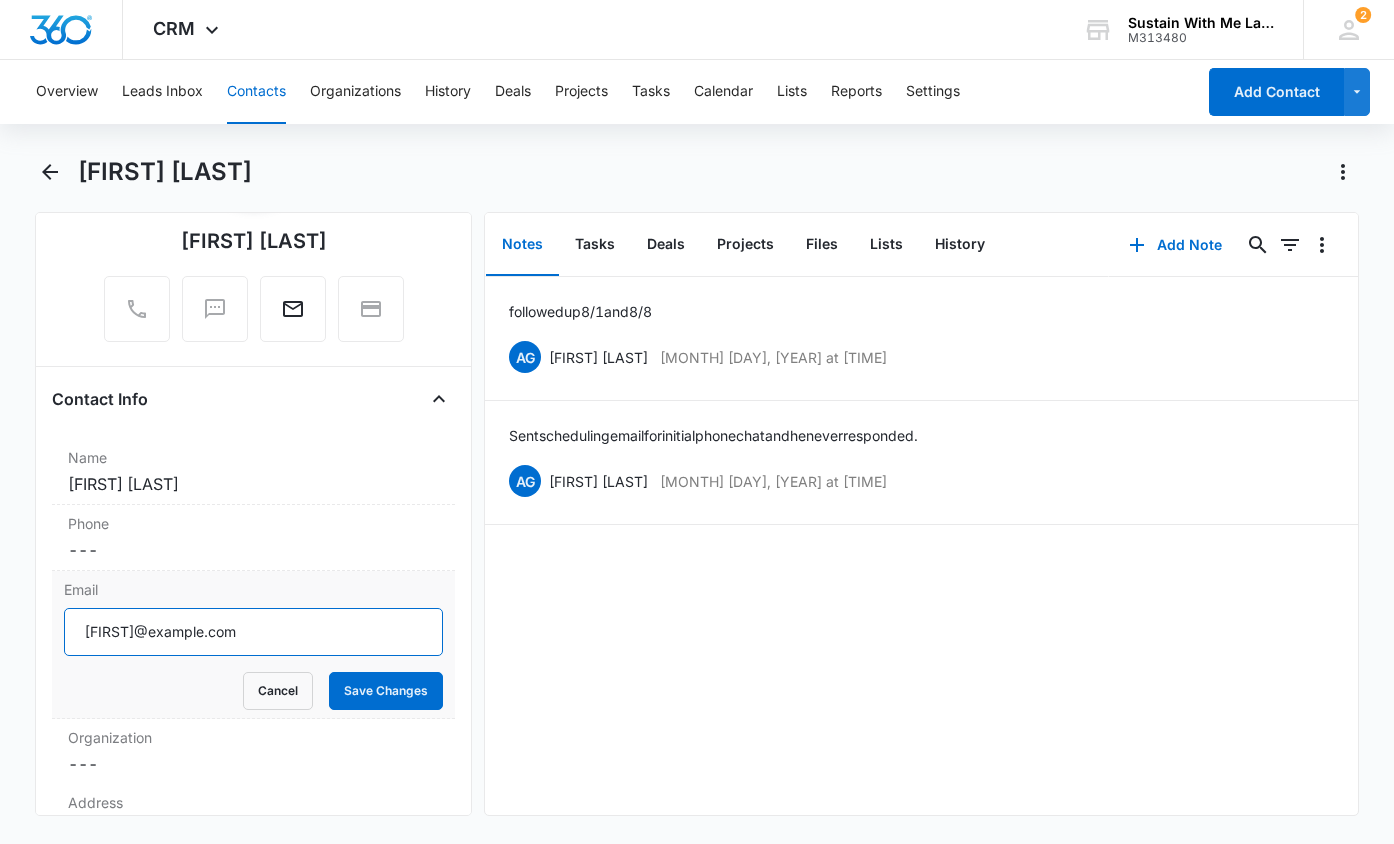 click on "[FIRST]@example.com" at bounding box center (253, 632) 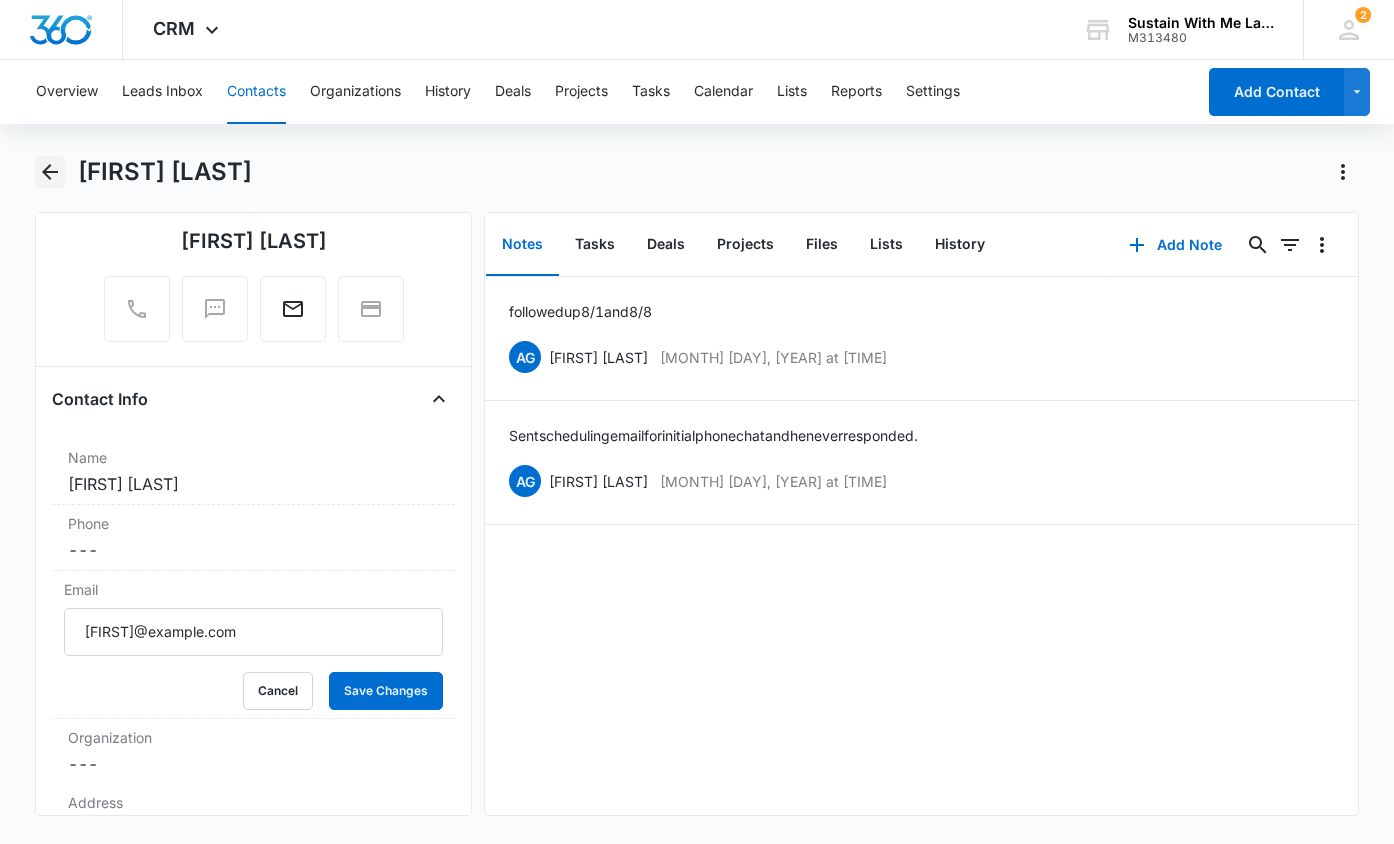 click 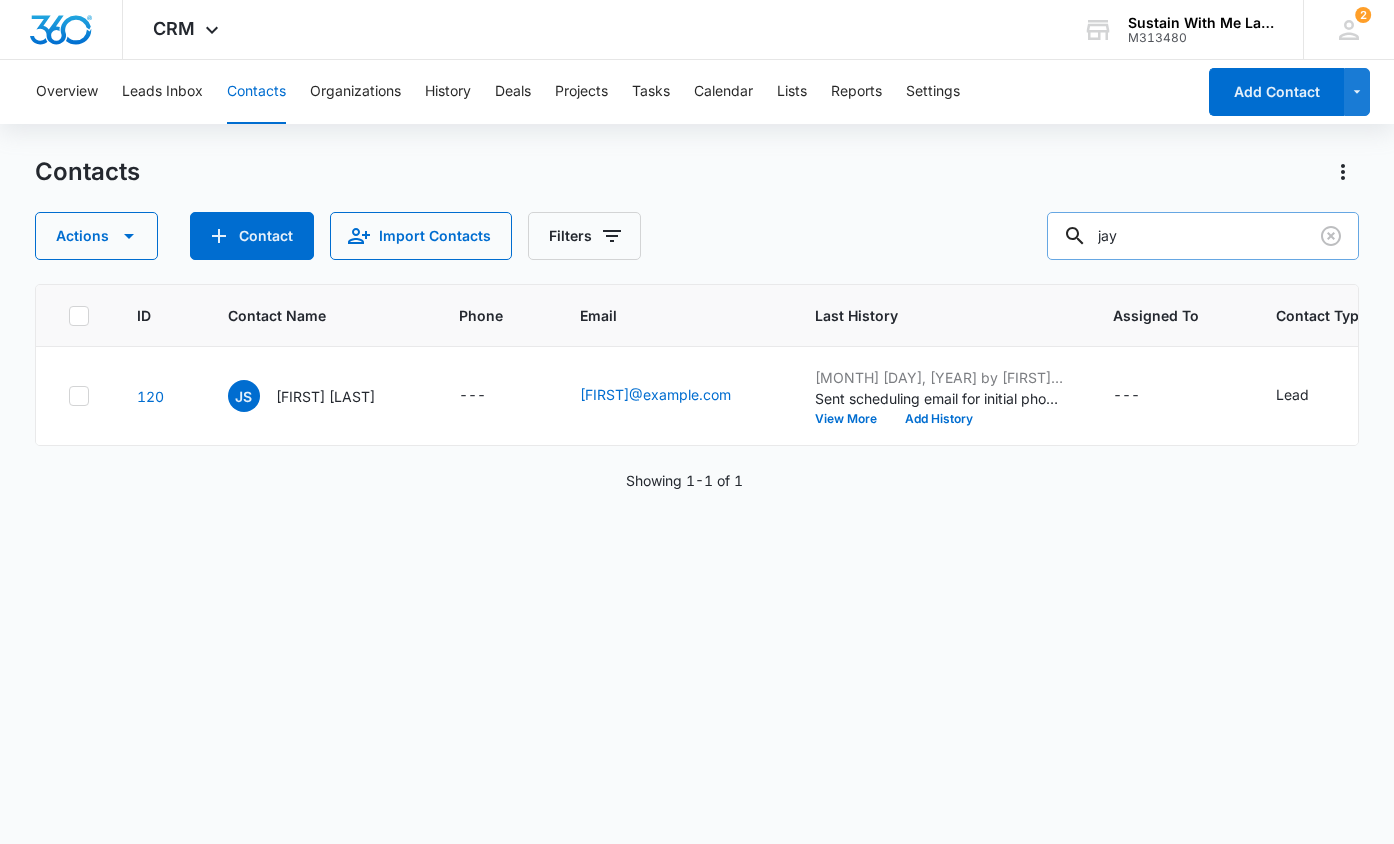 click on "jay" at bounding box center (1203, 236) 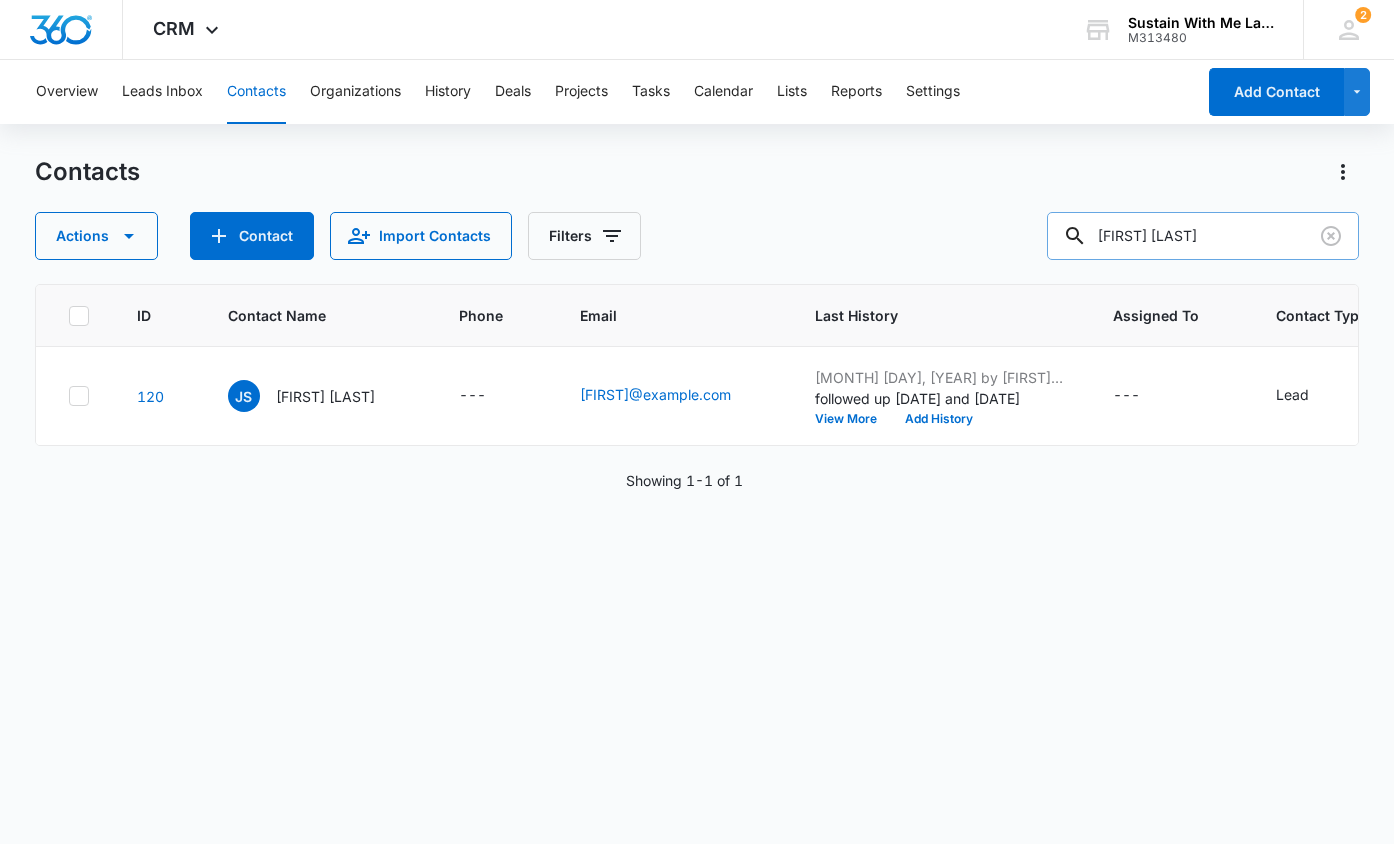 type on "[FIRST] [LAST]" 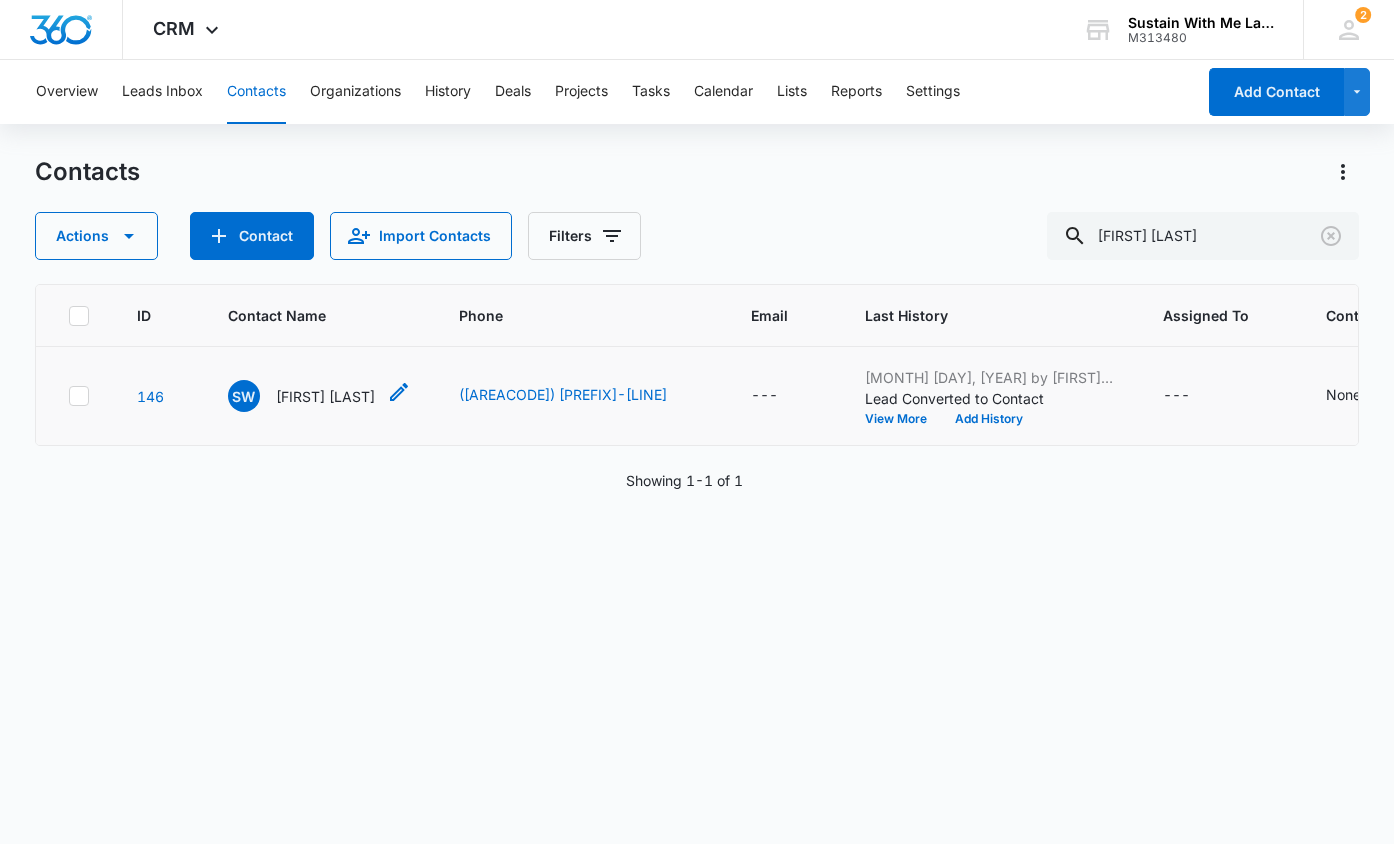 click on "[FIRST] [LAST]" at bounding box center (325, 396) 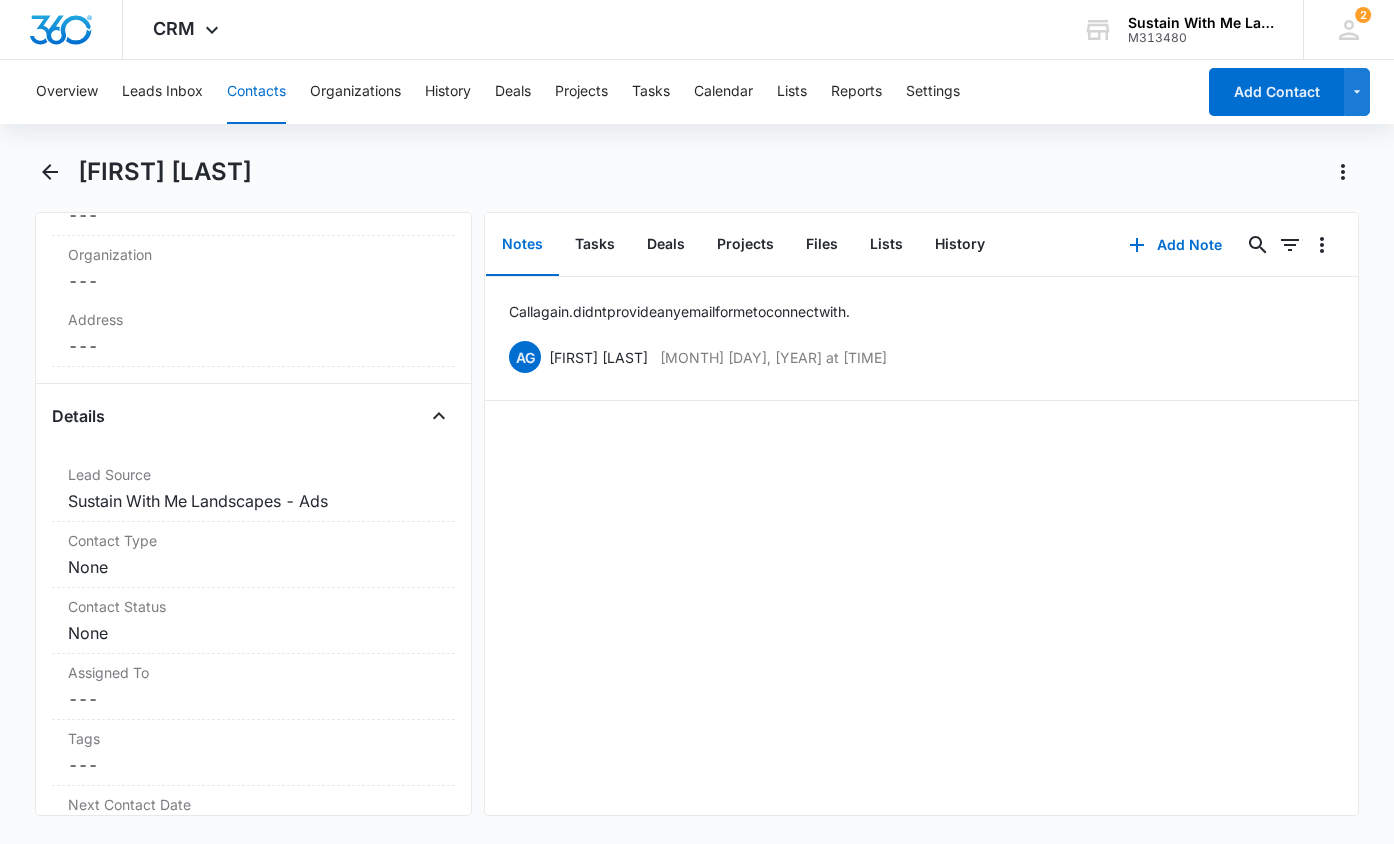 scroll, scrollTop: 594, scrollLeft: 0, axis: vertical 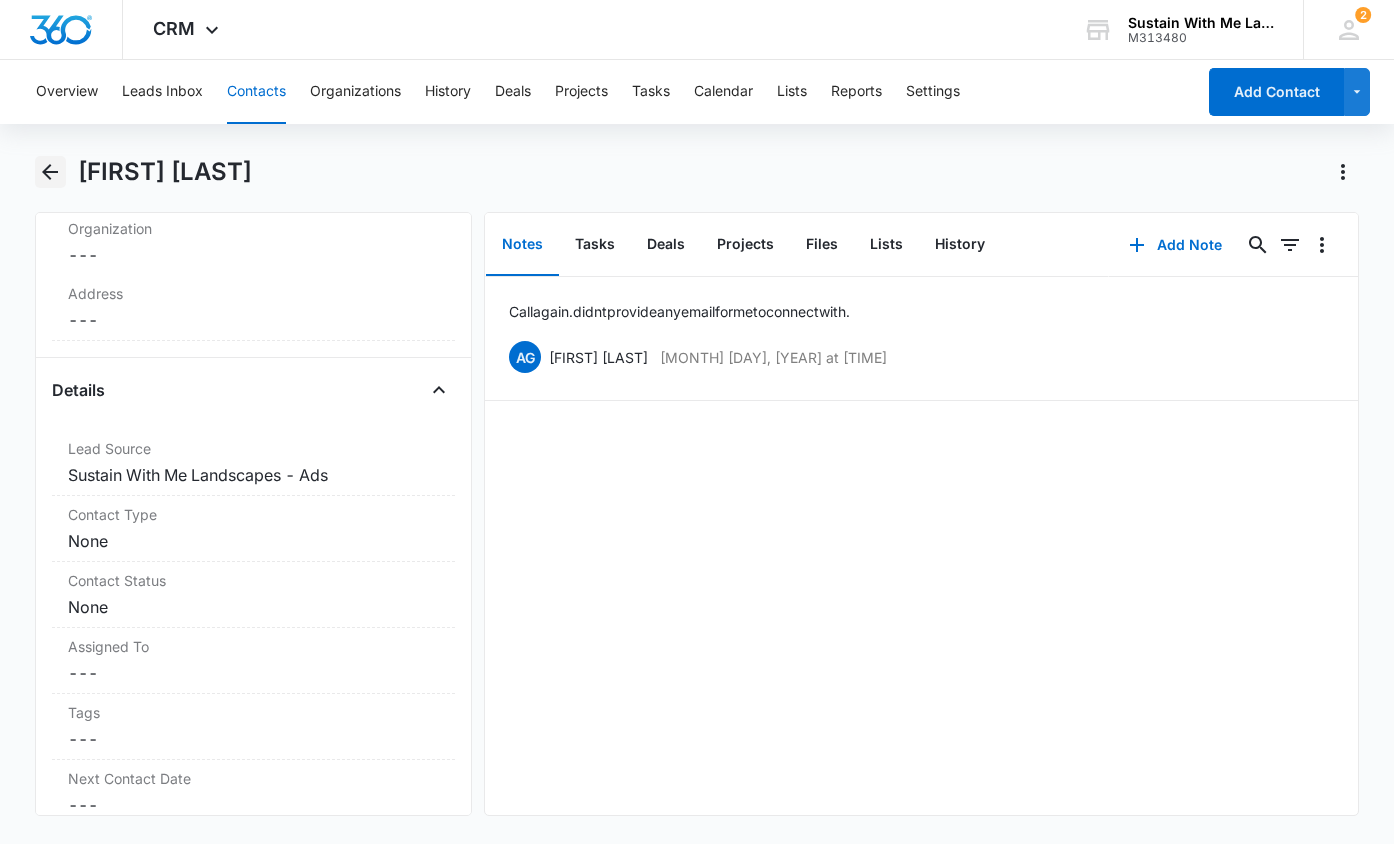 click 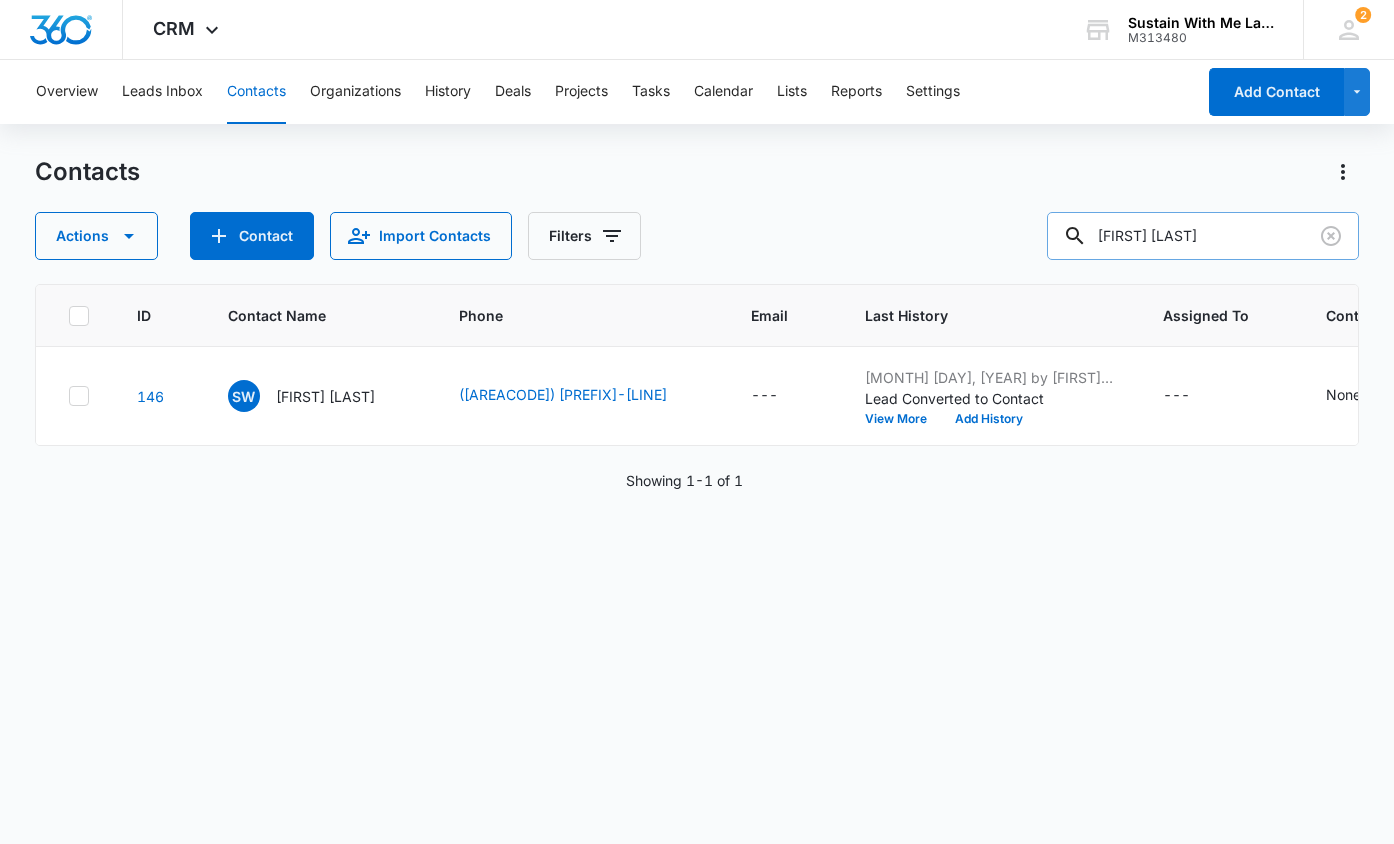 click on "[FIRST] [LAST]" at bounding box center (1203, 236) 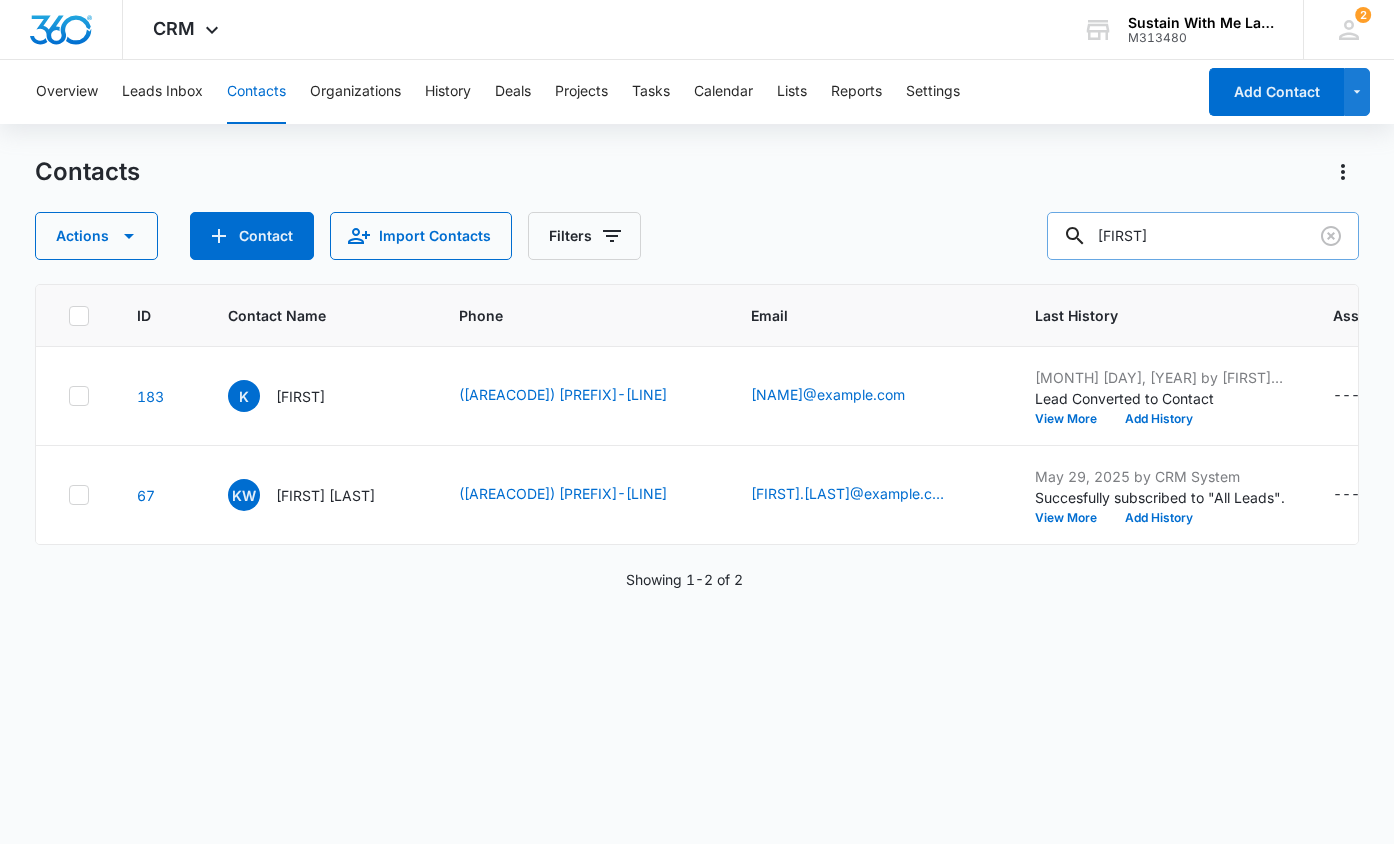 click on "[FIRST]" at bounding box center (1203, 236) 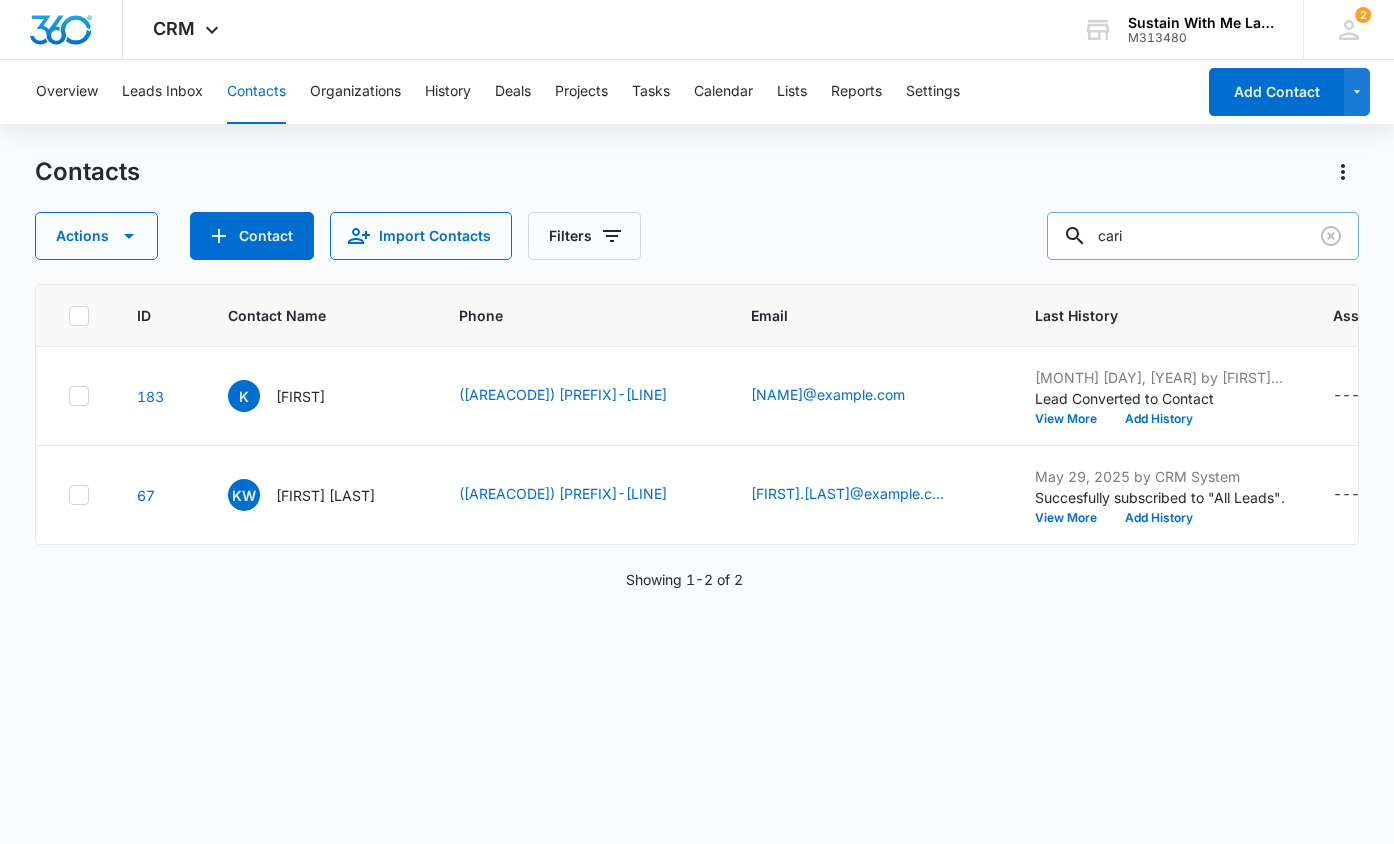 type on "cari" 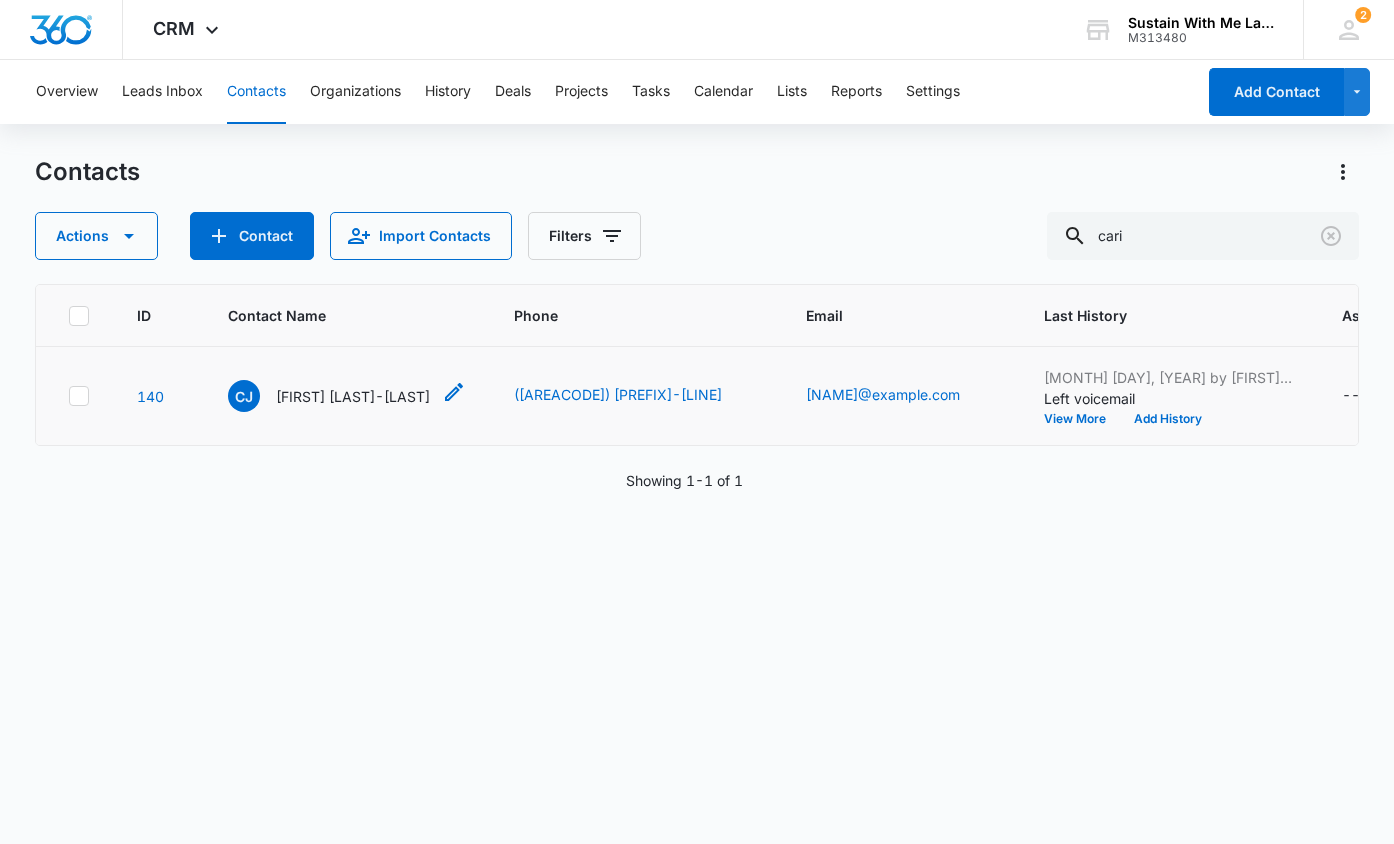 click on "[FIRST] [LAST]-[LAST]" at bounding box center [353, 396] 